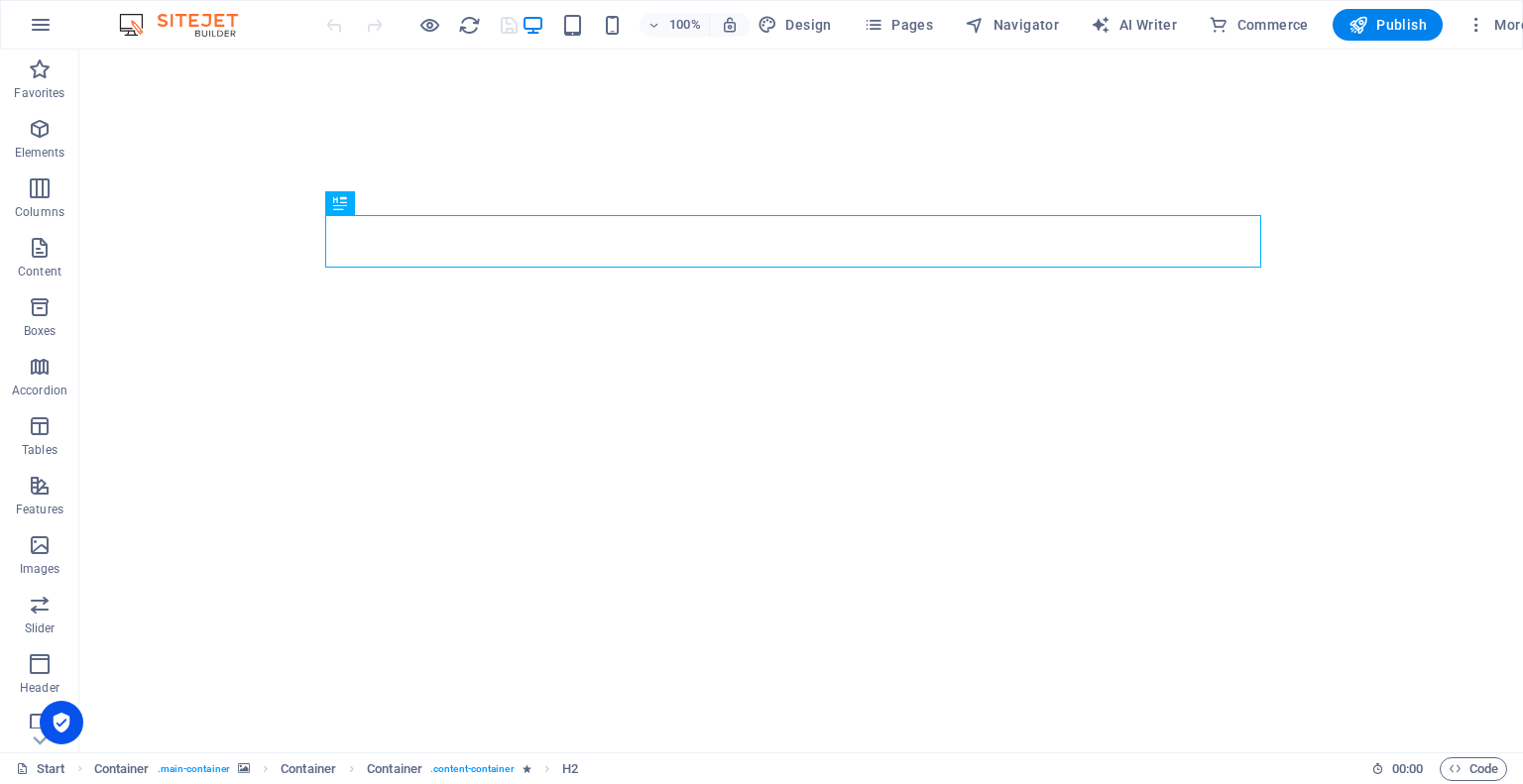 scroll, scrollTop: 0, scrollLeft: 0, axis: both 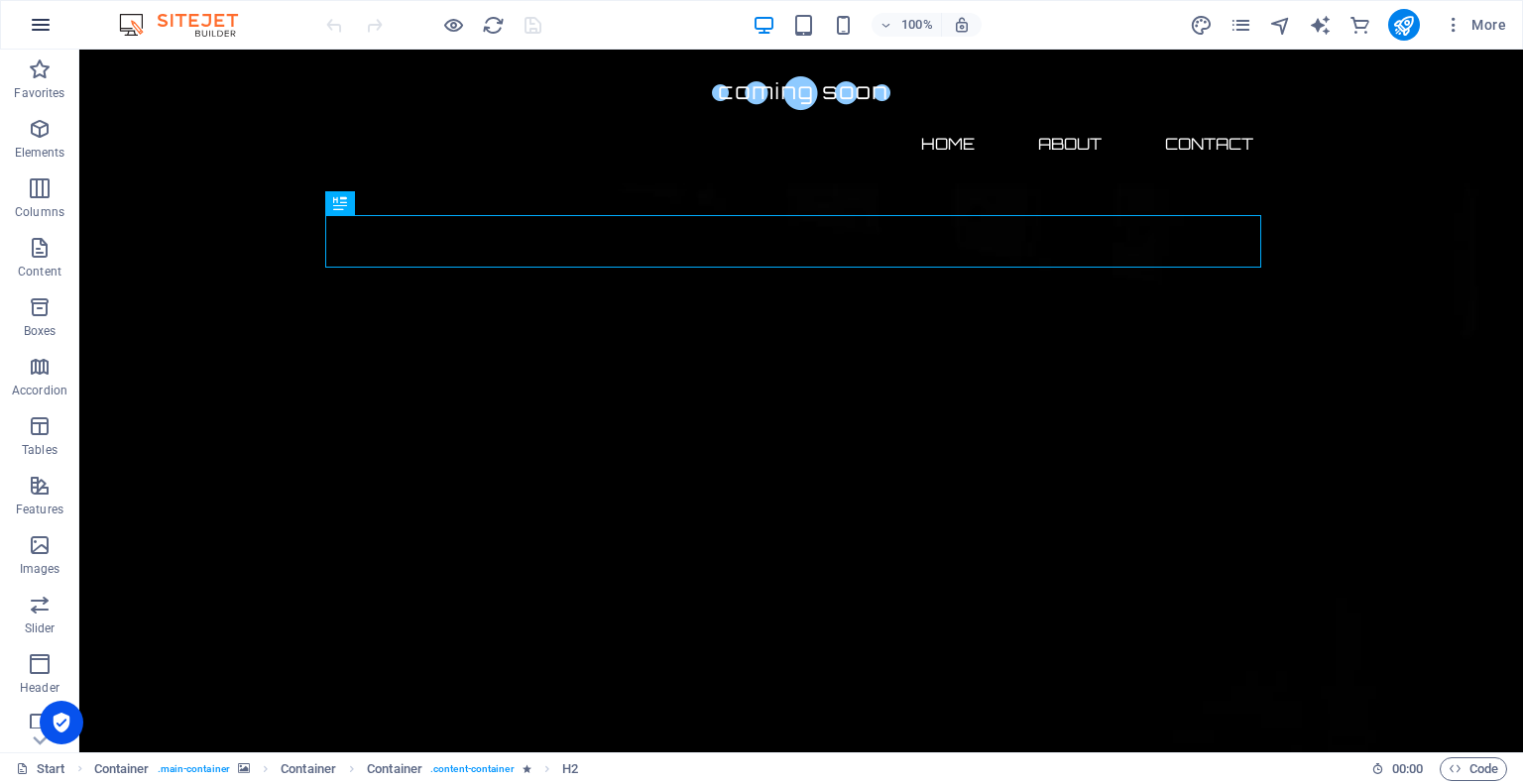 click at bounding box center [41, 25] 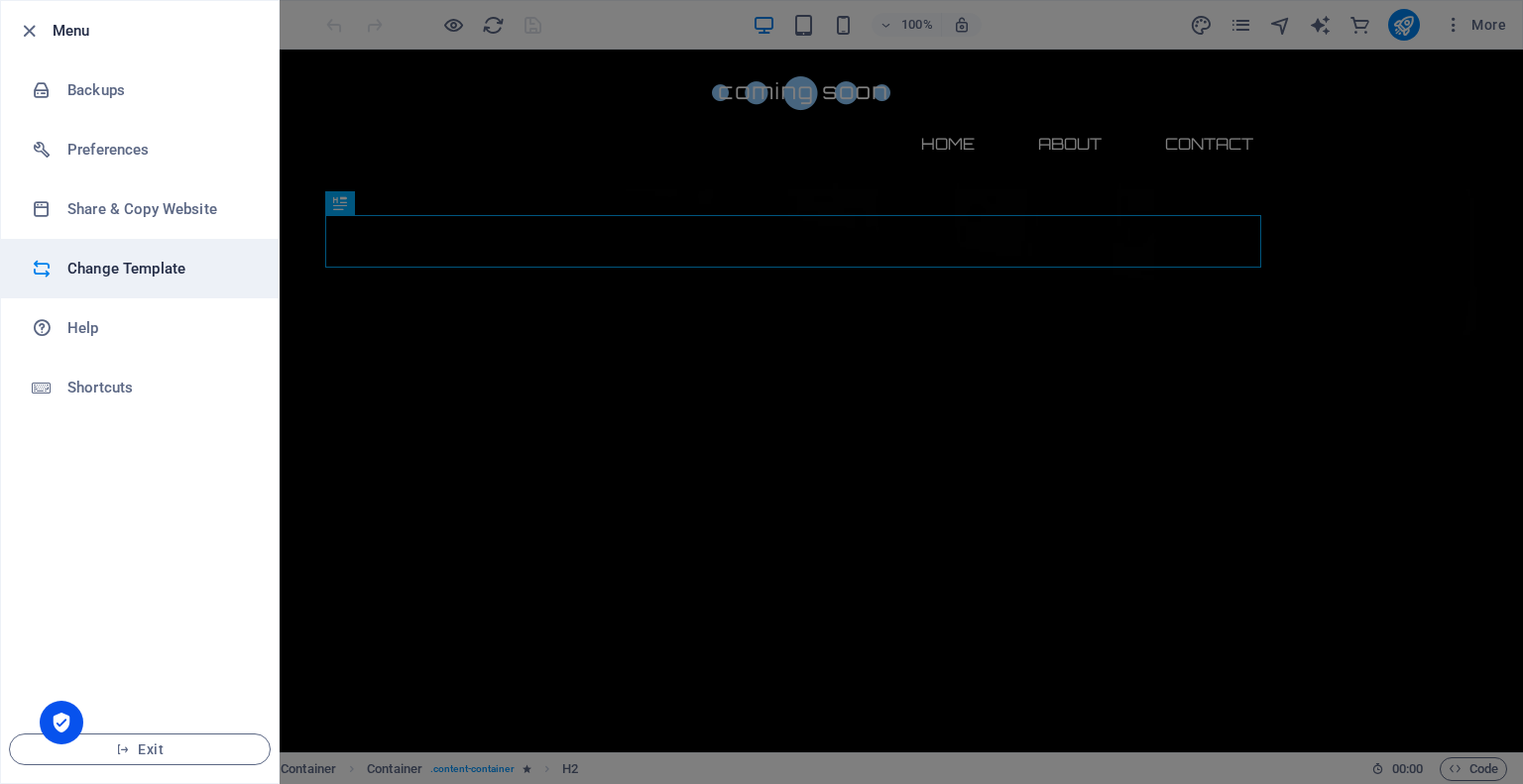 click on "Change Template" at bounding box center (159, 269) 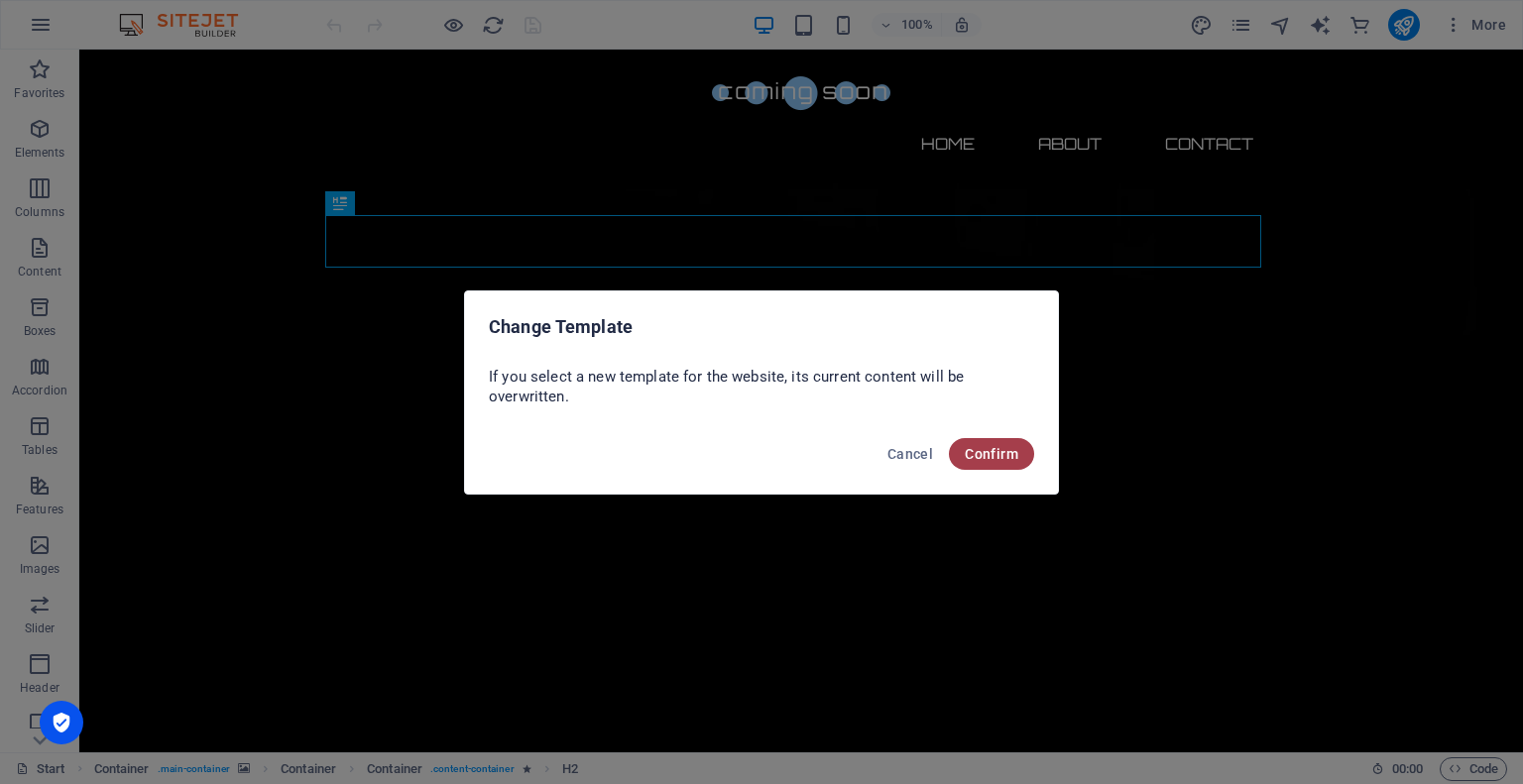 click on "Confirm" at bounding box center [992, 454] 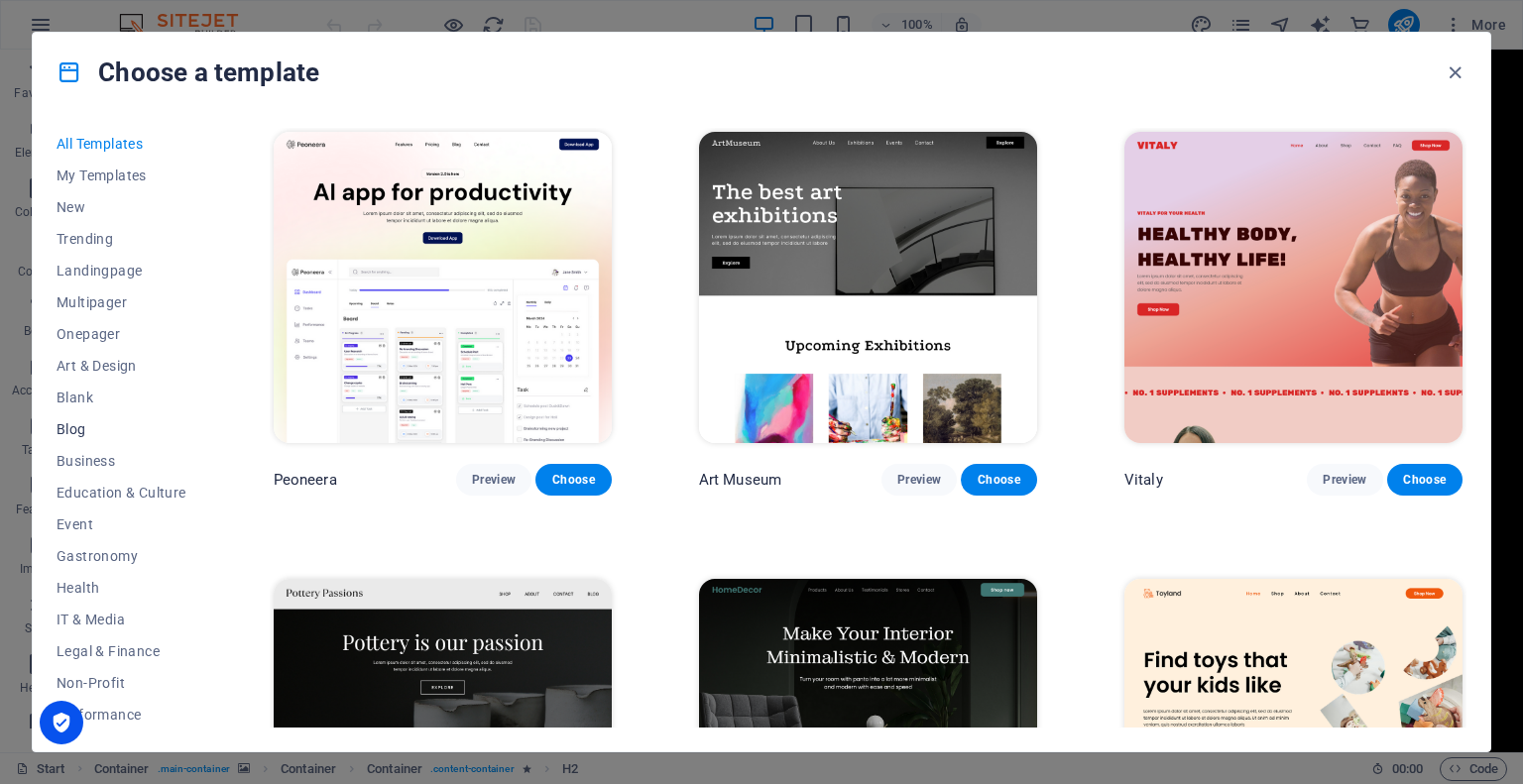 click on "Blog" at bounding box center (121, 429) 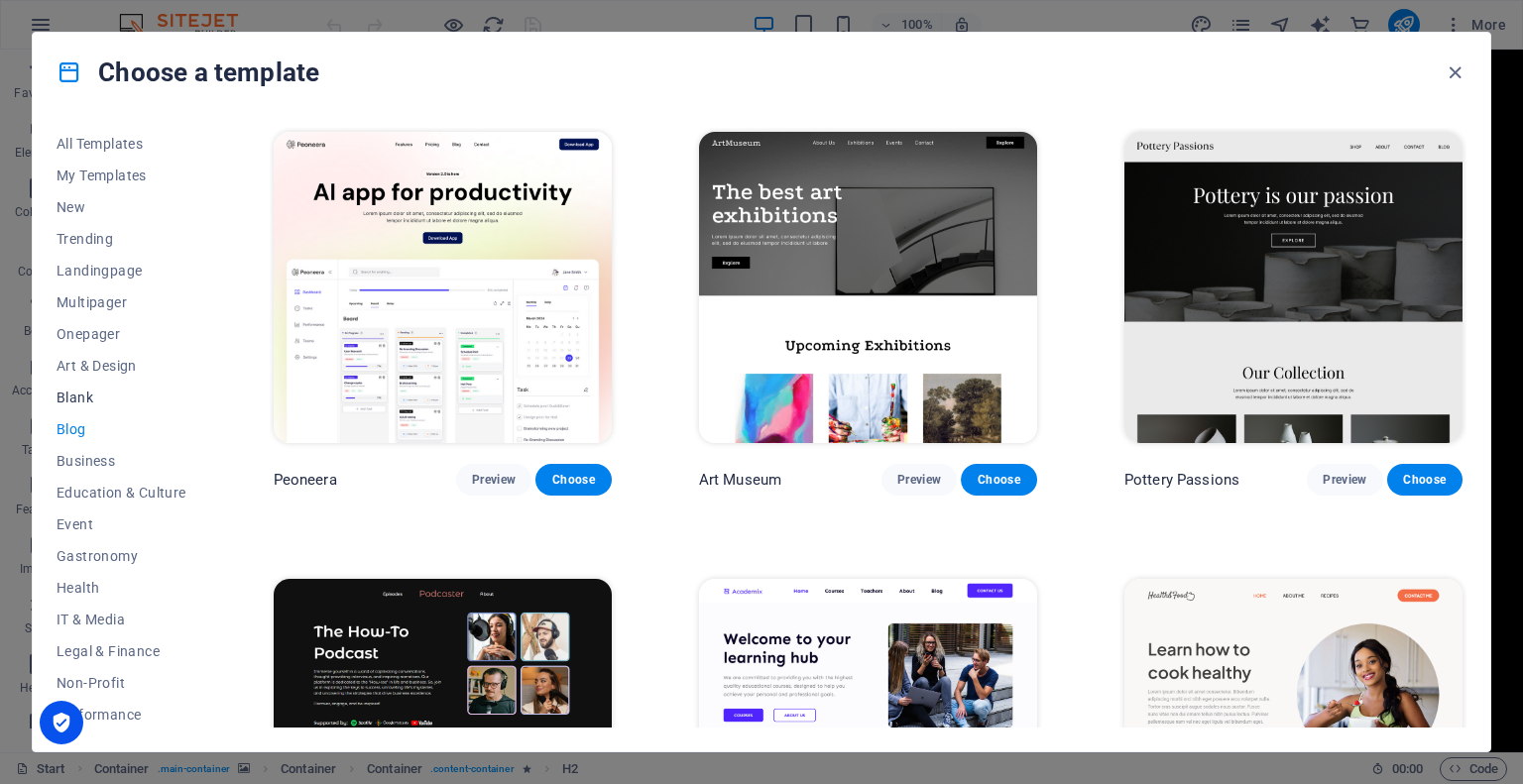 click on "Blank" at bounding box center [121, 397] 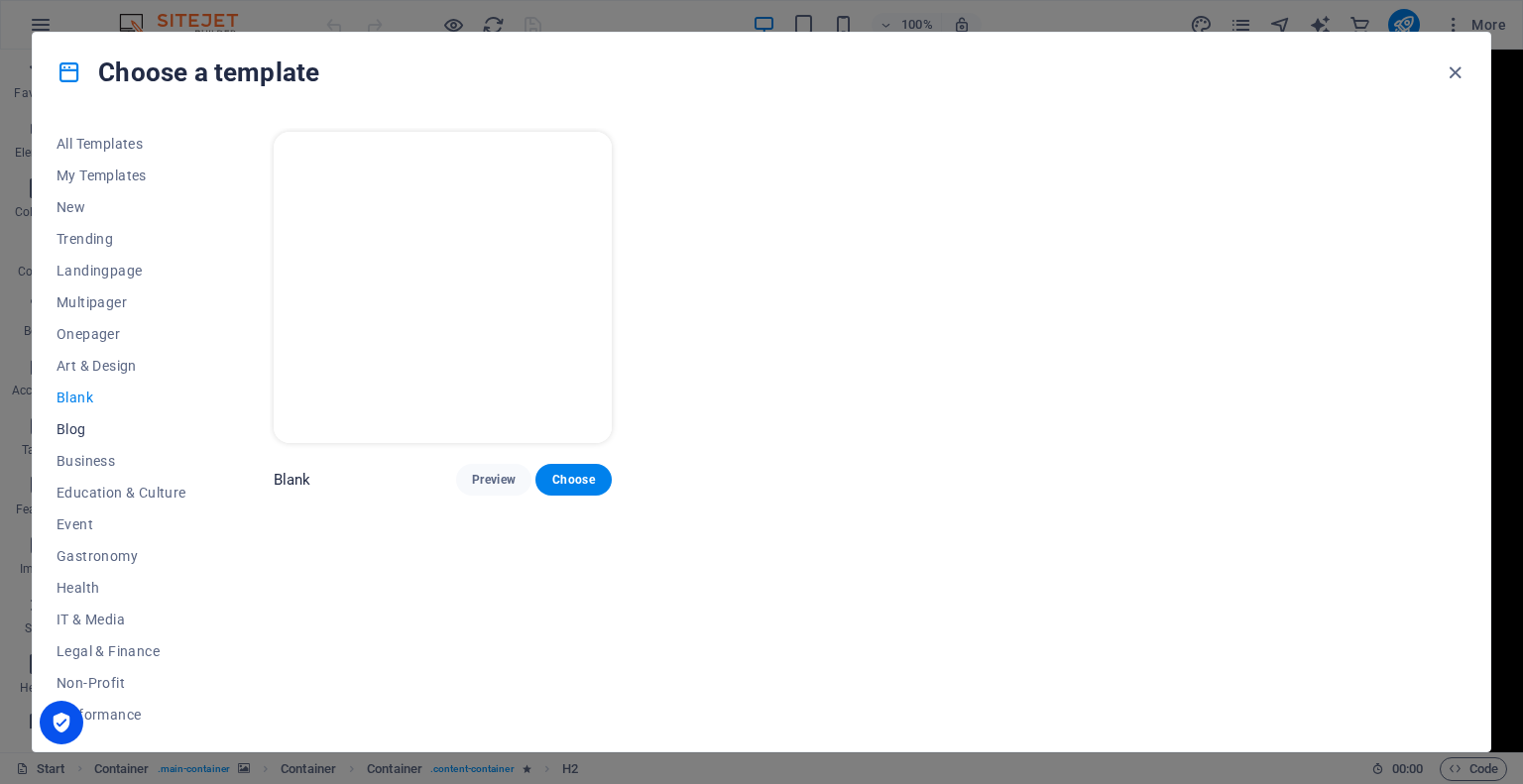 click on "Blog" at bounding box center (121, 429) 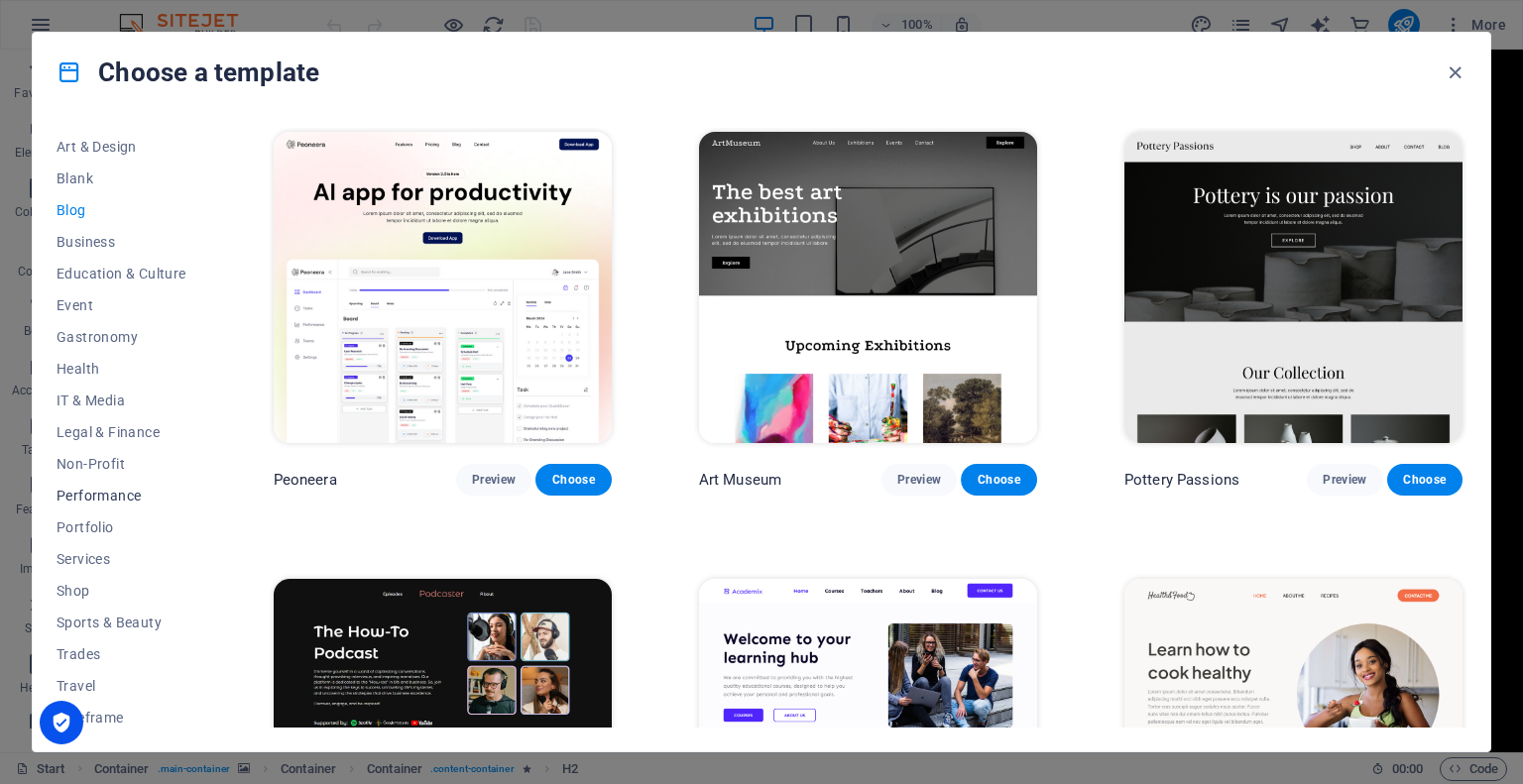 scroll, scrollTop: 224, scrollLeft: 0, axis: vertical 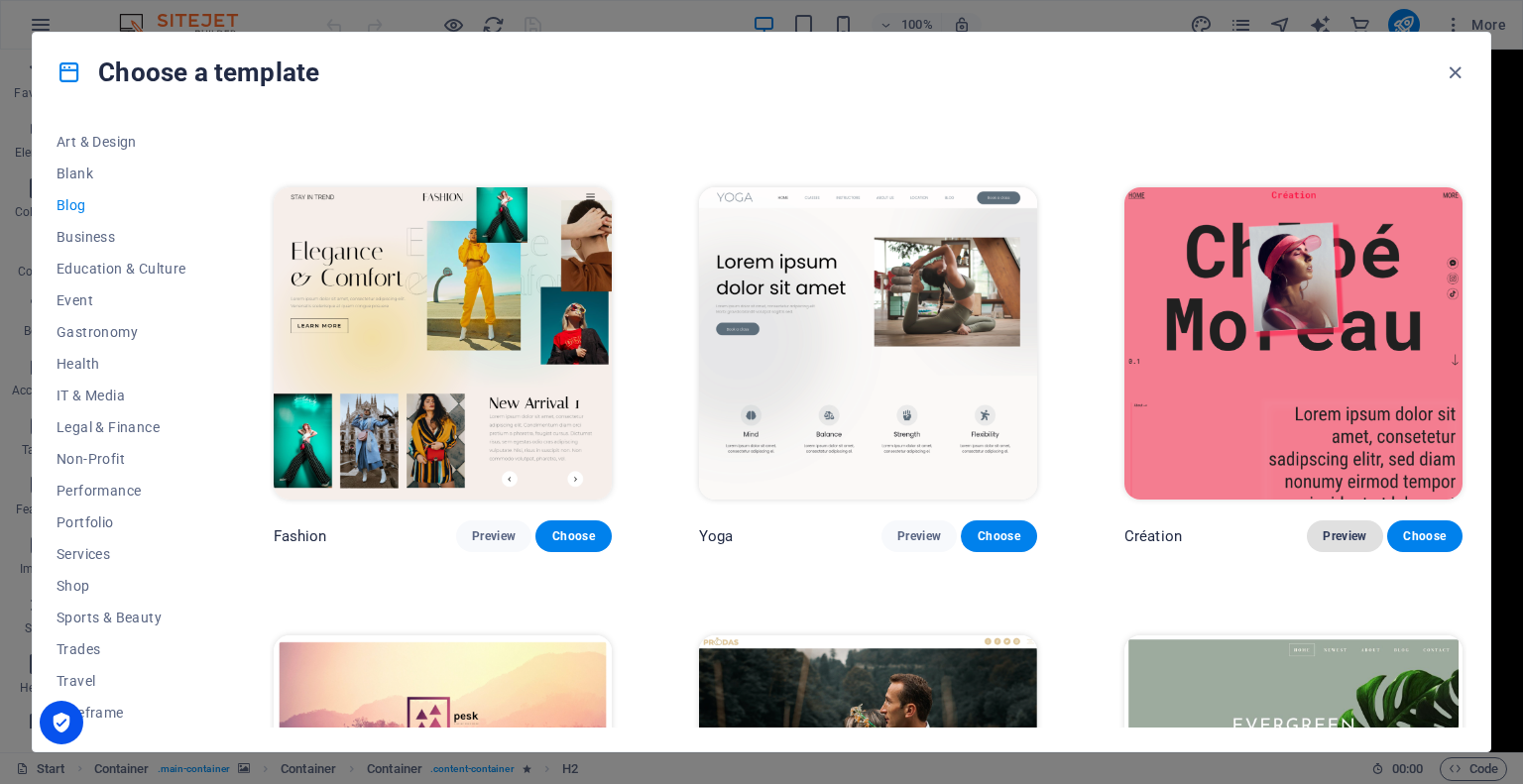 click on "Preview" at bounding box center [1345, 536] 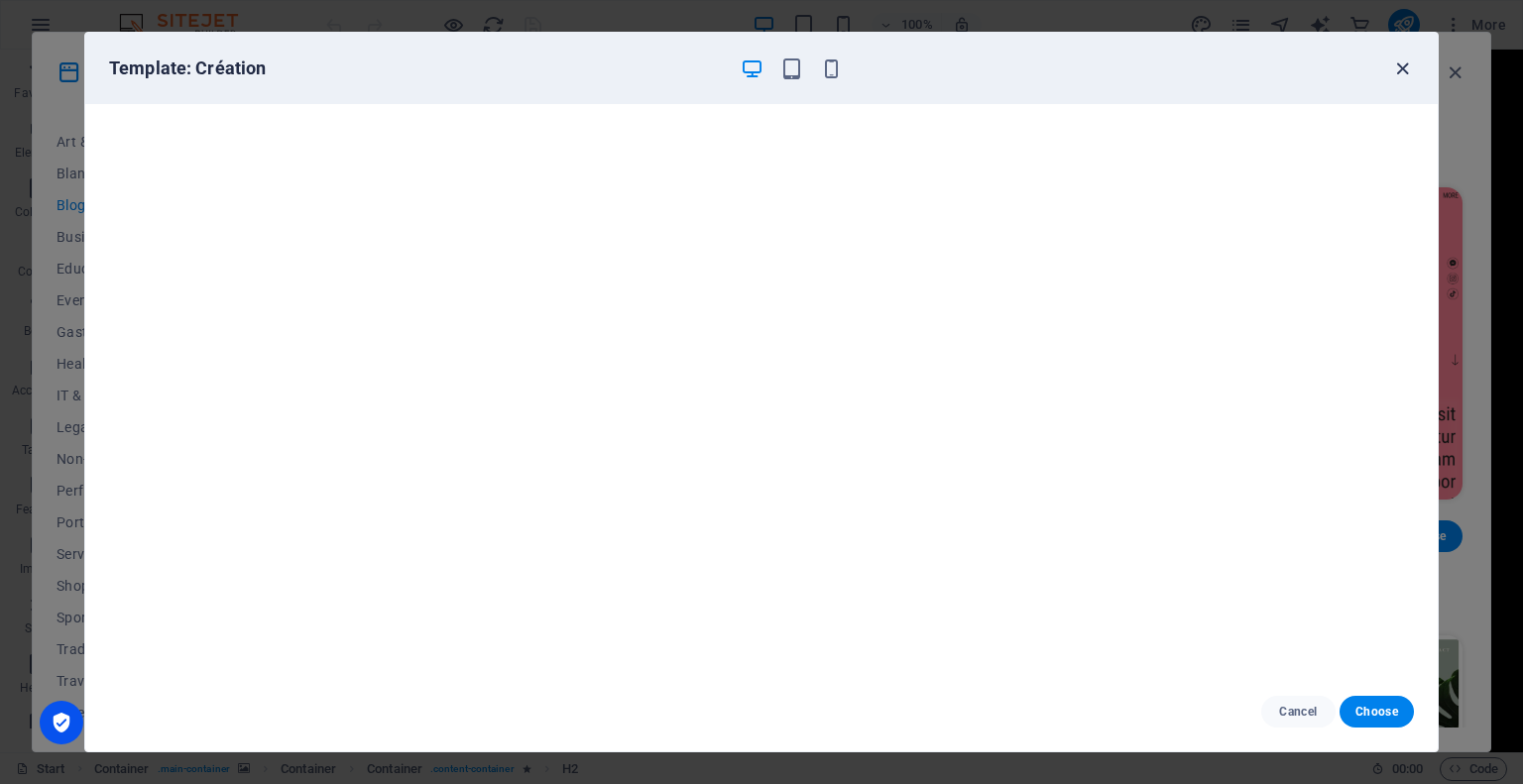click at bounding box center [1402, 68] 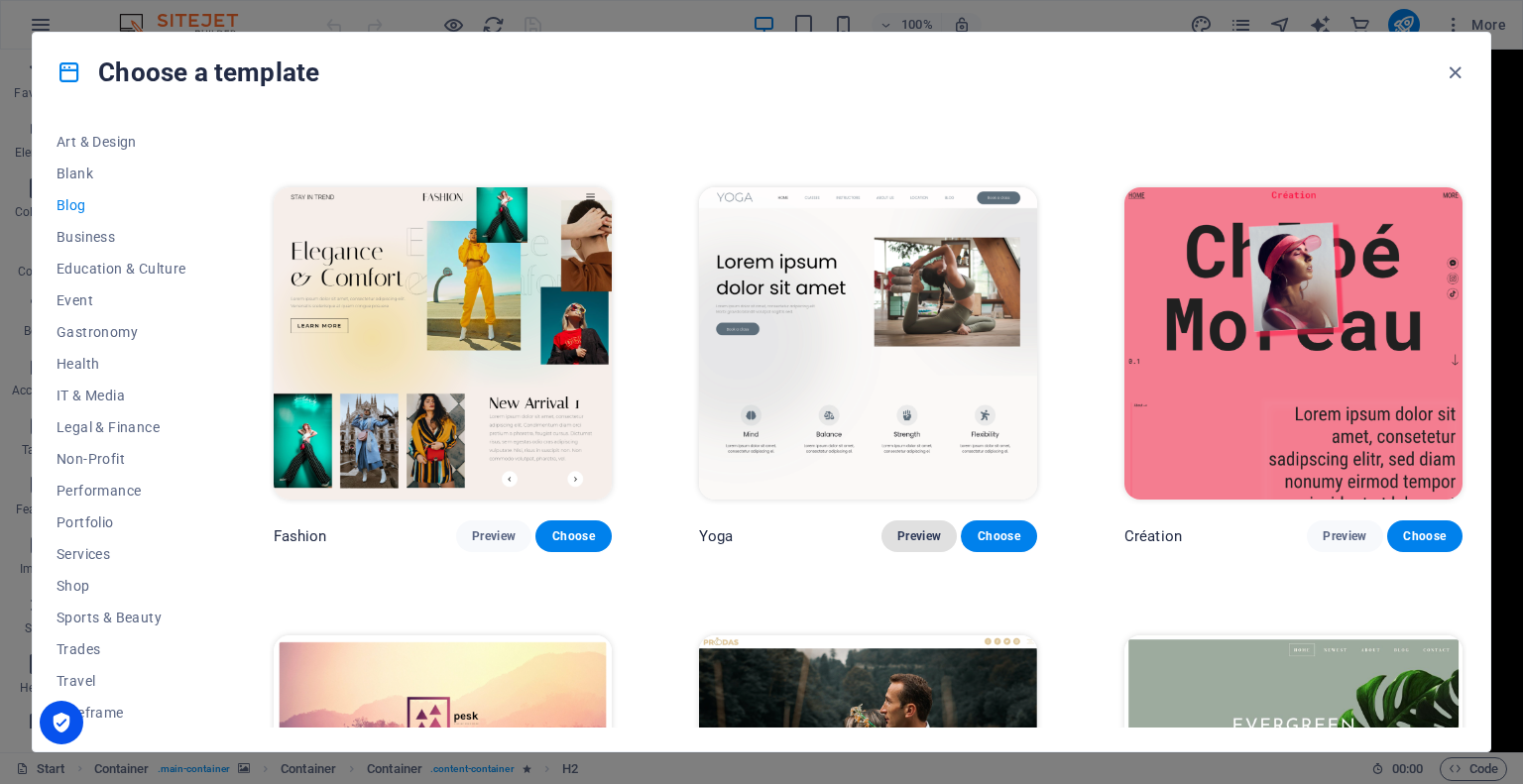 click on "Preview" at bounding box center (919, 536) 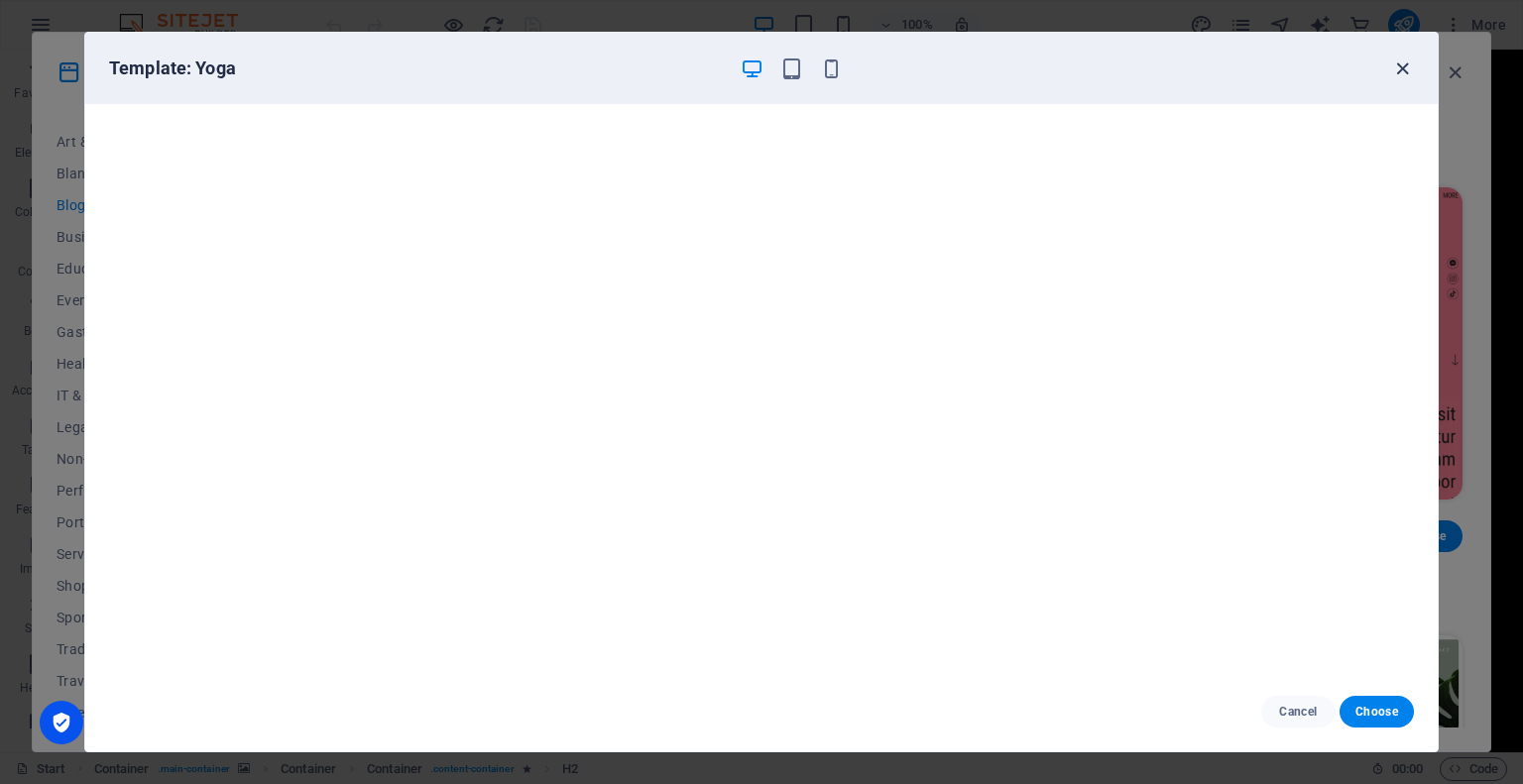 click at bounding box center [1402, 68] 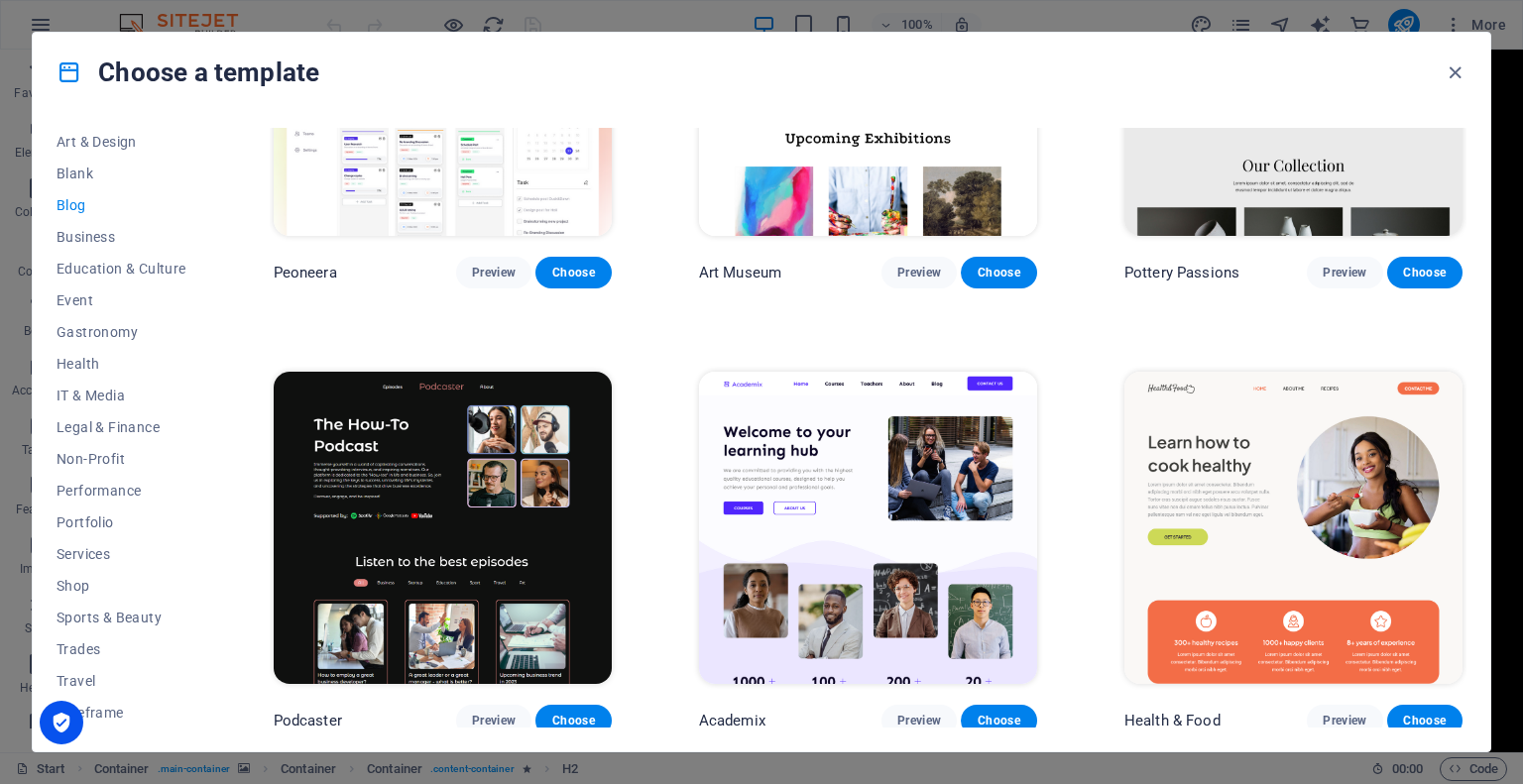scroll, scrollTop: 306, scrollLeft: 0, axis: vertical 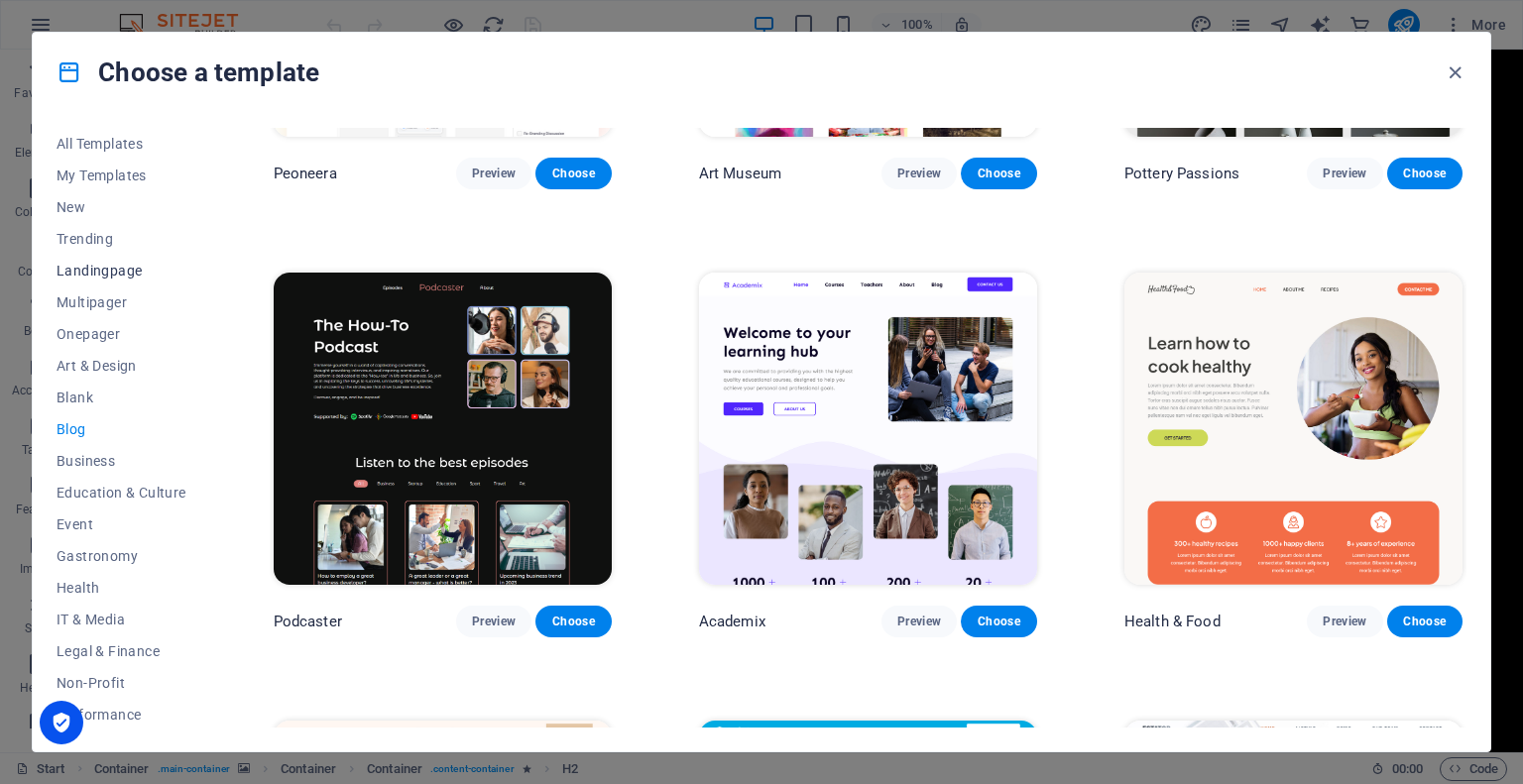 click on "Landingpage" at bounding box center [121, 271] 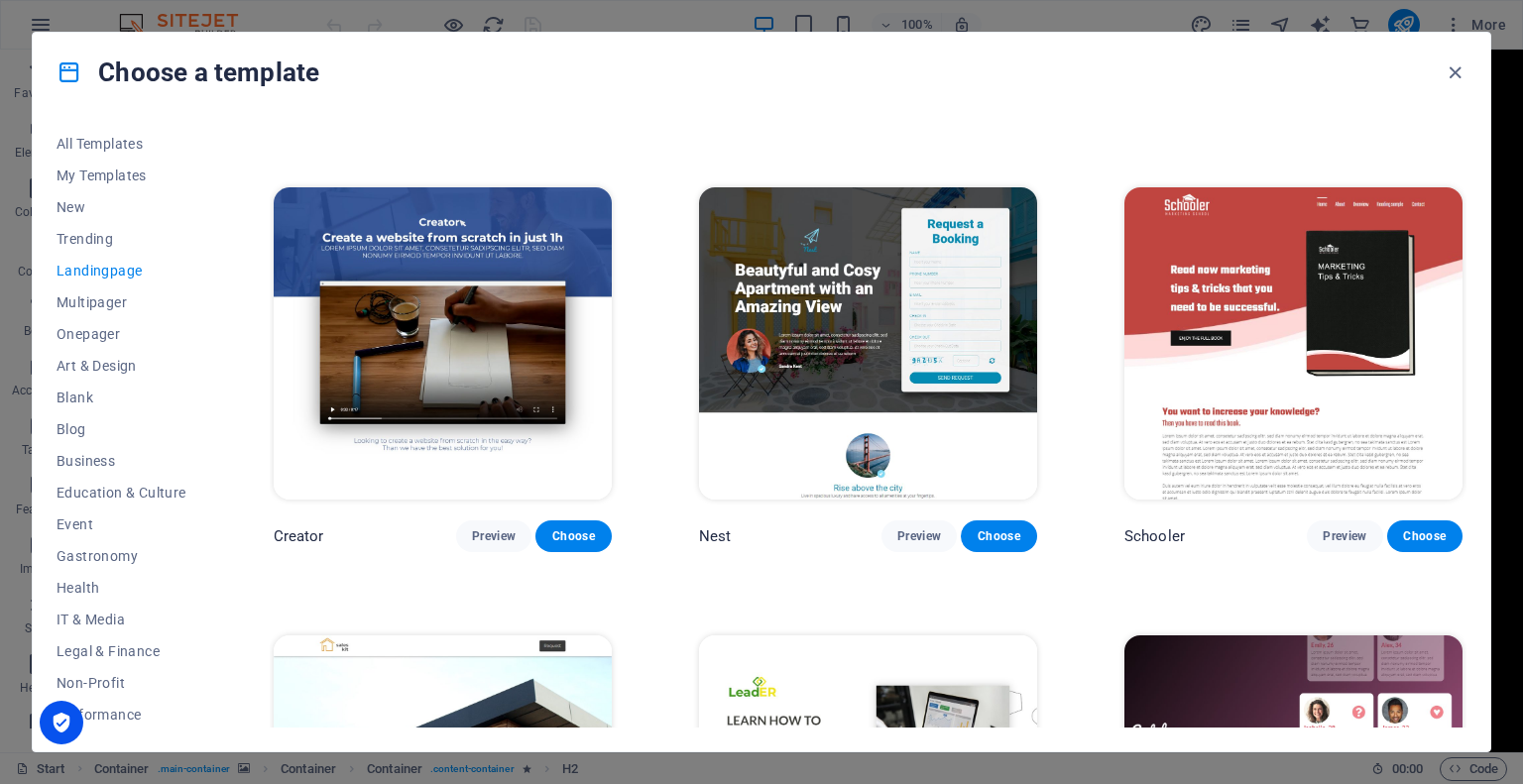 scroll, scrollTop: 2478, scrollLeft: 0, axis: vertical 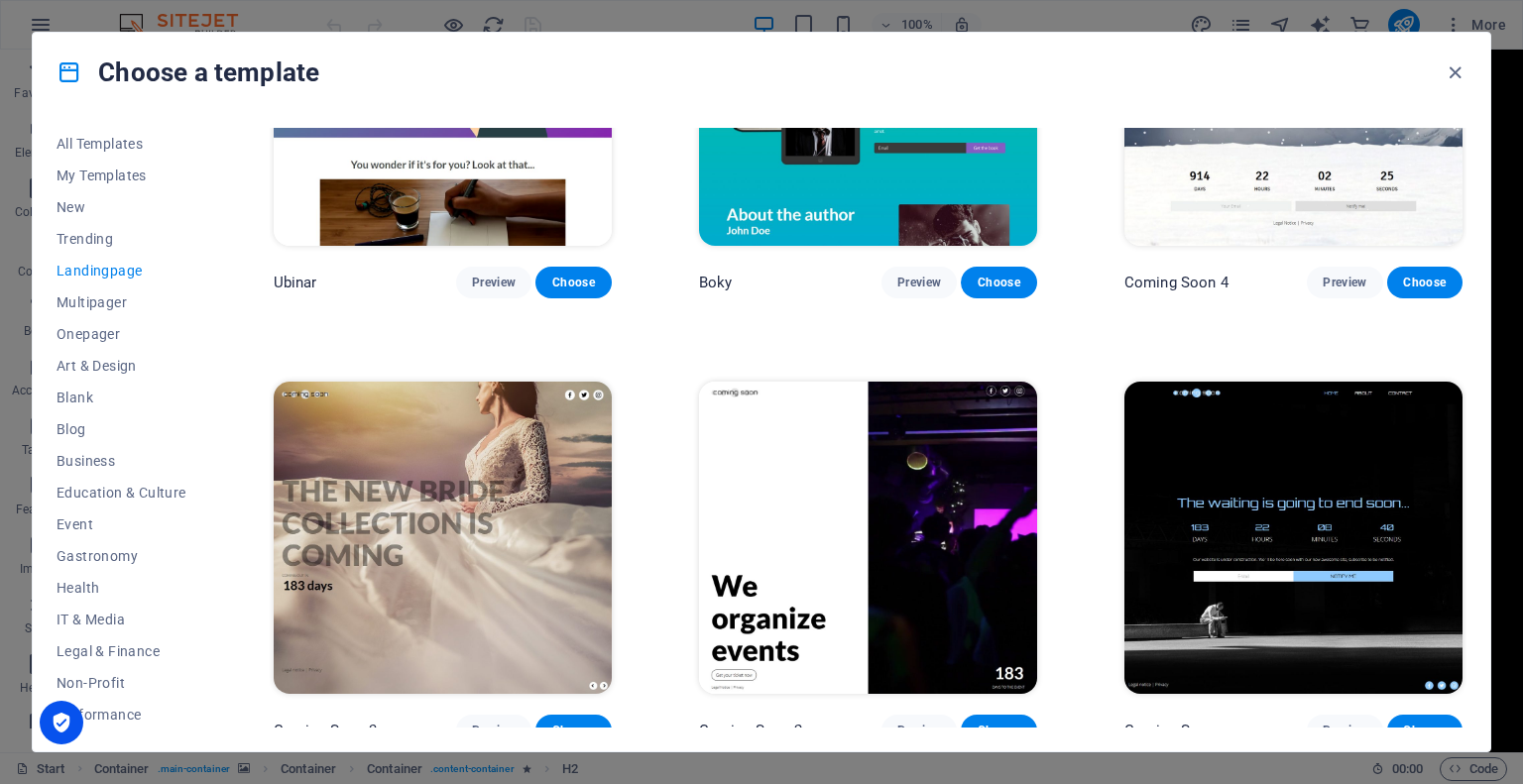 click at bounding box center [1293, 537] 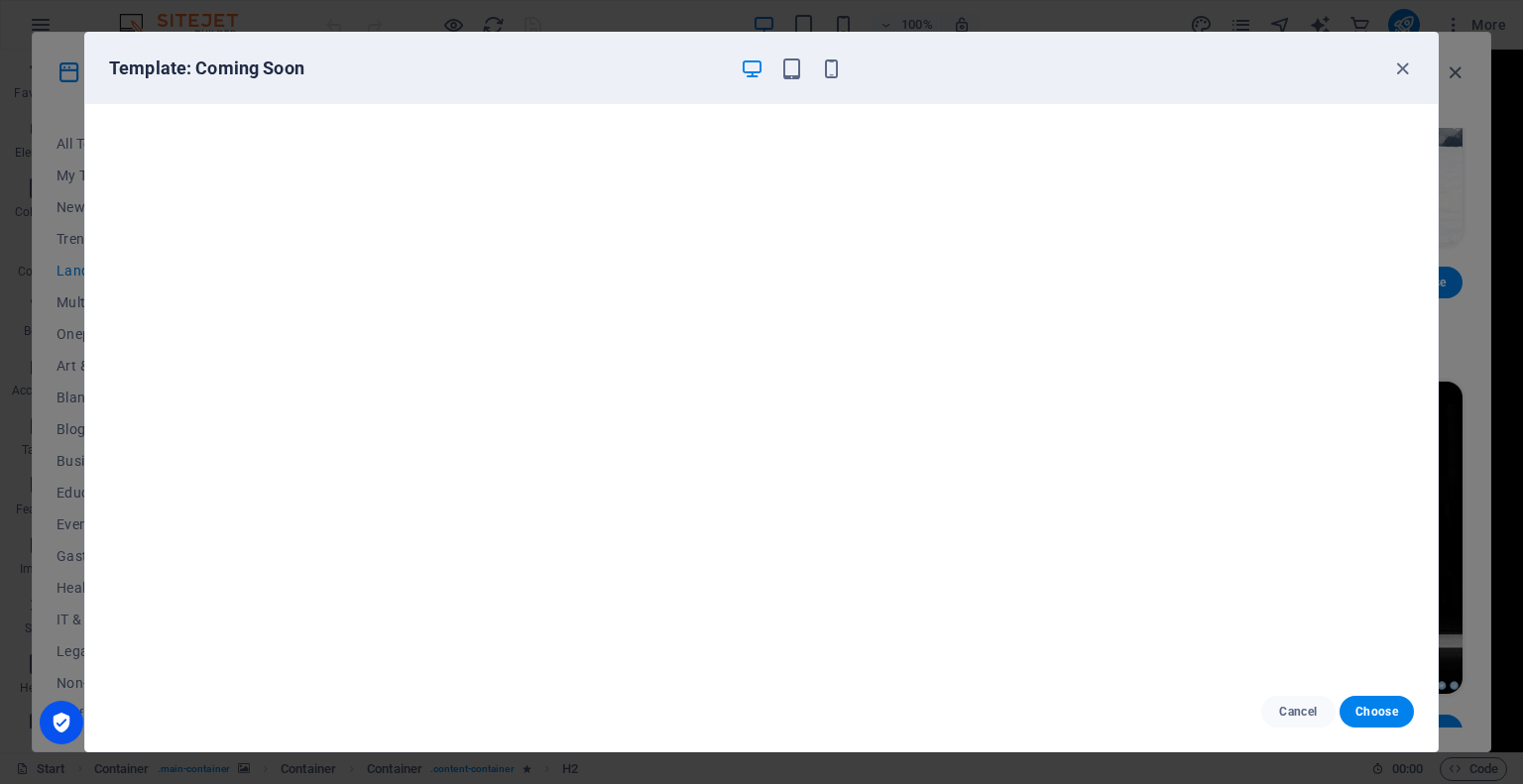scroll, scrollTop: 5, scrollLeft: 0, axis: vertical 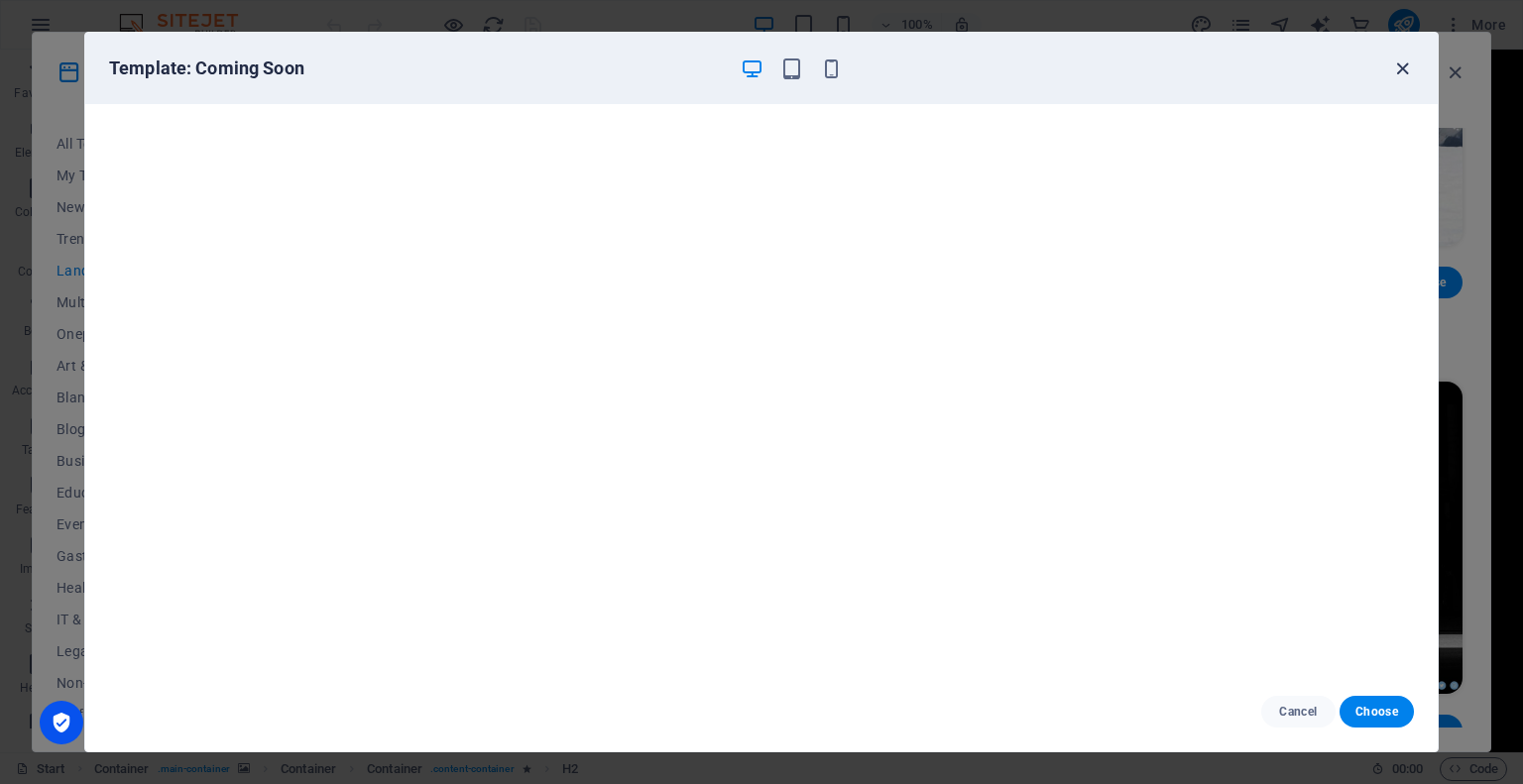 click at bounding box center (1402, 68) 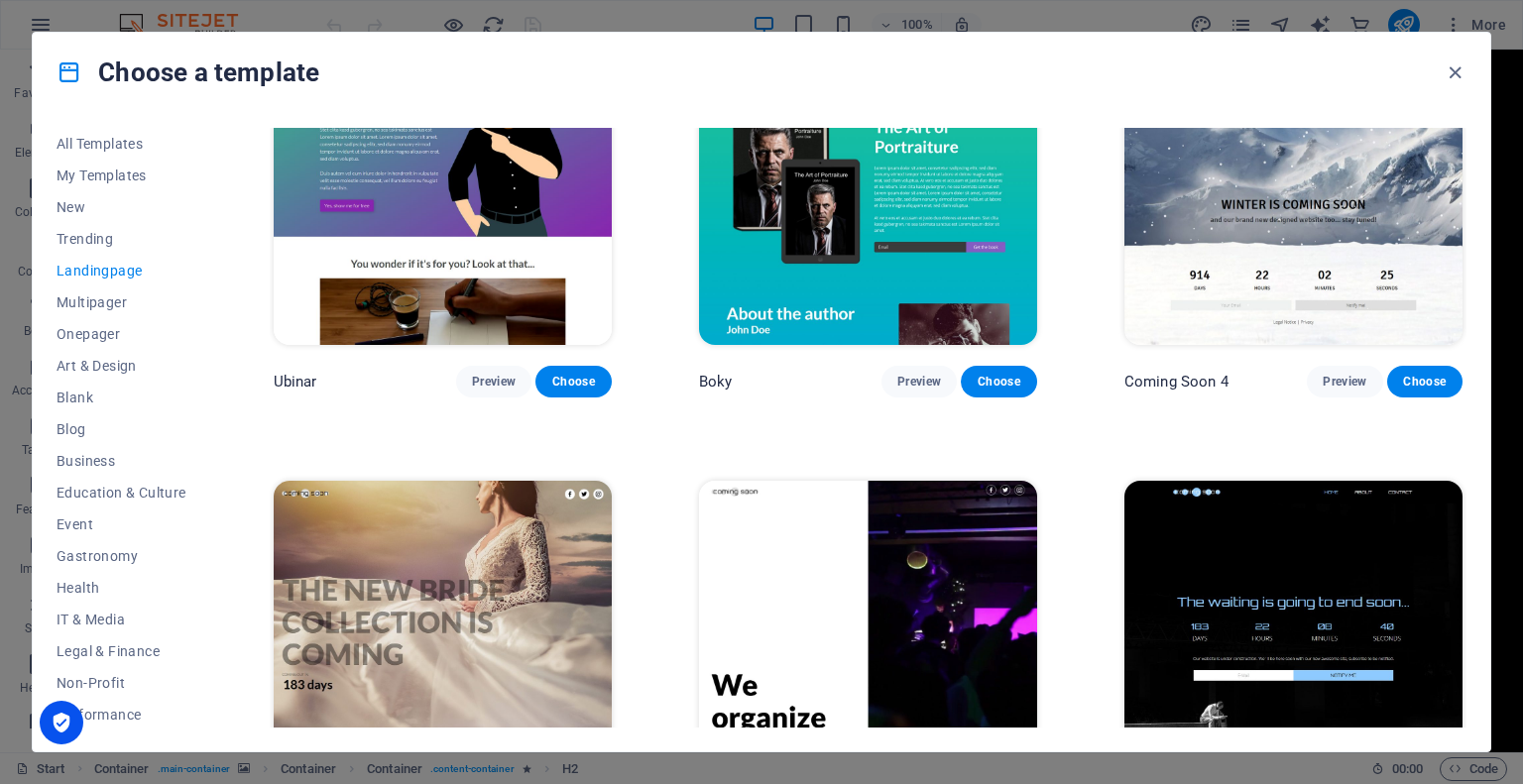 scroll, scrollTop: 3031, scrollLeft: 0, axis: vertical 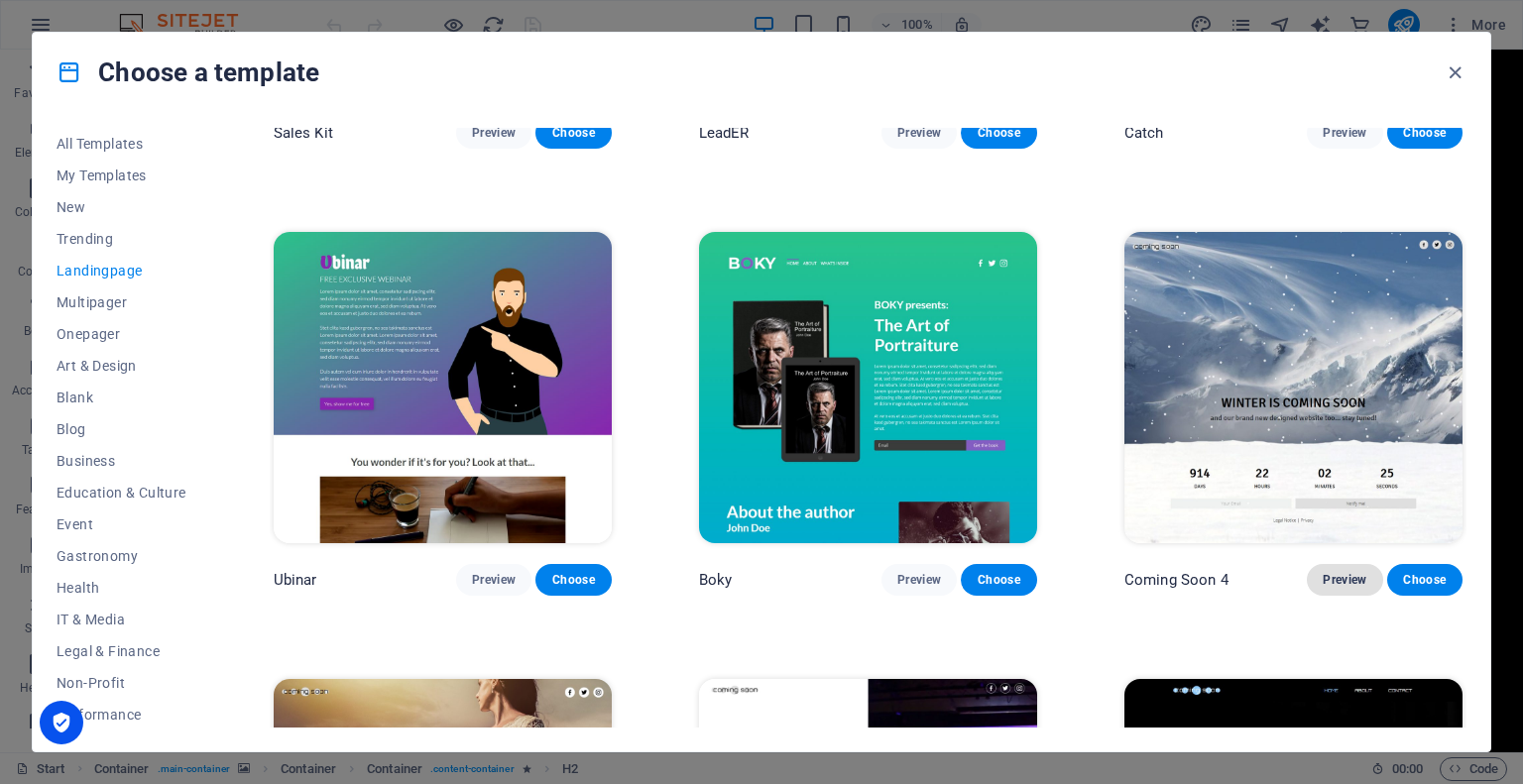 click on "Preview" at bounding box center (1345, 580) 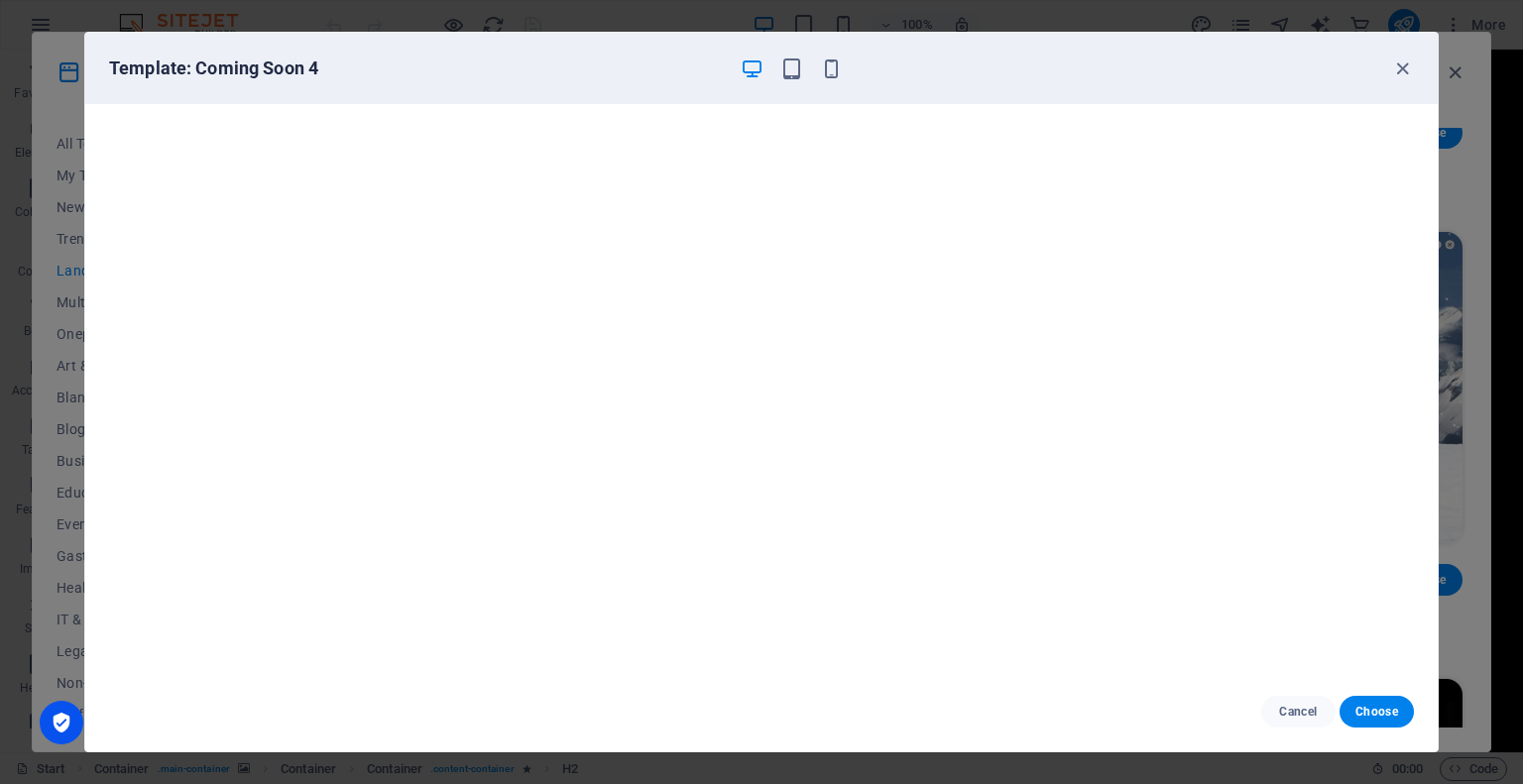 scroll, scrollTop: 0, scrollLeft: 0, axis: both 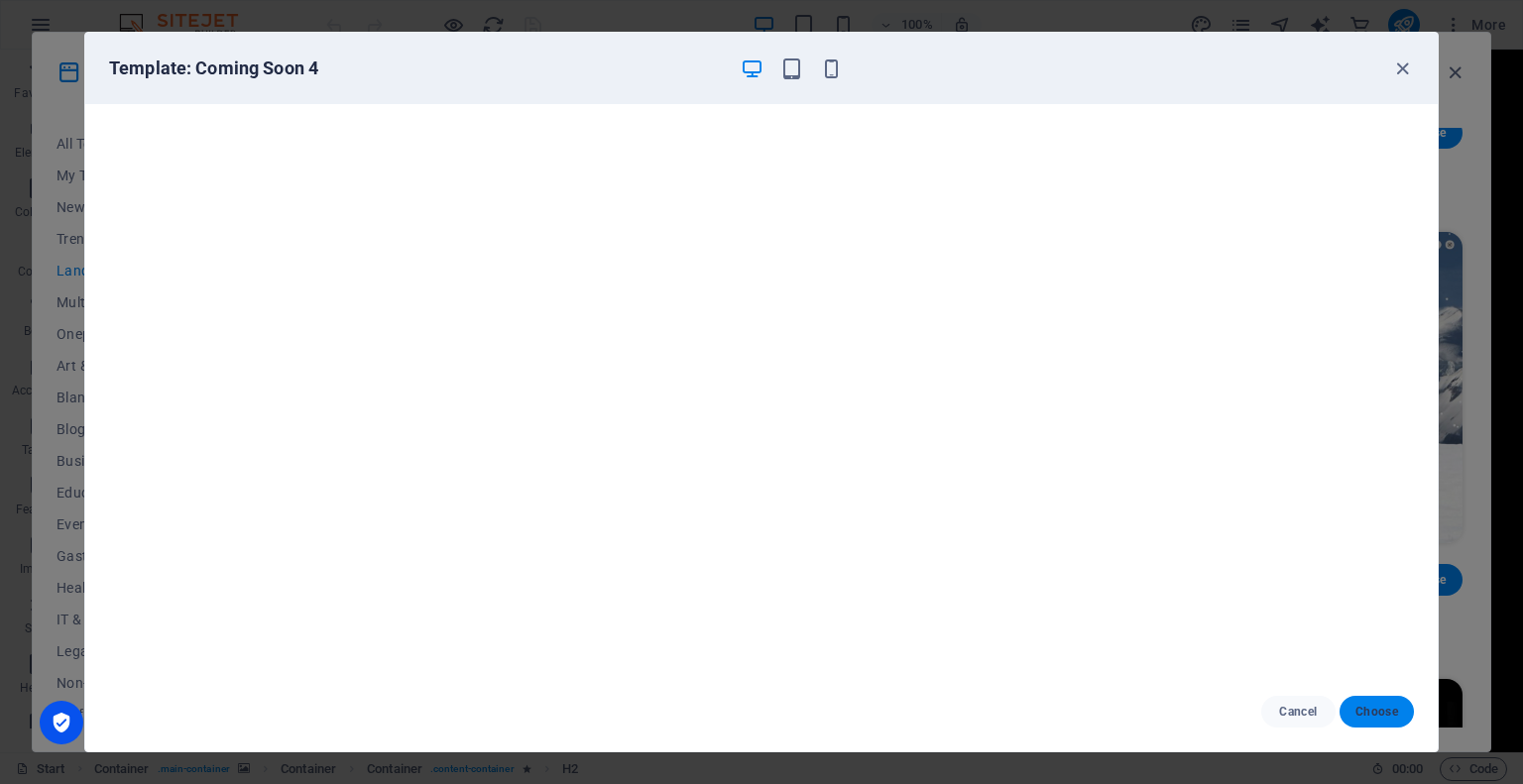 click on "Choose" at bounding box center [1376, 712] 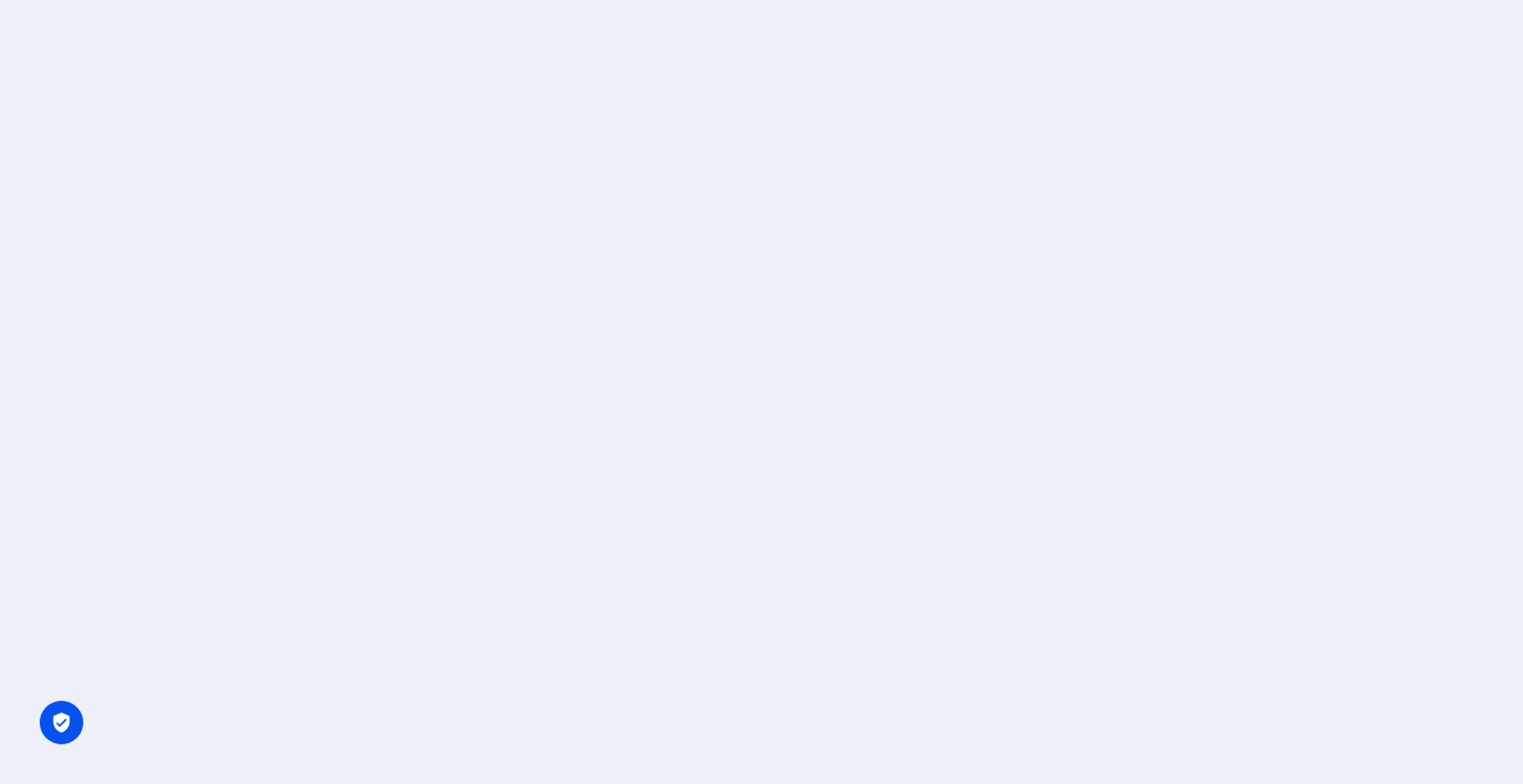 scroll, scrollTop: 0, scrollLeft: 0, axis: both 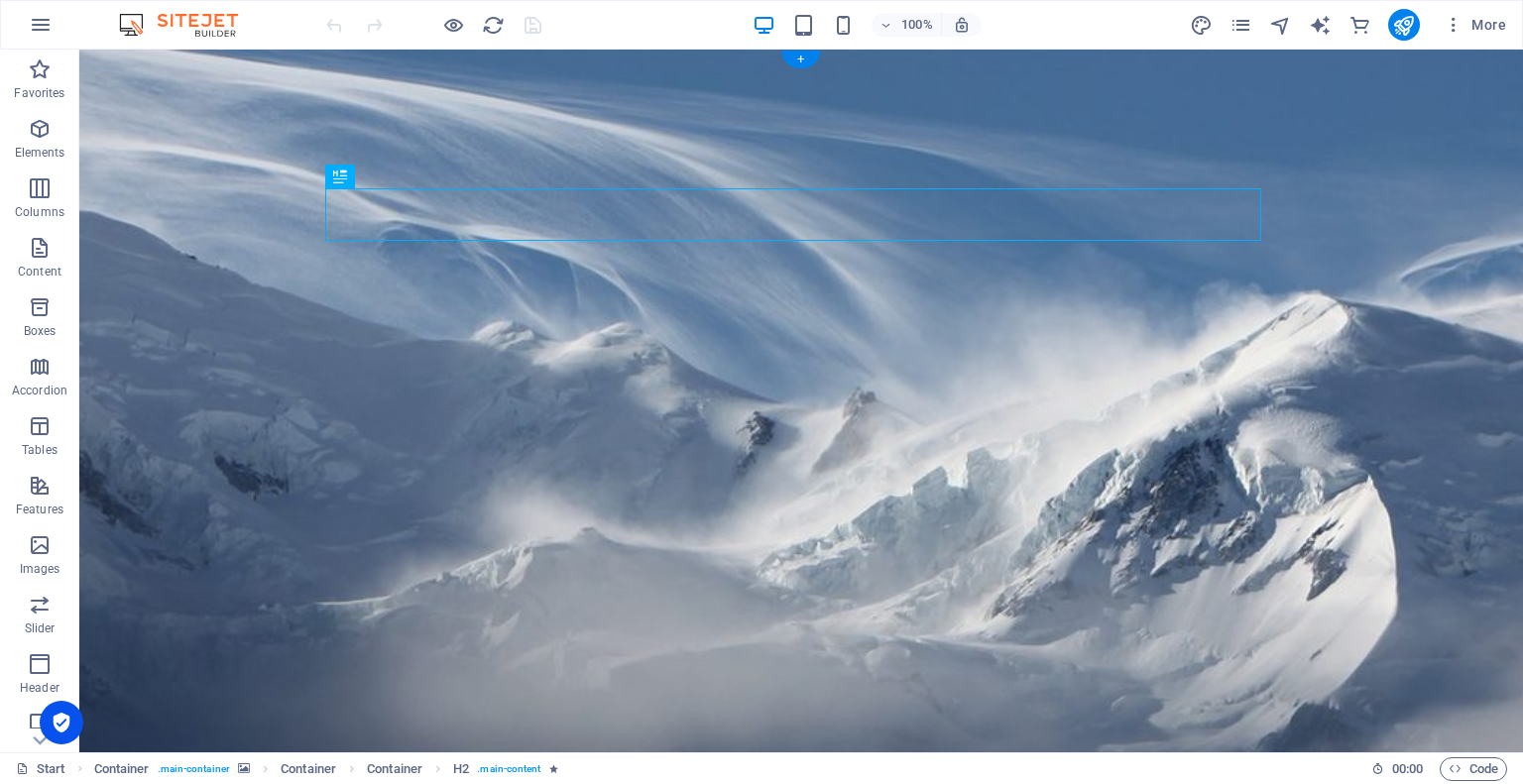 click at bounding box center (801, 1924) 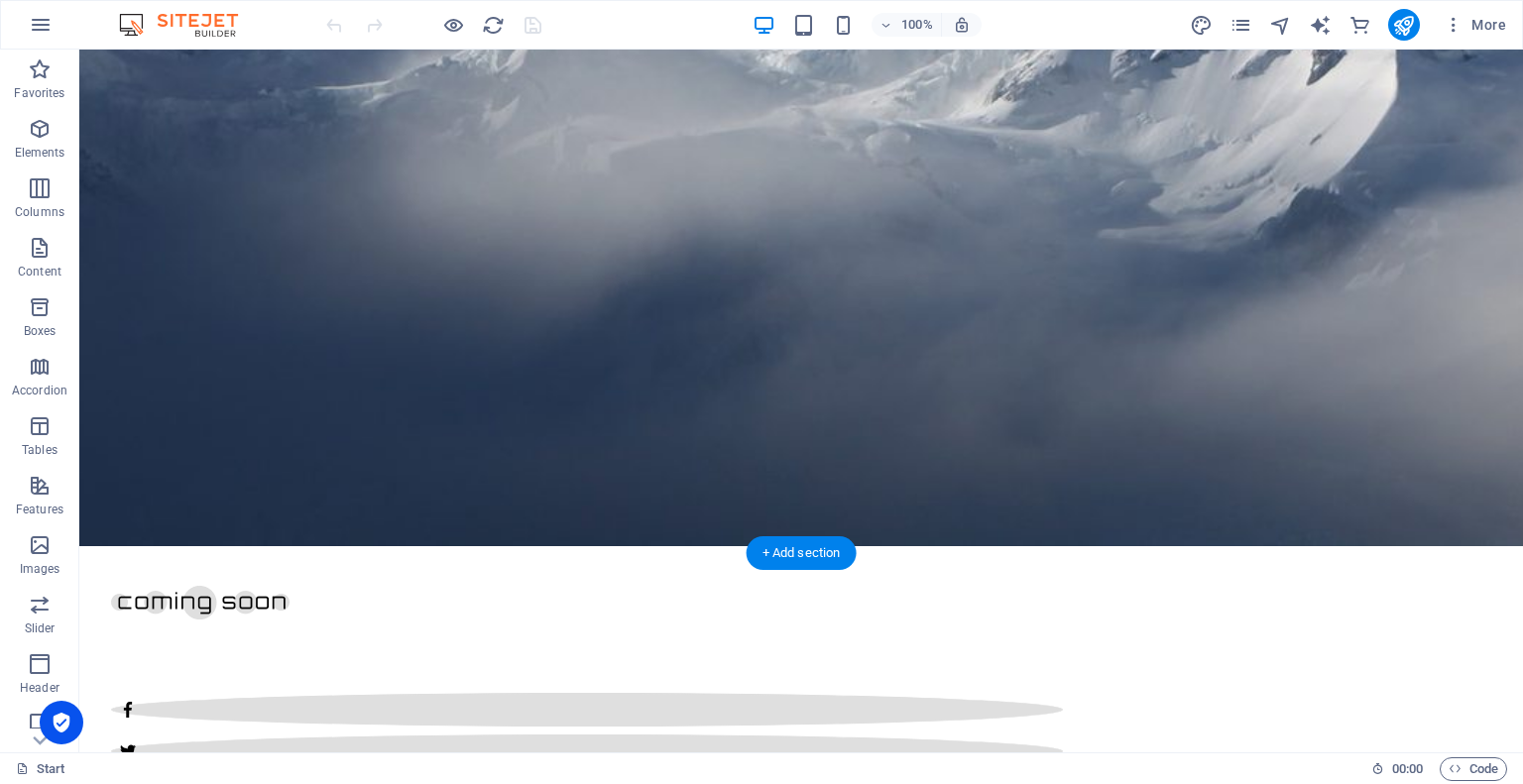 scroll, scrollTop: 20, scrollLeft: 0, axis: vertical 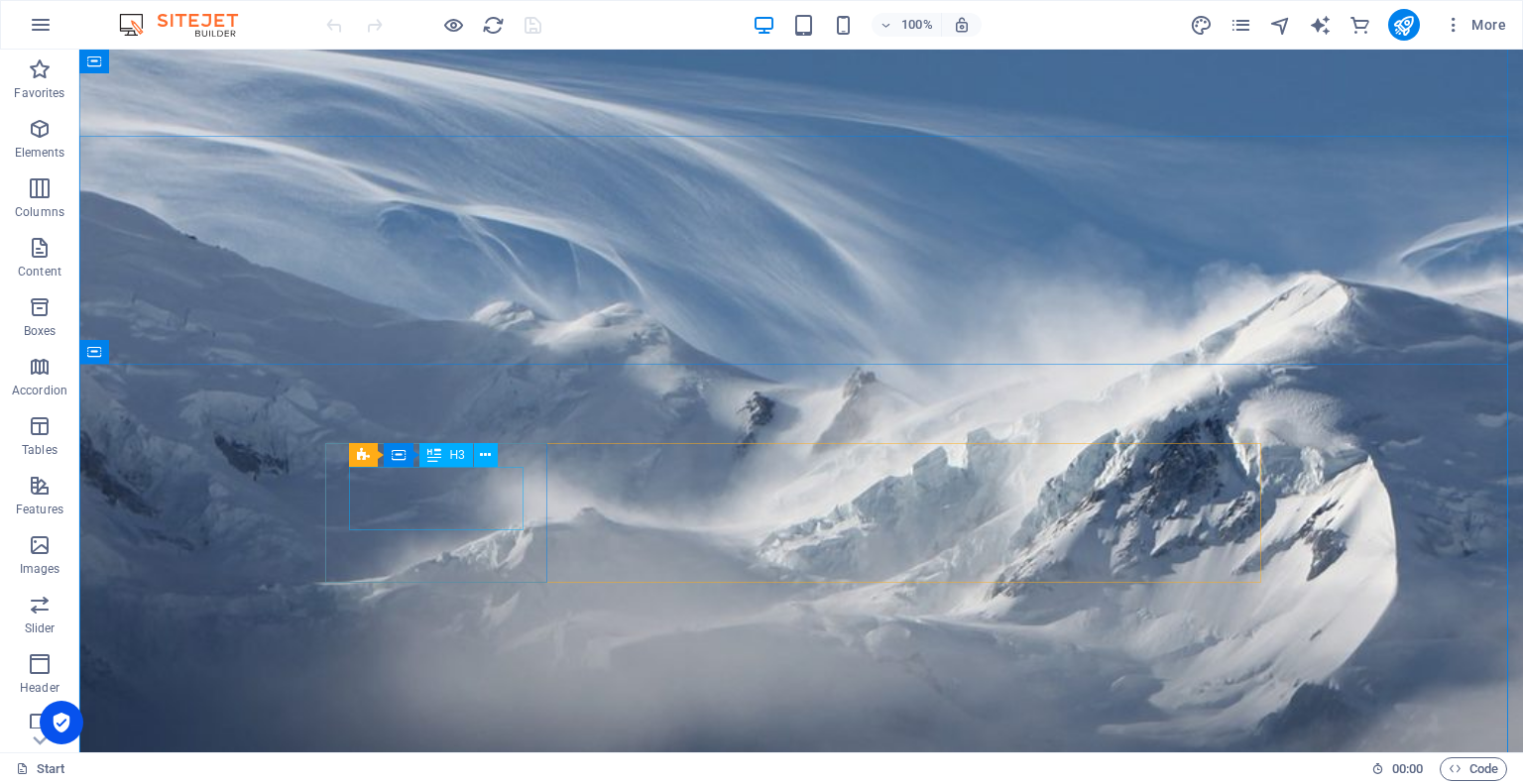 click on "0" at bounding box center [444, 2370] 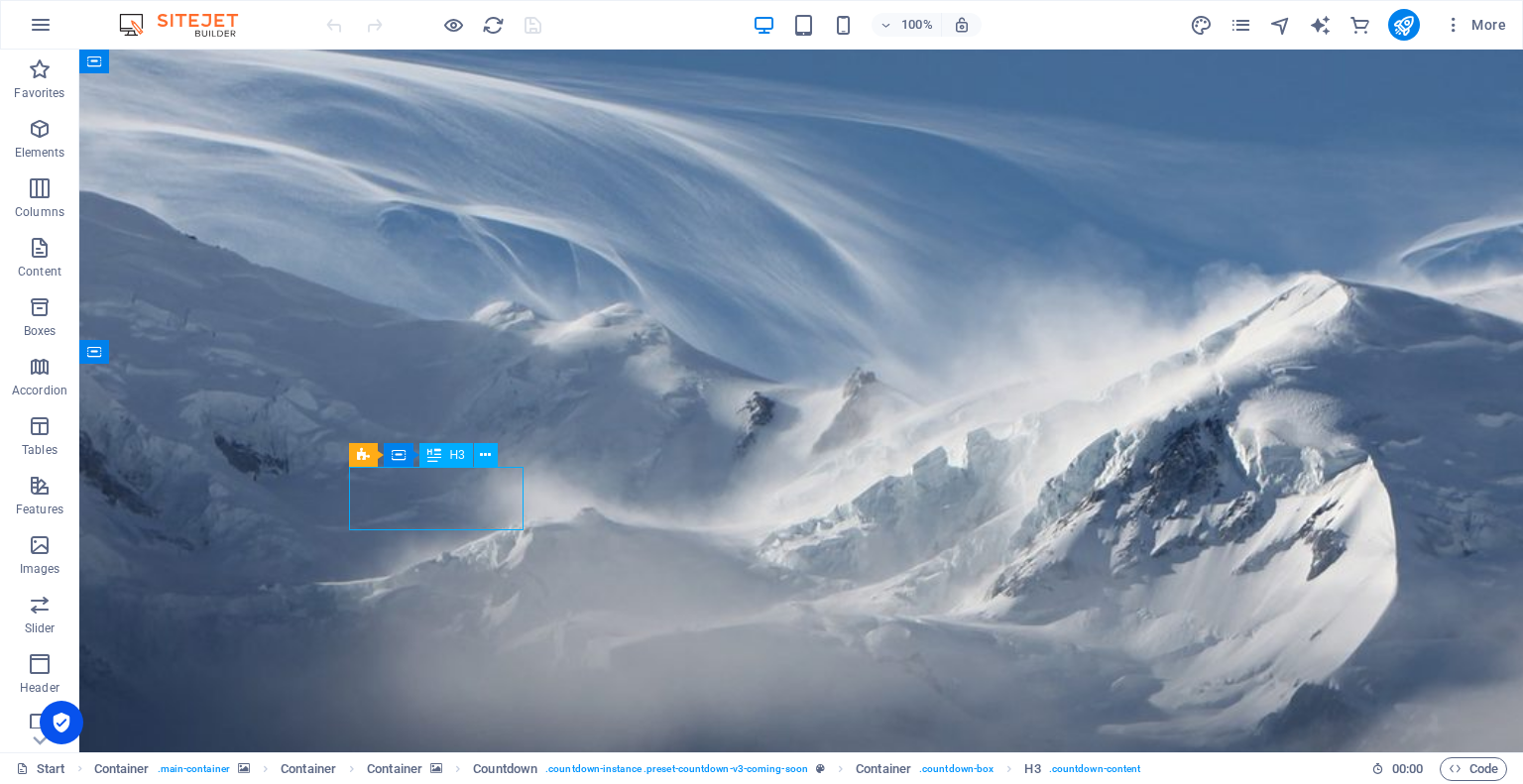 click on "0" at bounding box center (444, 2370) 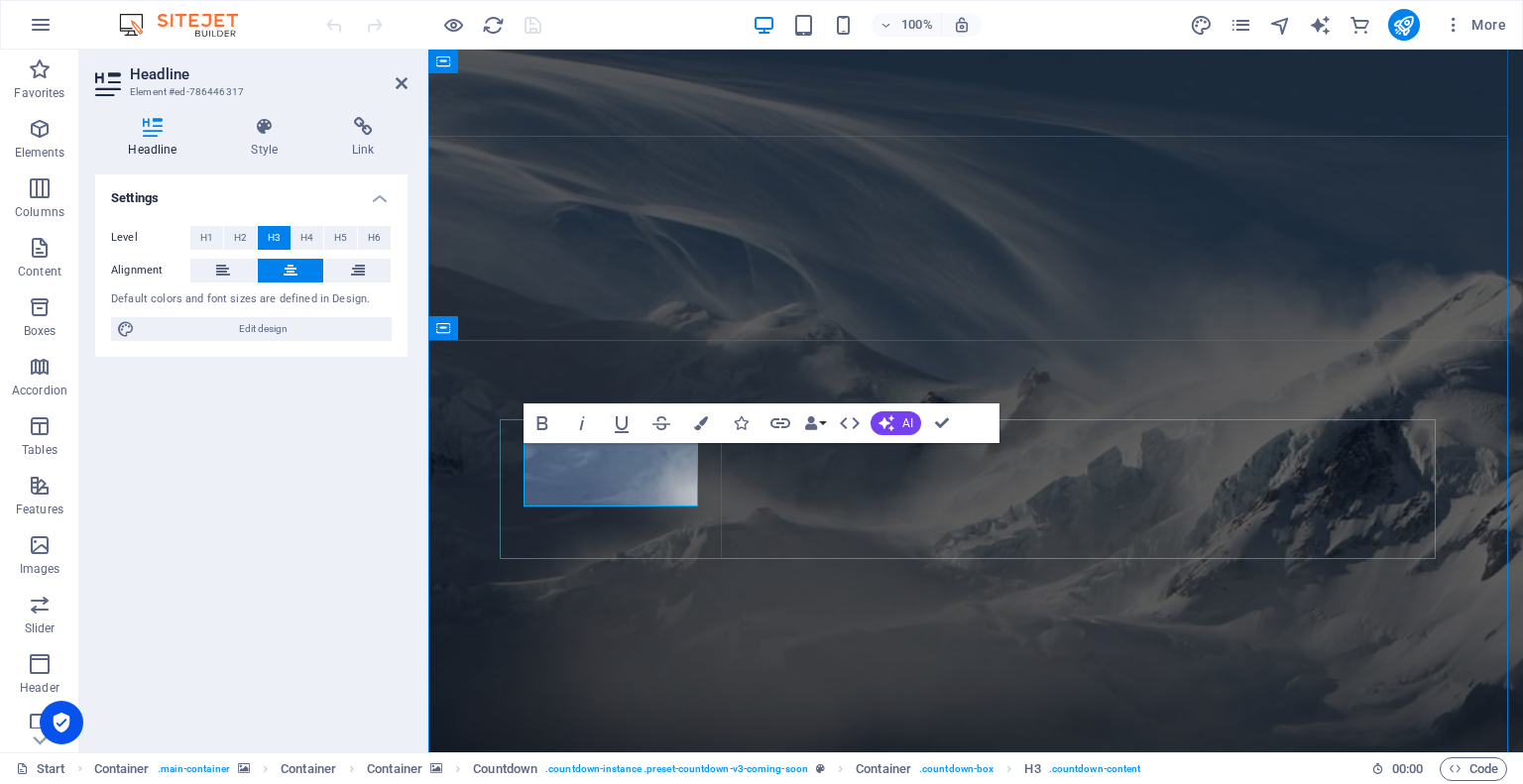click on "0" at bounding box center [619, 2346] 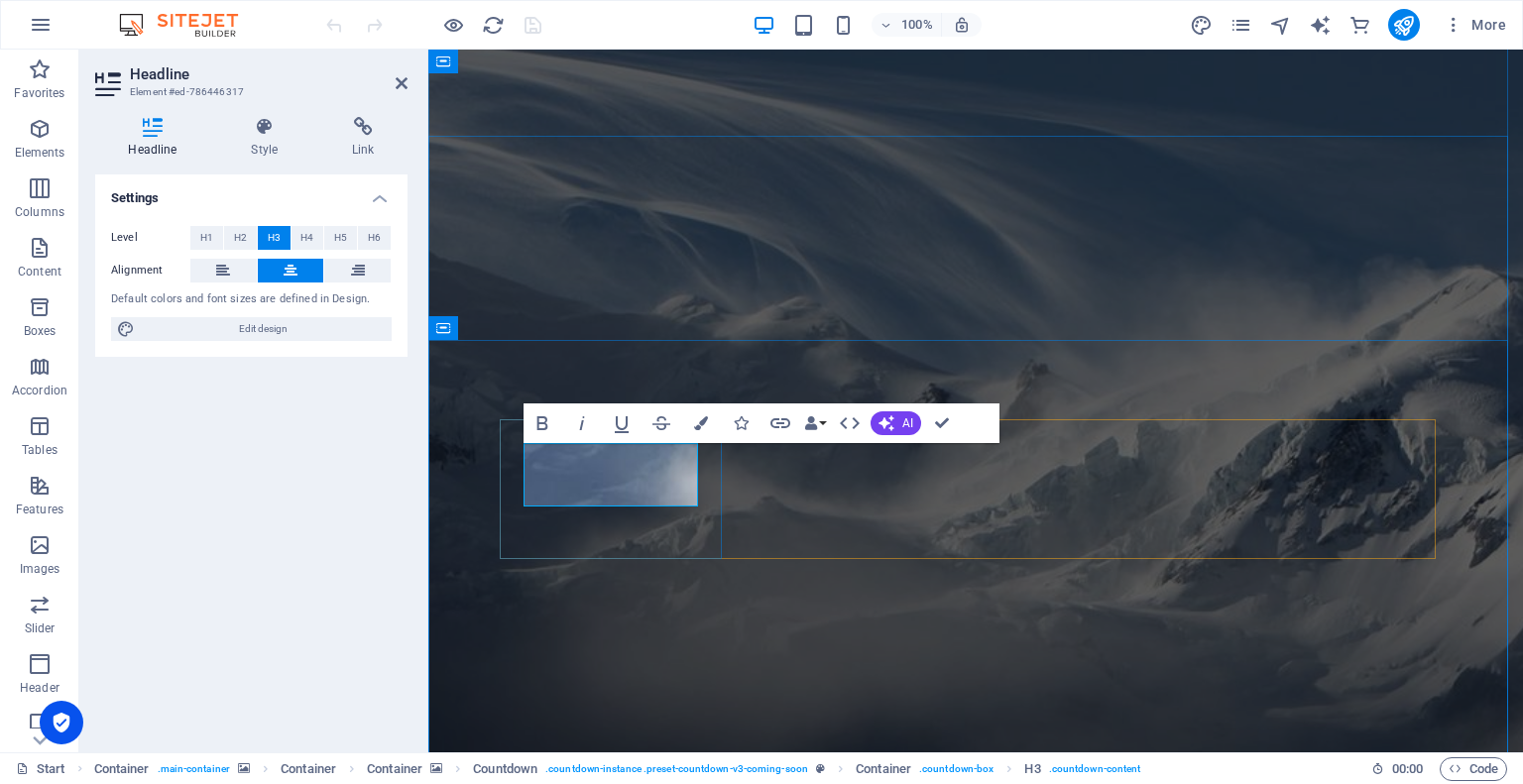 type 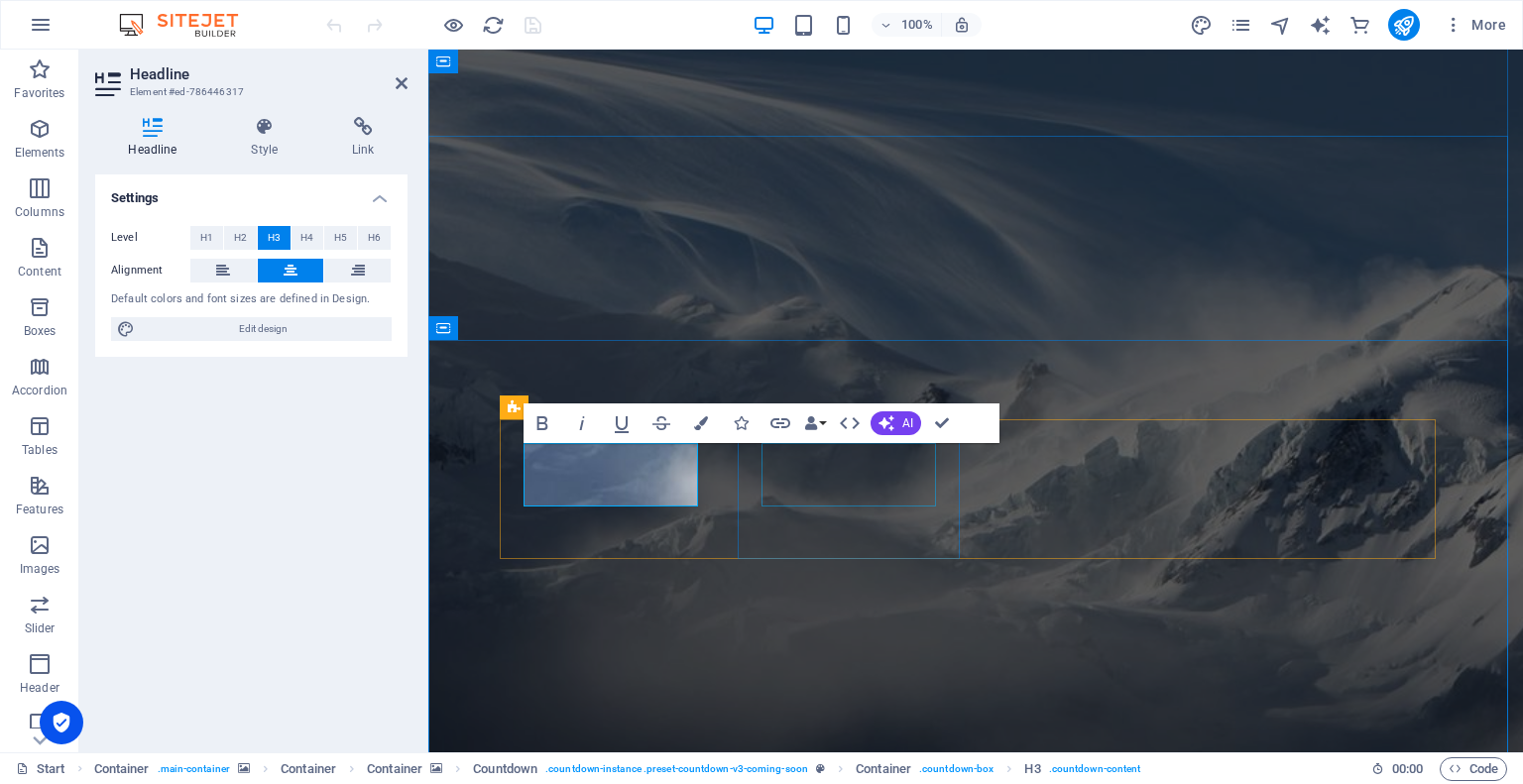 click on "0" at bounding box center [619, 2470] 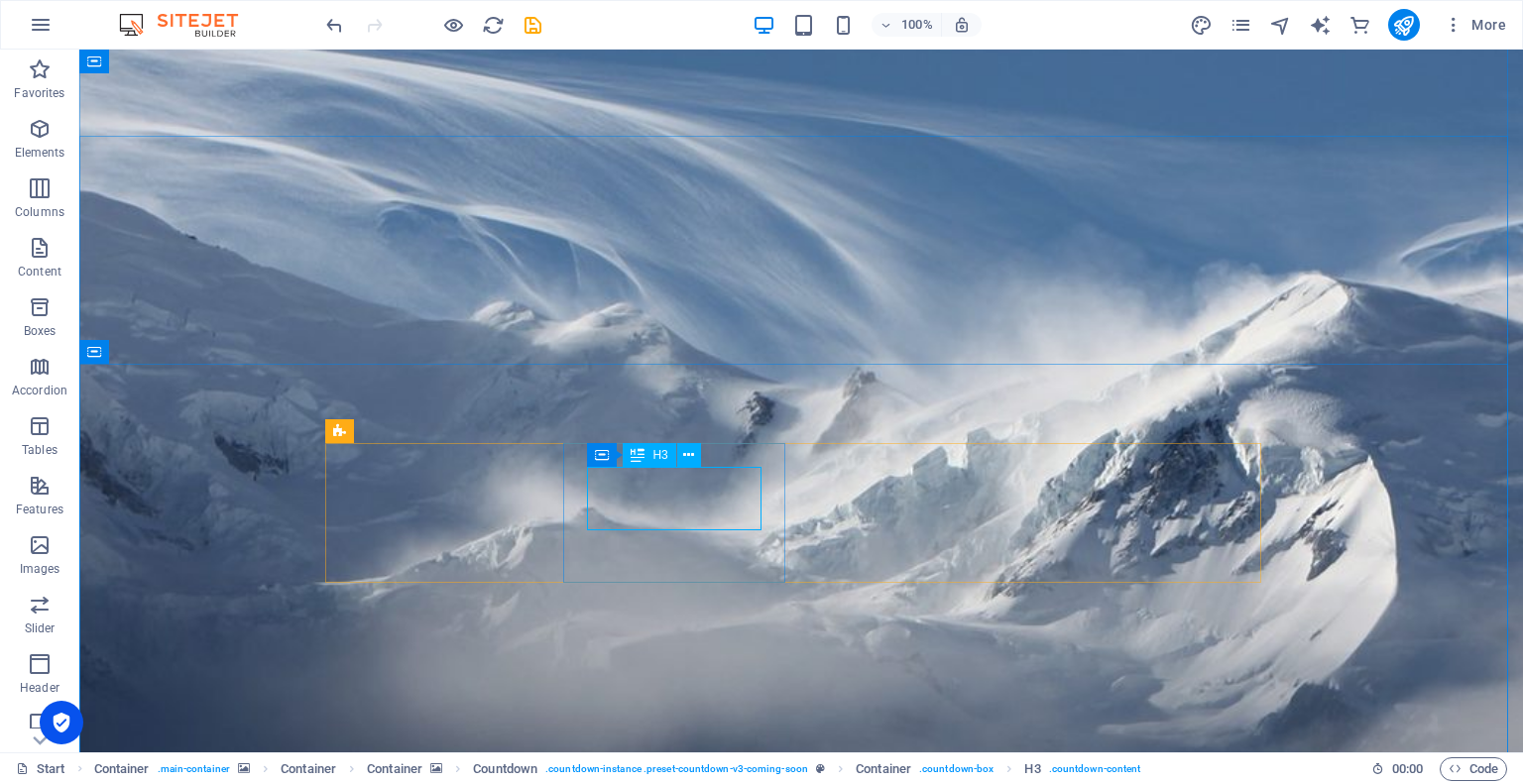 click on "0" at bounding box center [444, 2518] 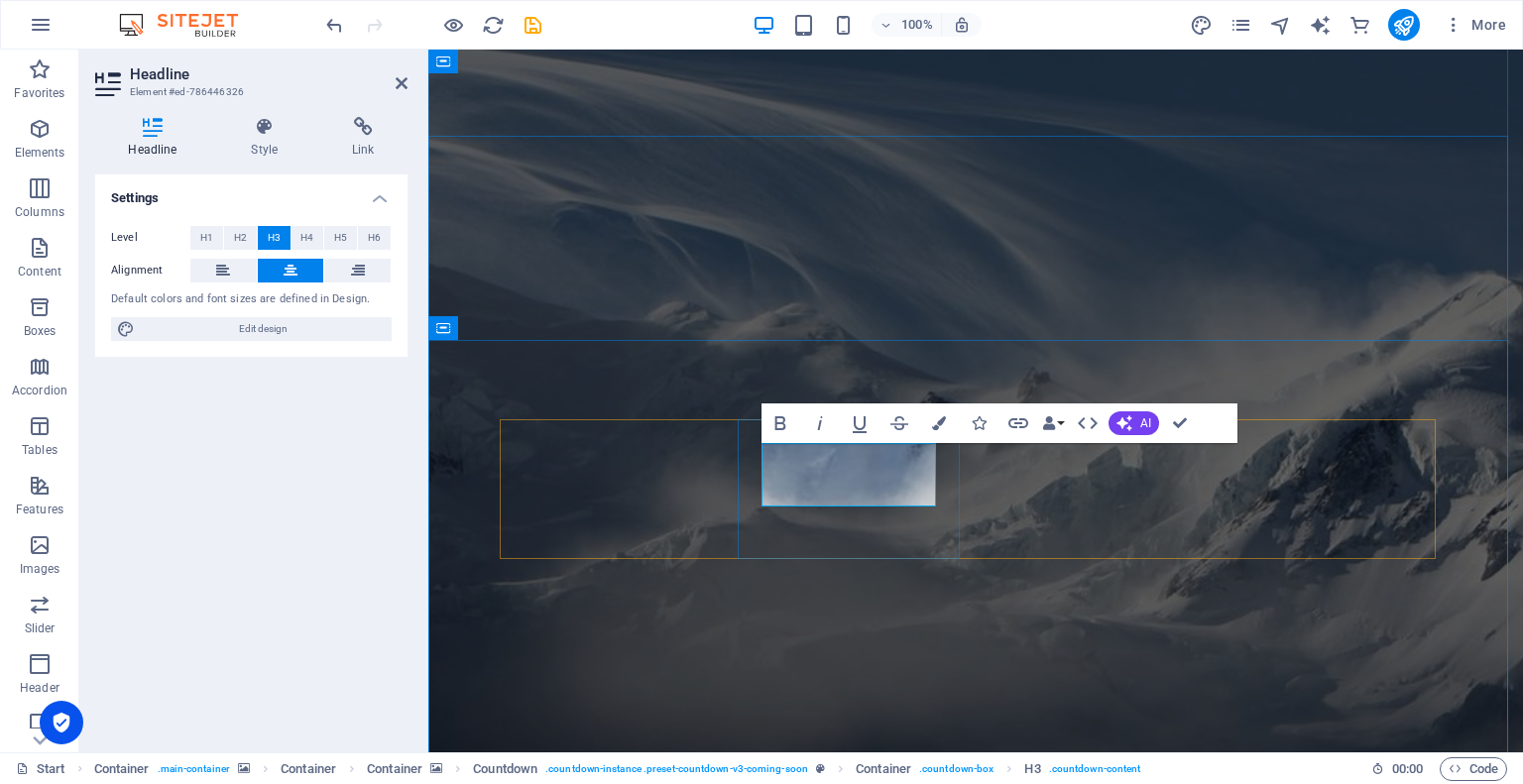 click on "0" at bounding box center [619, 2494] 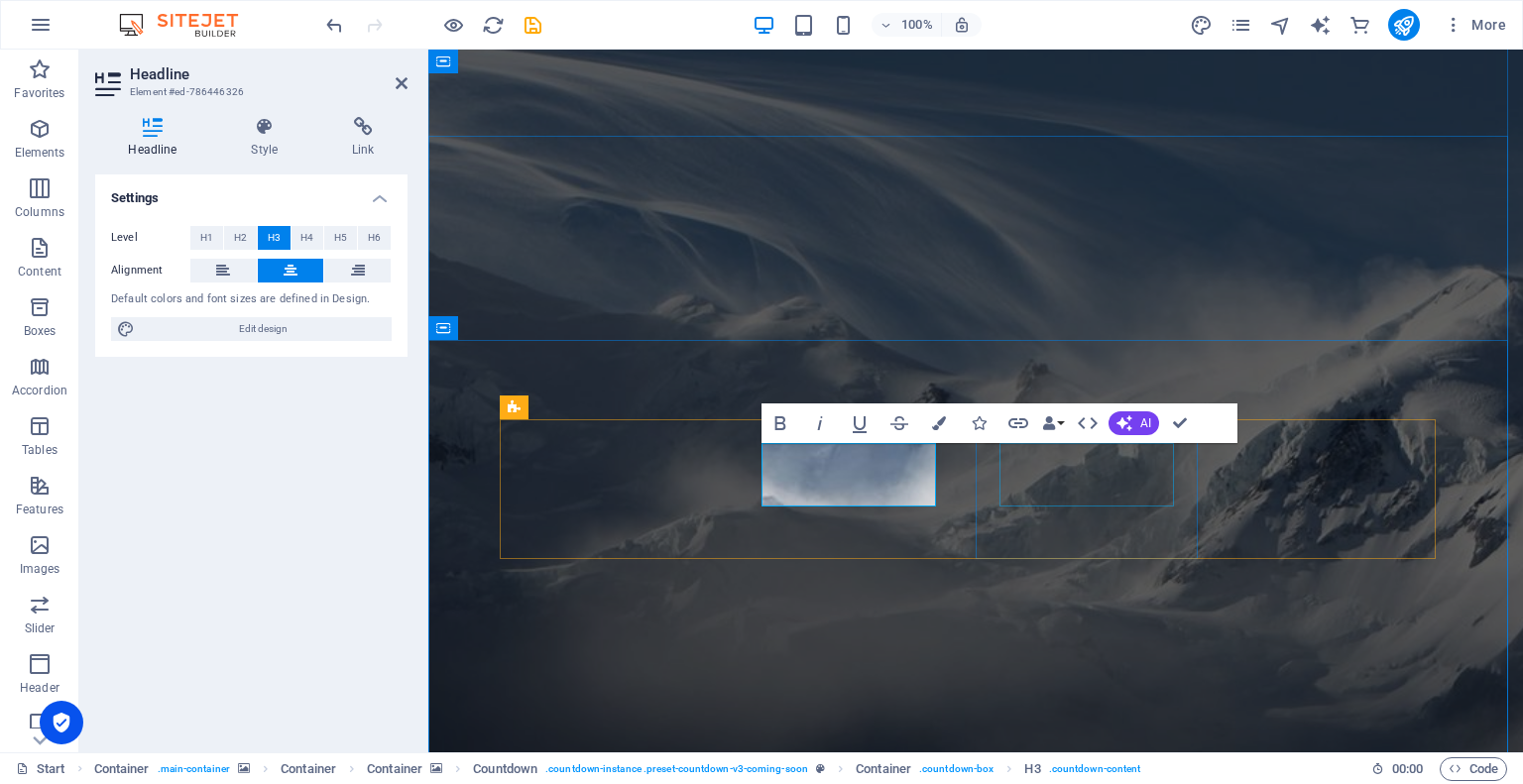 click on "0" at bounding box center [619, 2618] 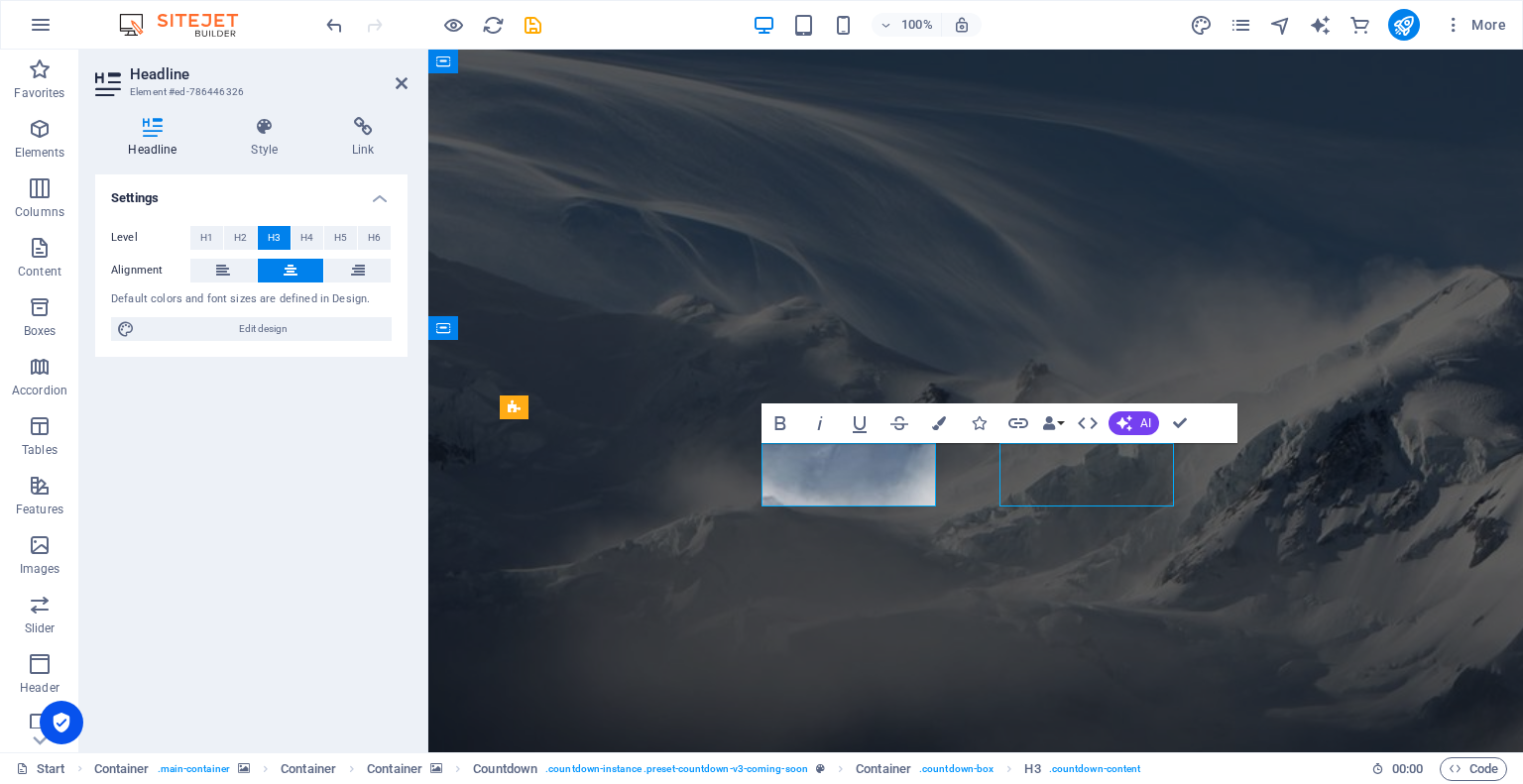 click on "0 Seconds" at bounding box center [619, 2786] 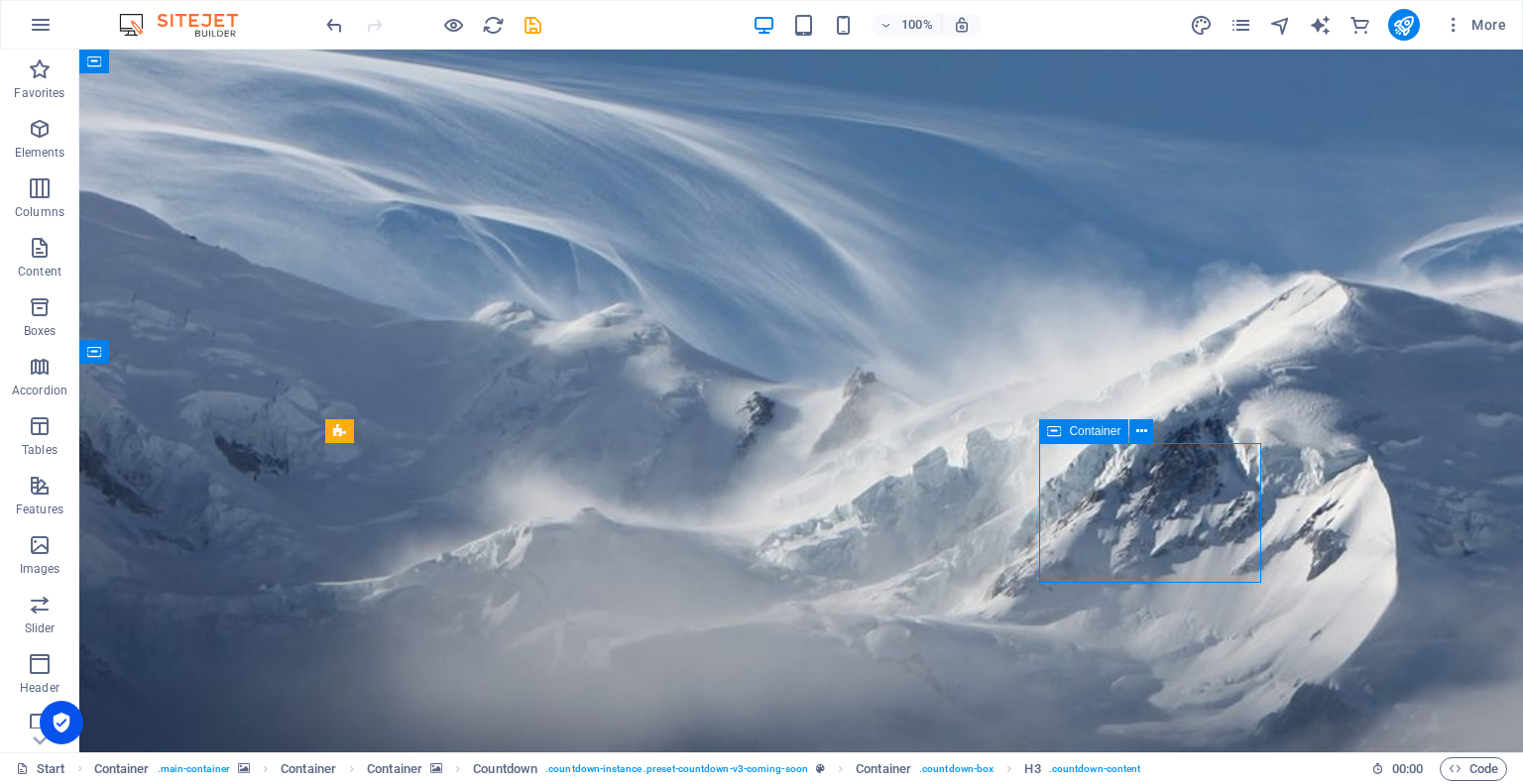 click on "0 Seconds" at bounding box center [444, 2834] 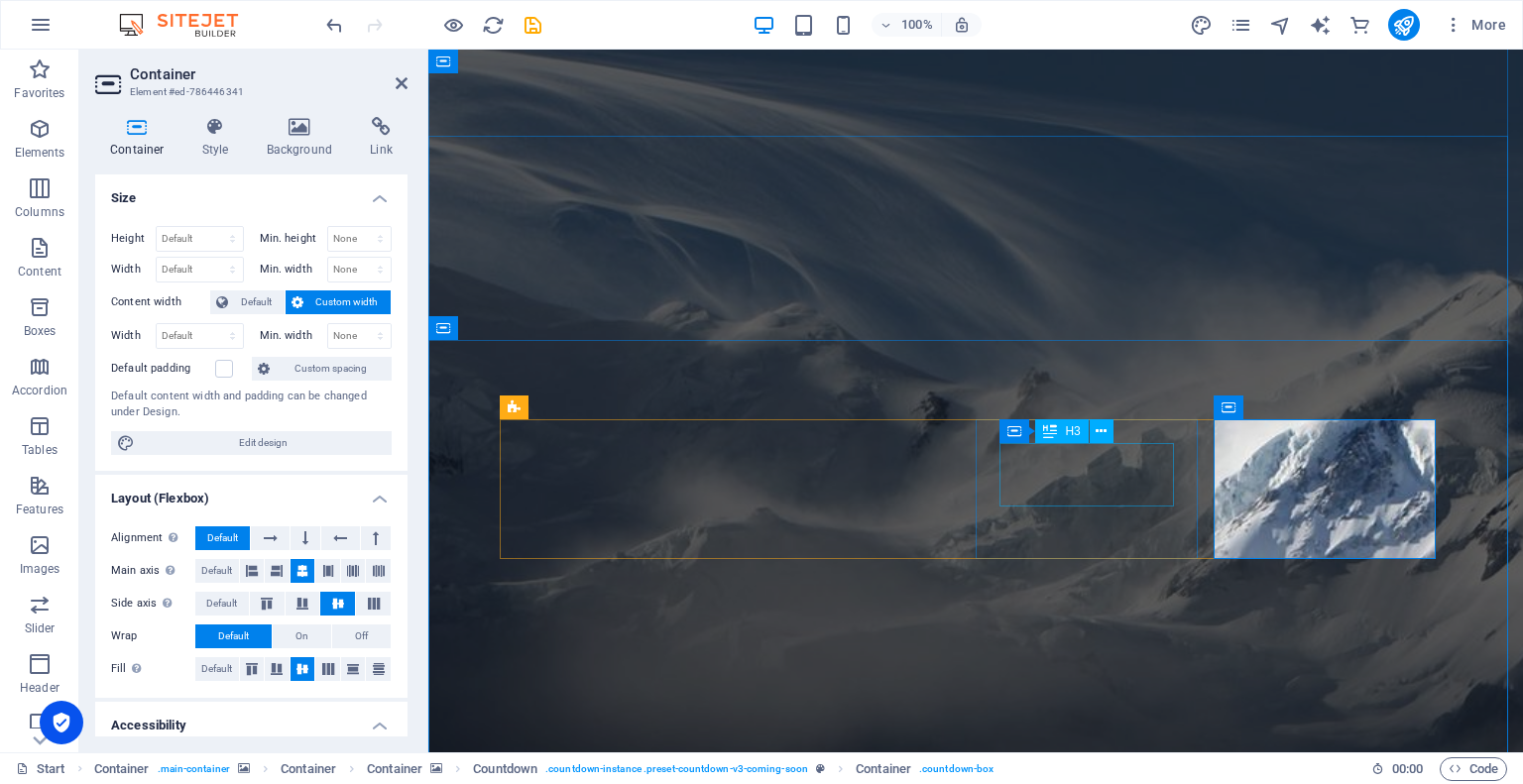 click on "0" at bounding box center (619, 2641) 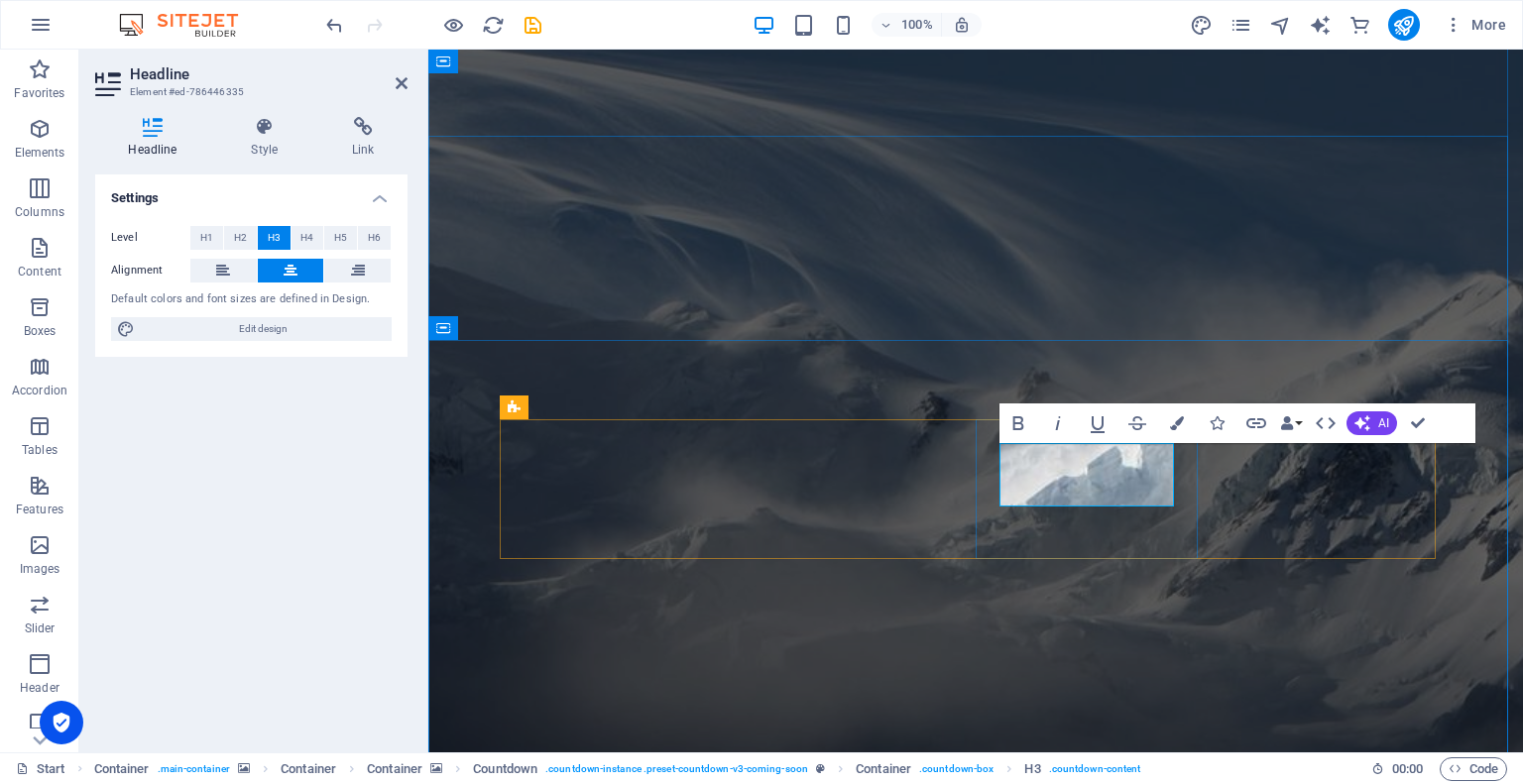 click on "0" at bounding box center [619, 2641] 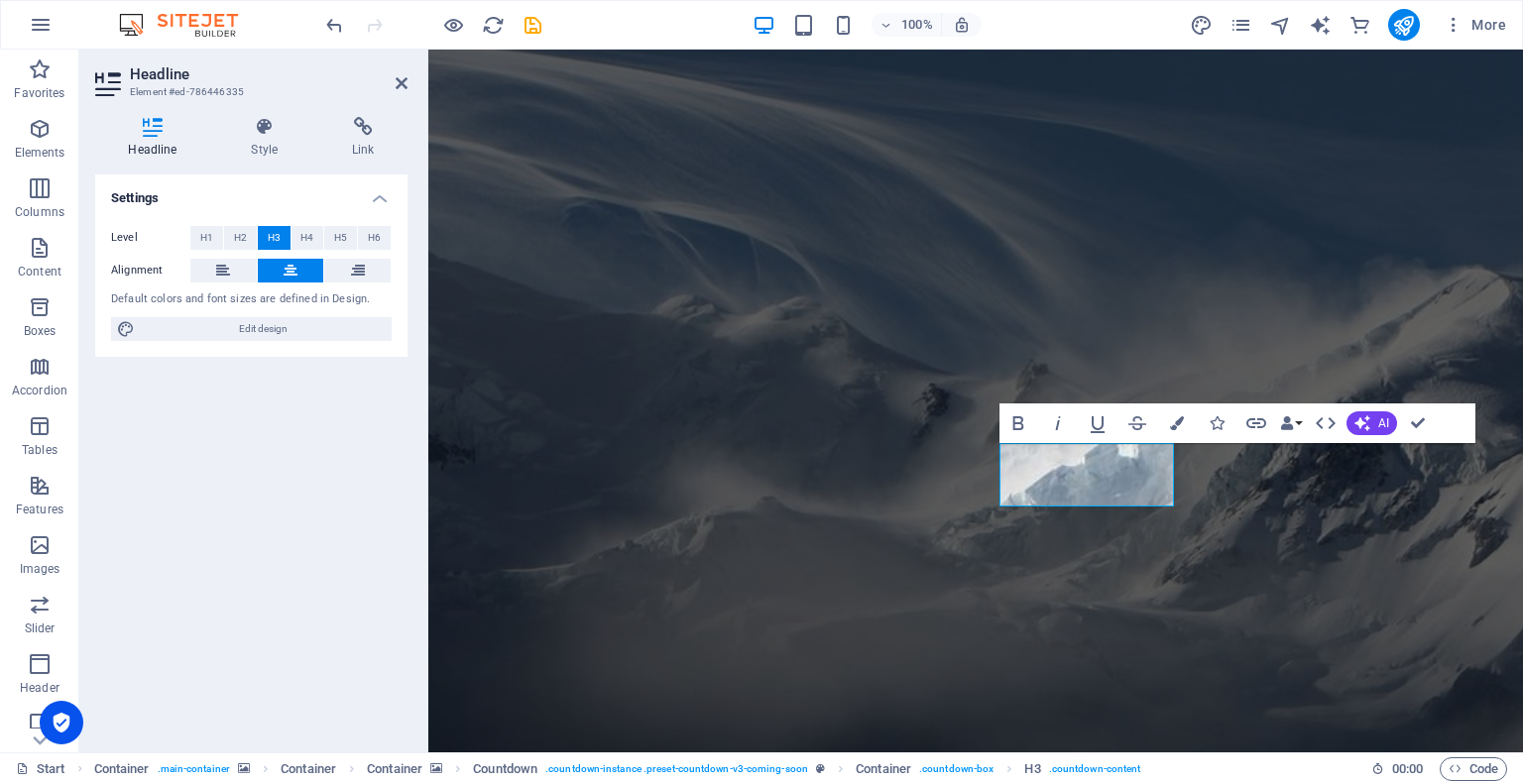 click at bounding box center [976, 1856] 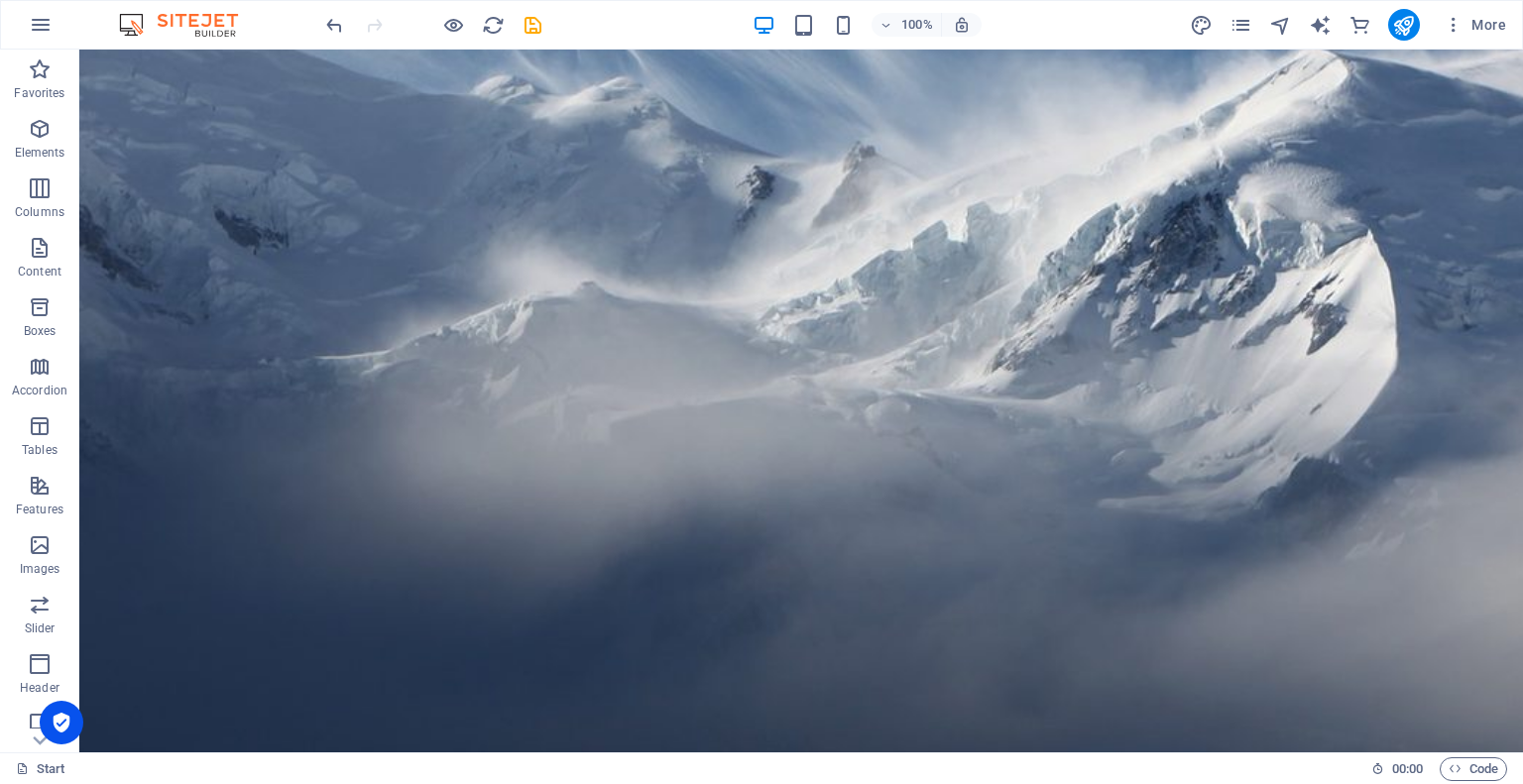 scroll, scrollTop: 119, scrollLeft: 0, axis: vertical 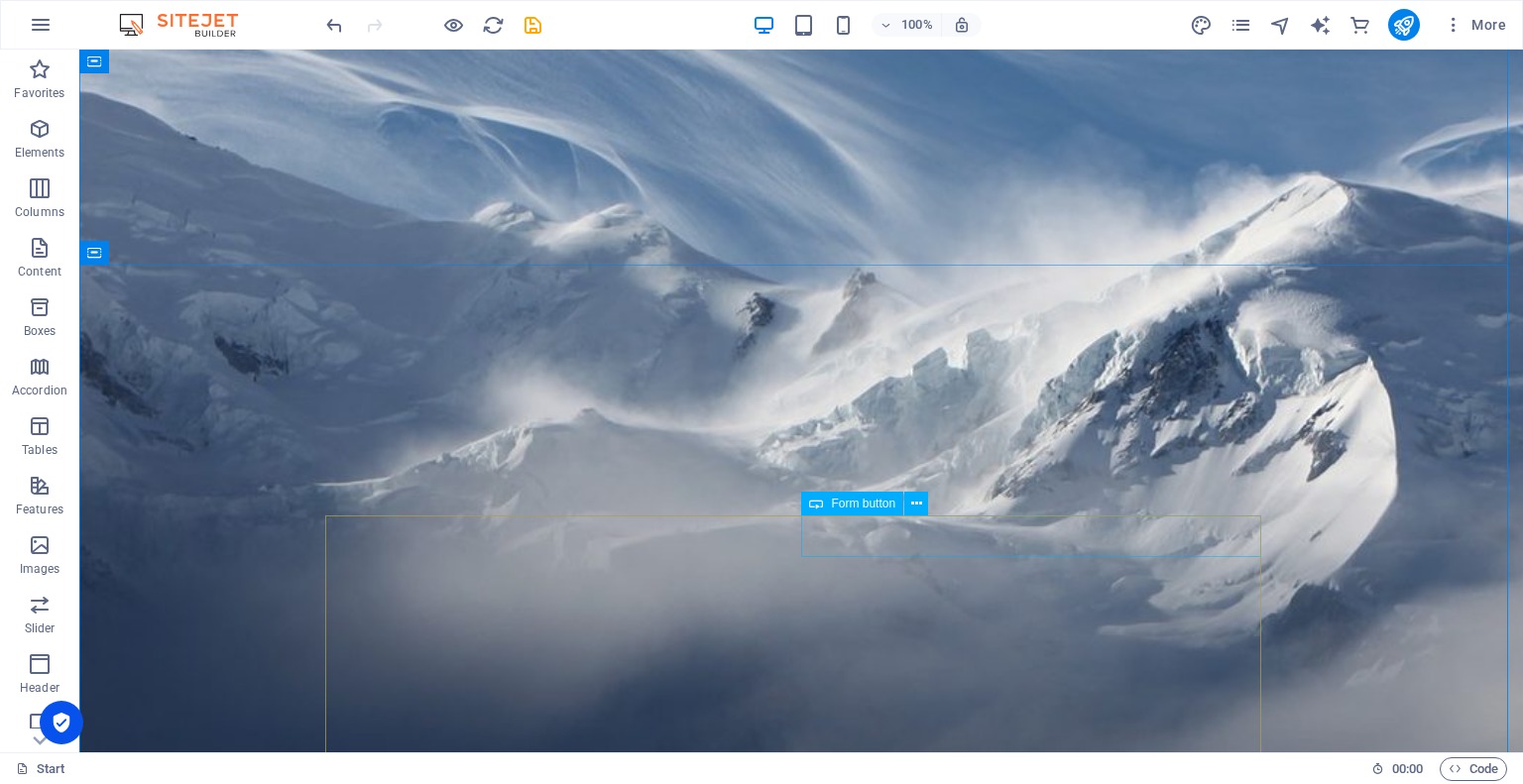 click on "Notify me!" at bounding box center [1039, 2857] 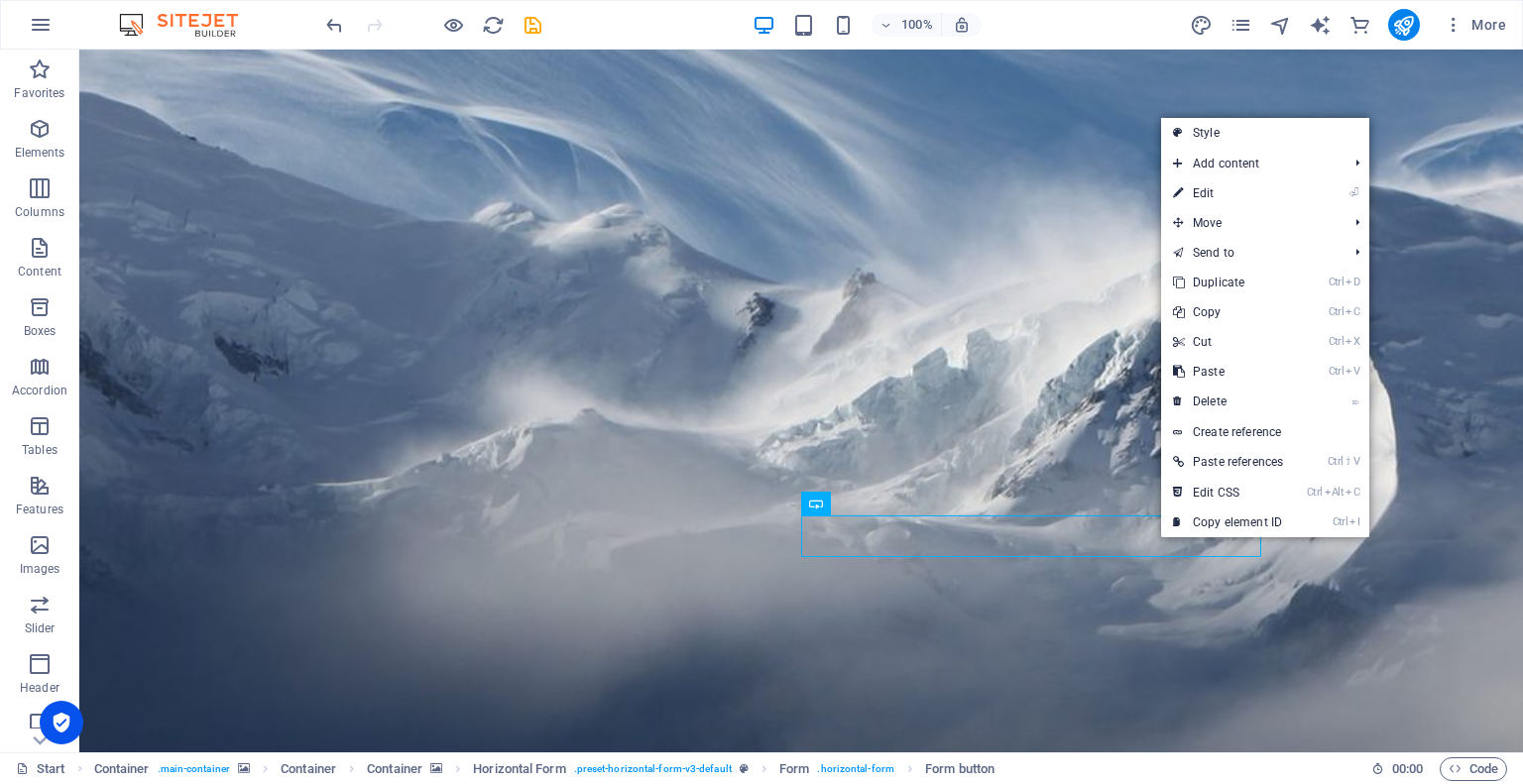 click at bounding box center (801, 1805) 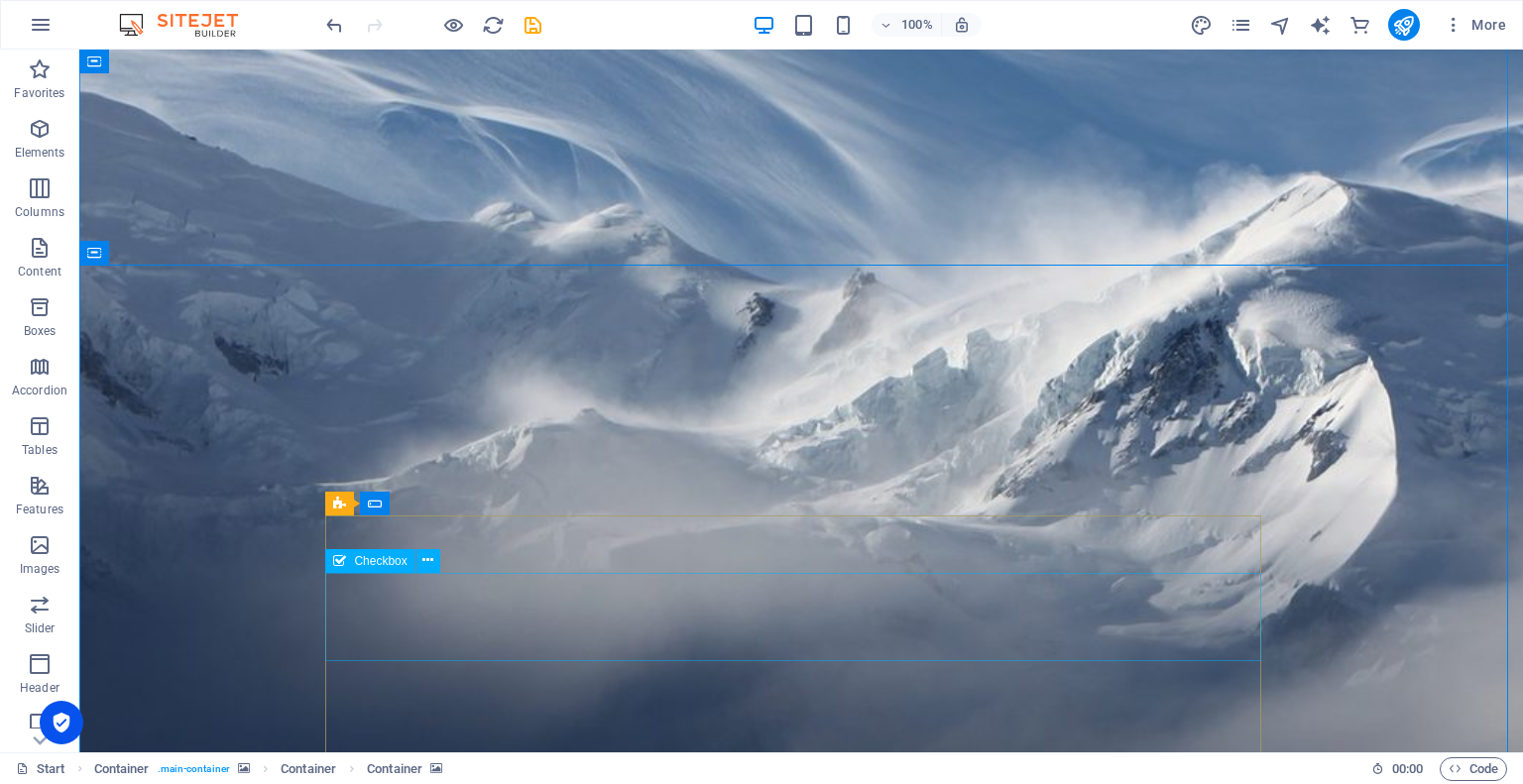 click on "I have read and understand the privacy policy." at bounding box center (801, 2939) 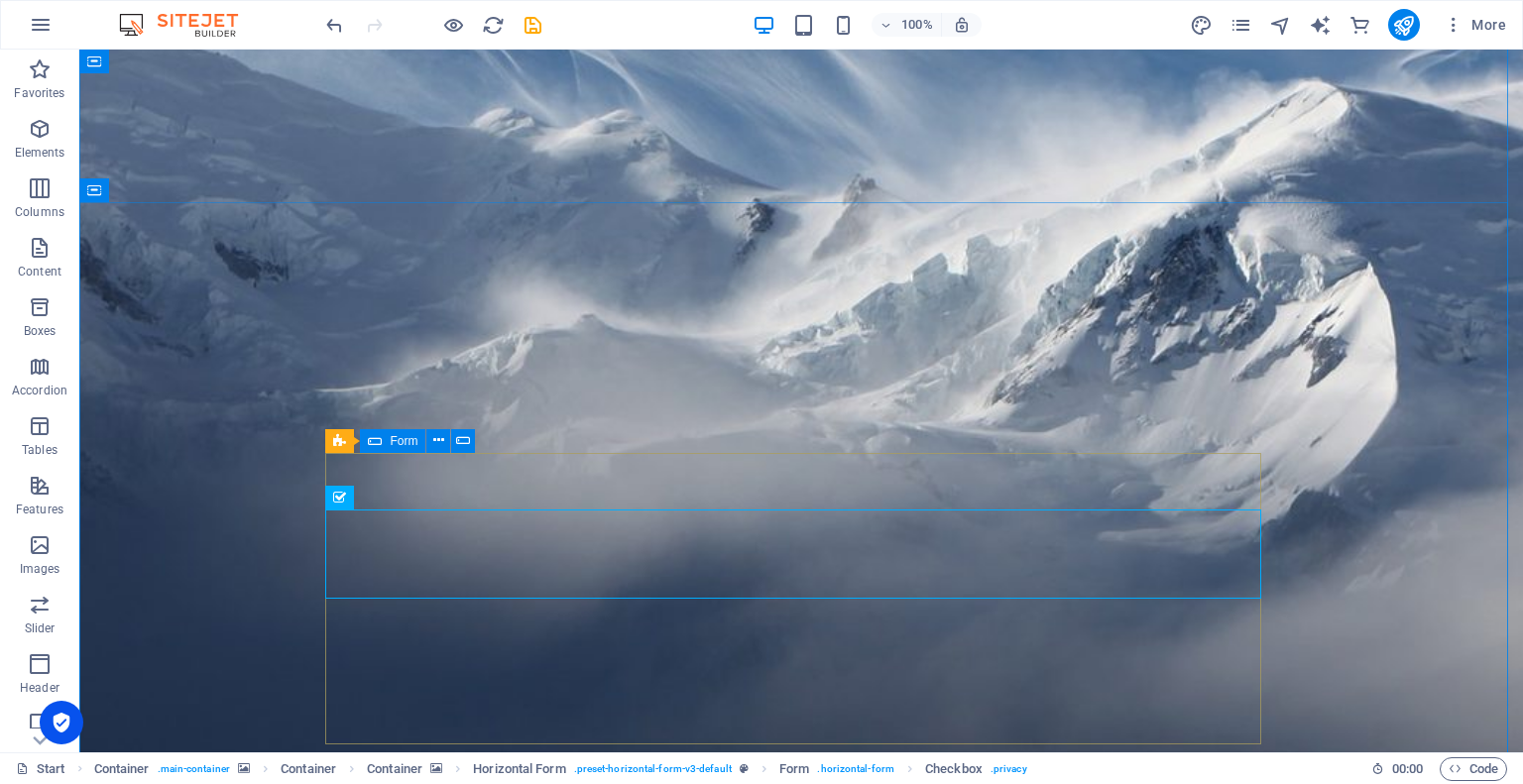 scroll, scrollTop: 317, scrollLeft: 0, axis: vertical 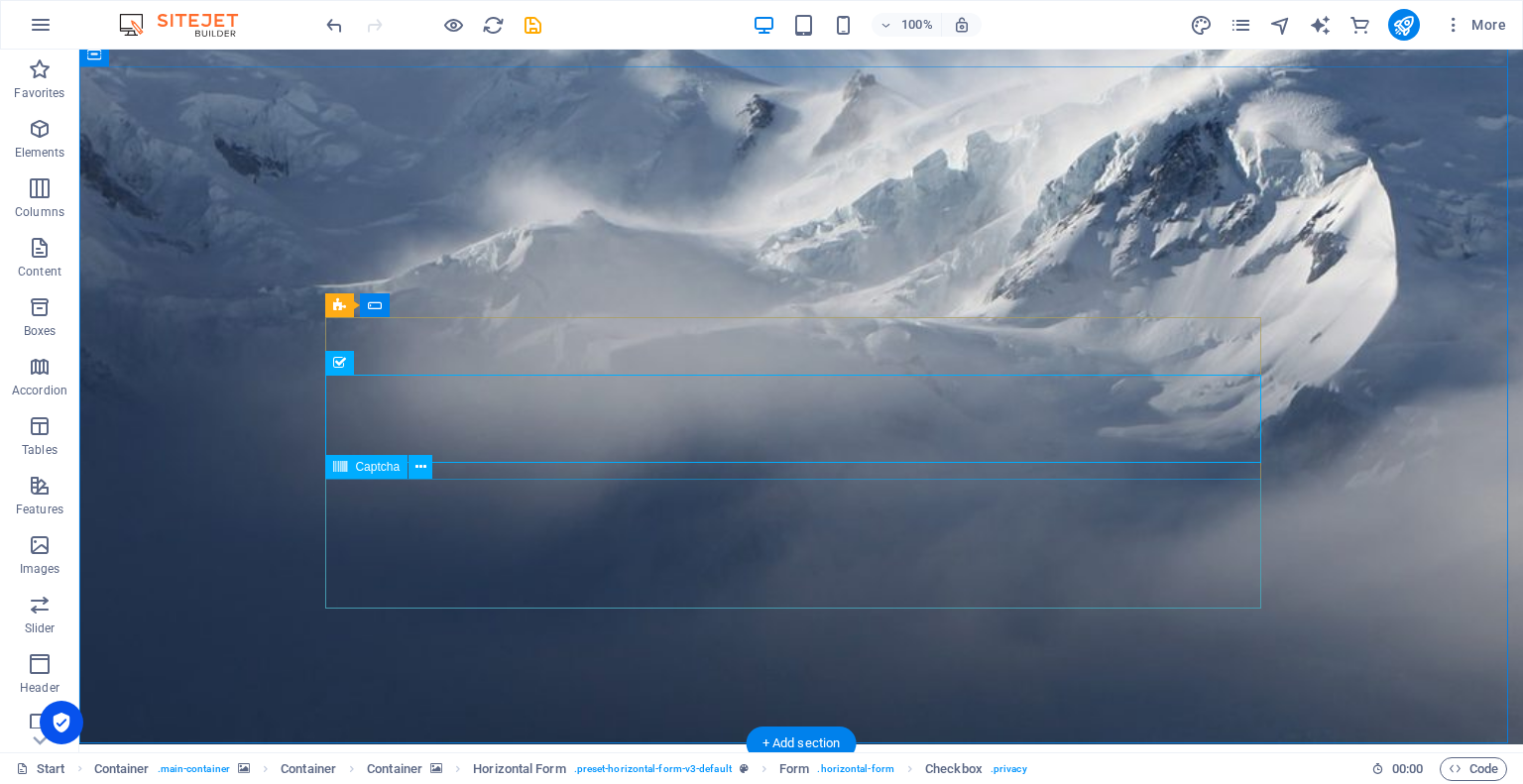click on "Nicht lesbar? Neu generieren" at bounding box center [801, 2886] 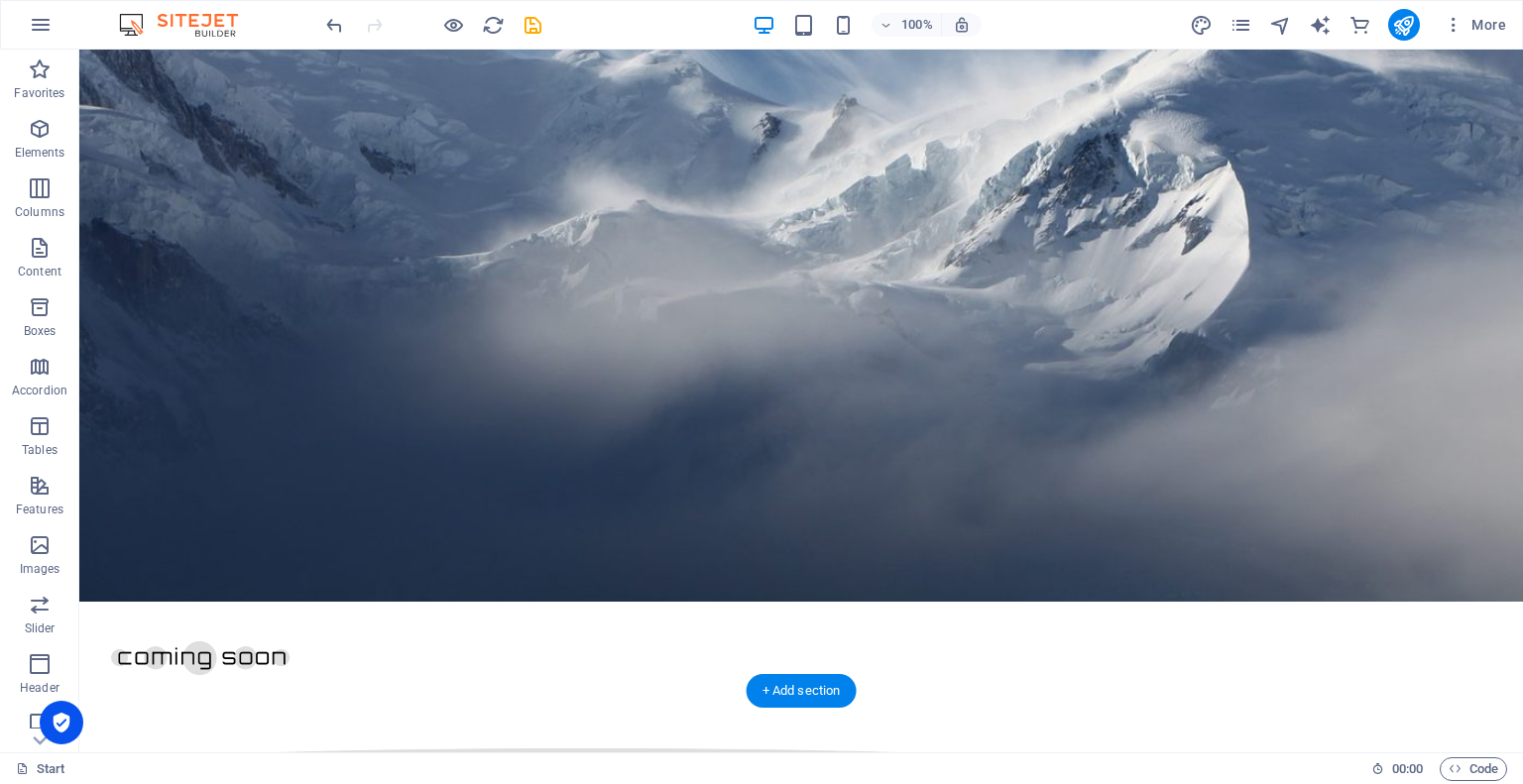 scroll, scrollTop: 119, scrollLeft: 0, axis: vertical 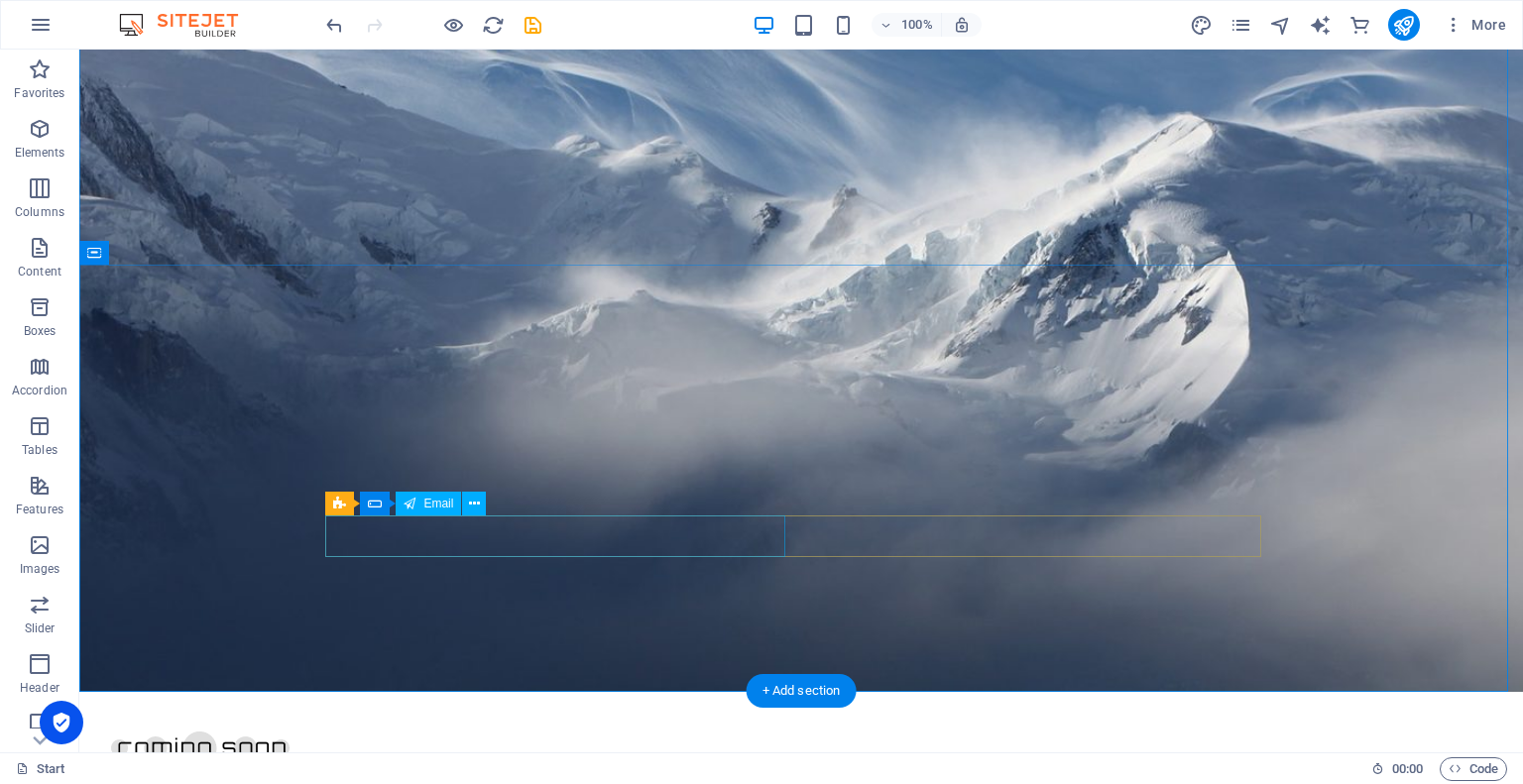 click at bounding box center [563, 2356] 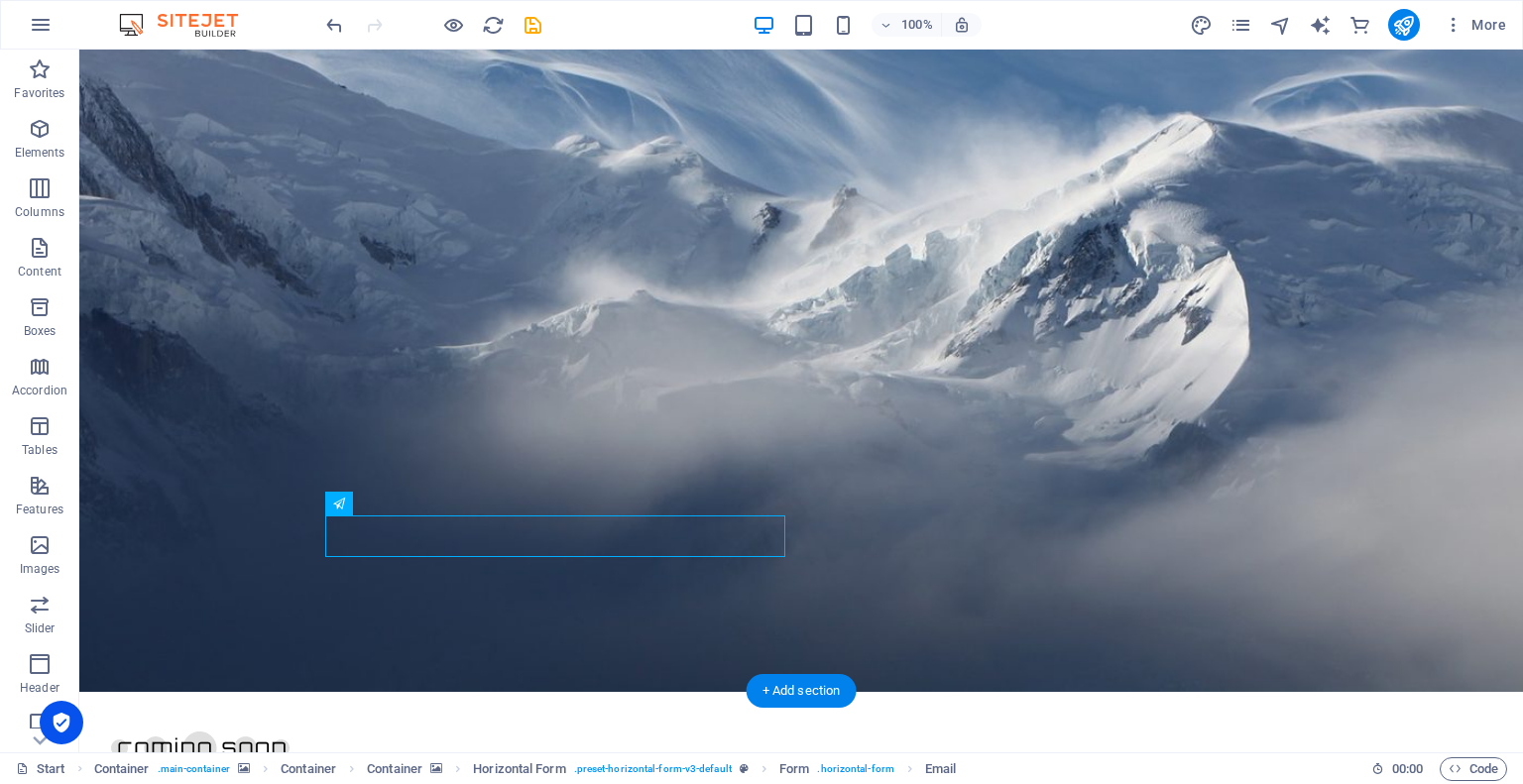 click at bounding box center [801, 1429] 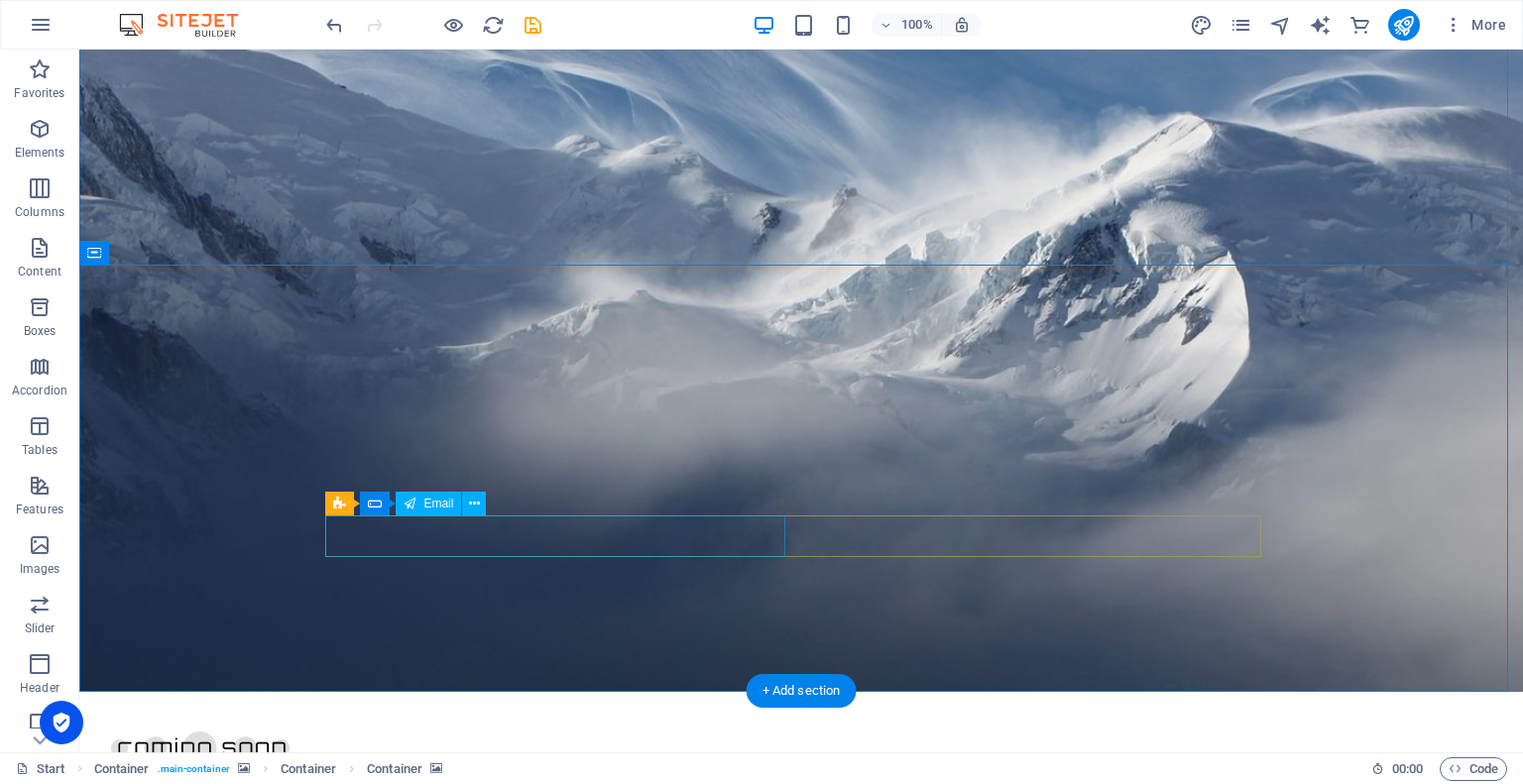 click at bounding box center [563, 2356] 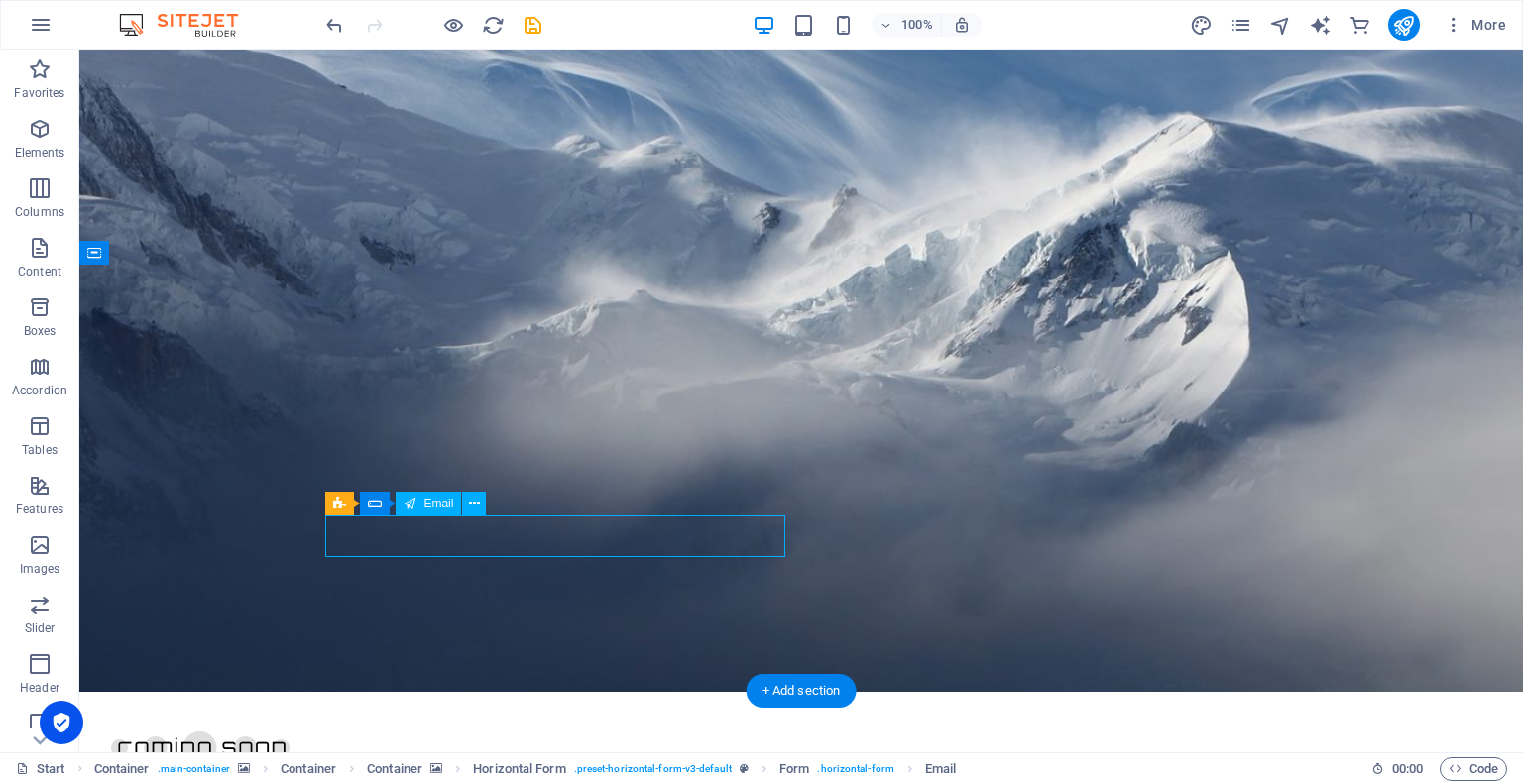 click at bounding box center [563, 2356] 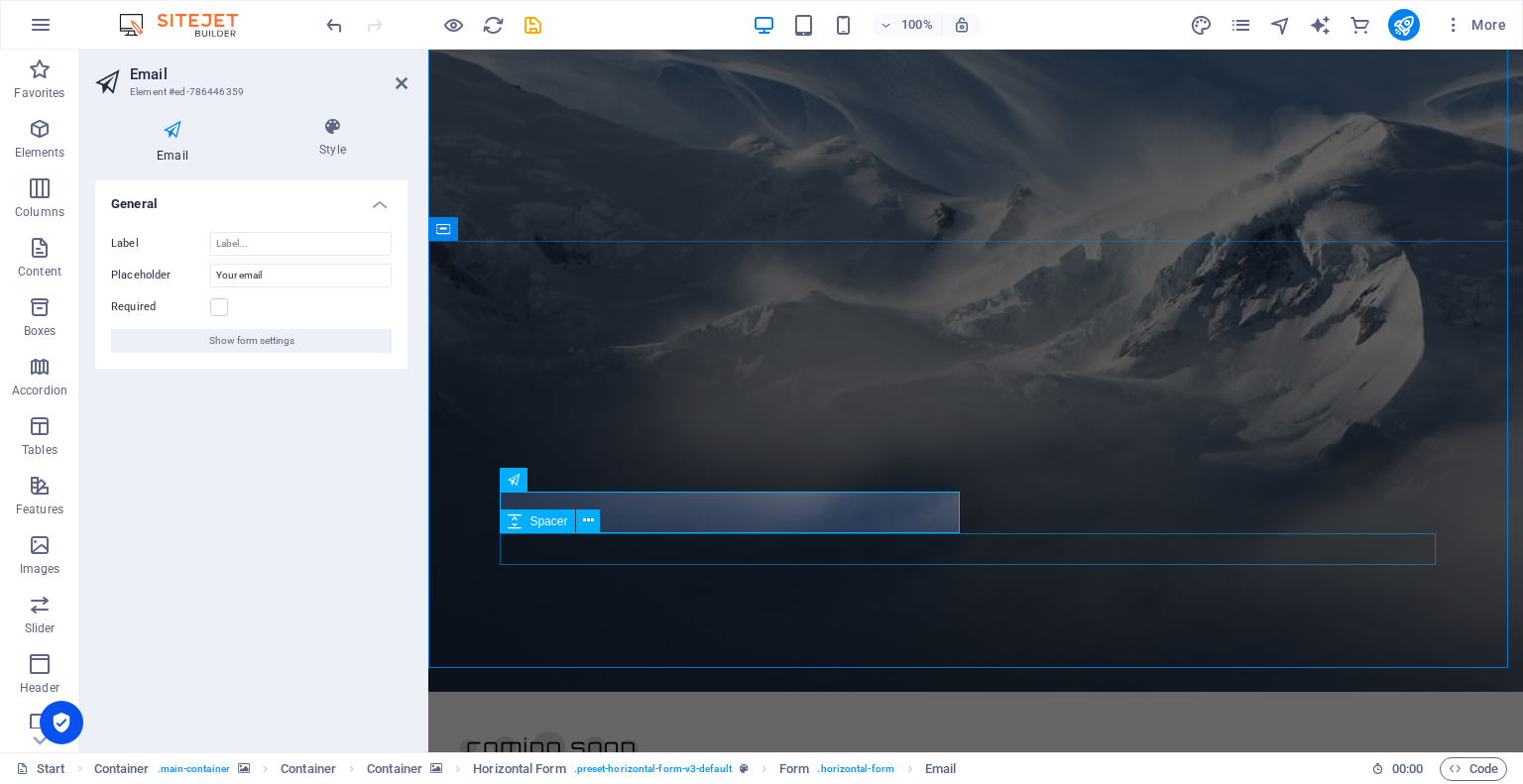 click at bounding box center (976, 2369) 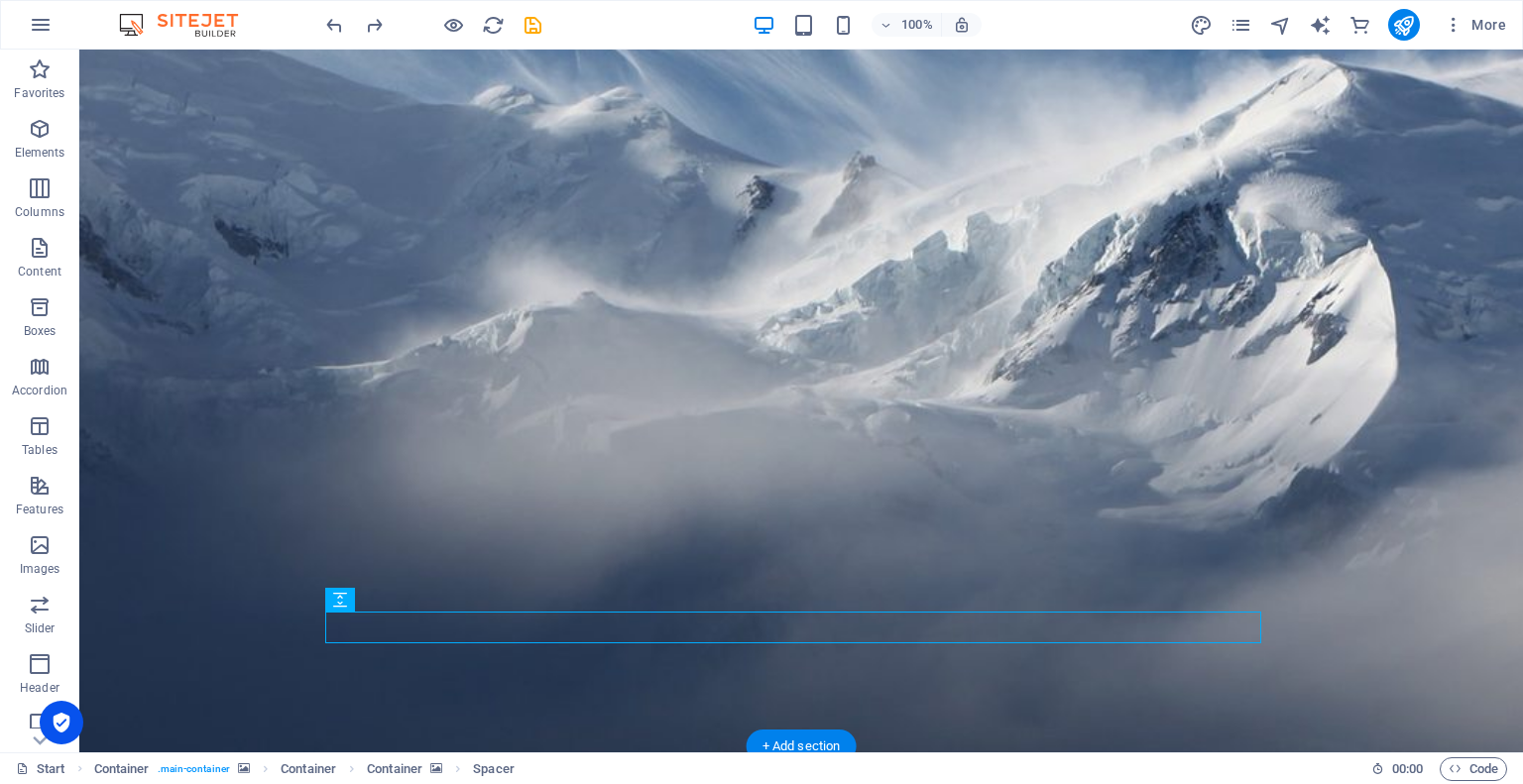 scroll, scrollTop: 317, scrollLeft: 0, axis: vertical 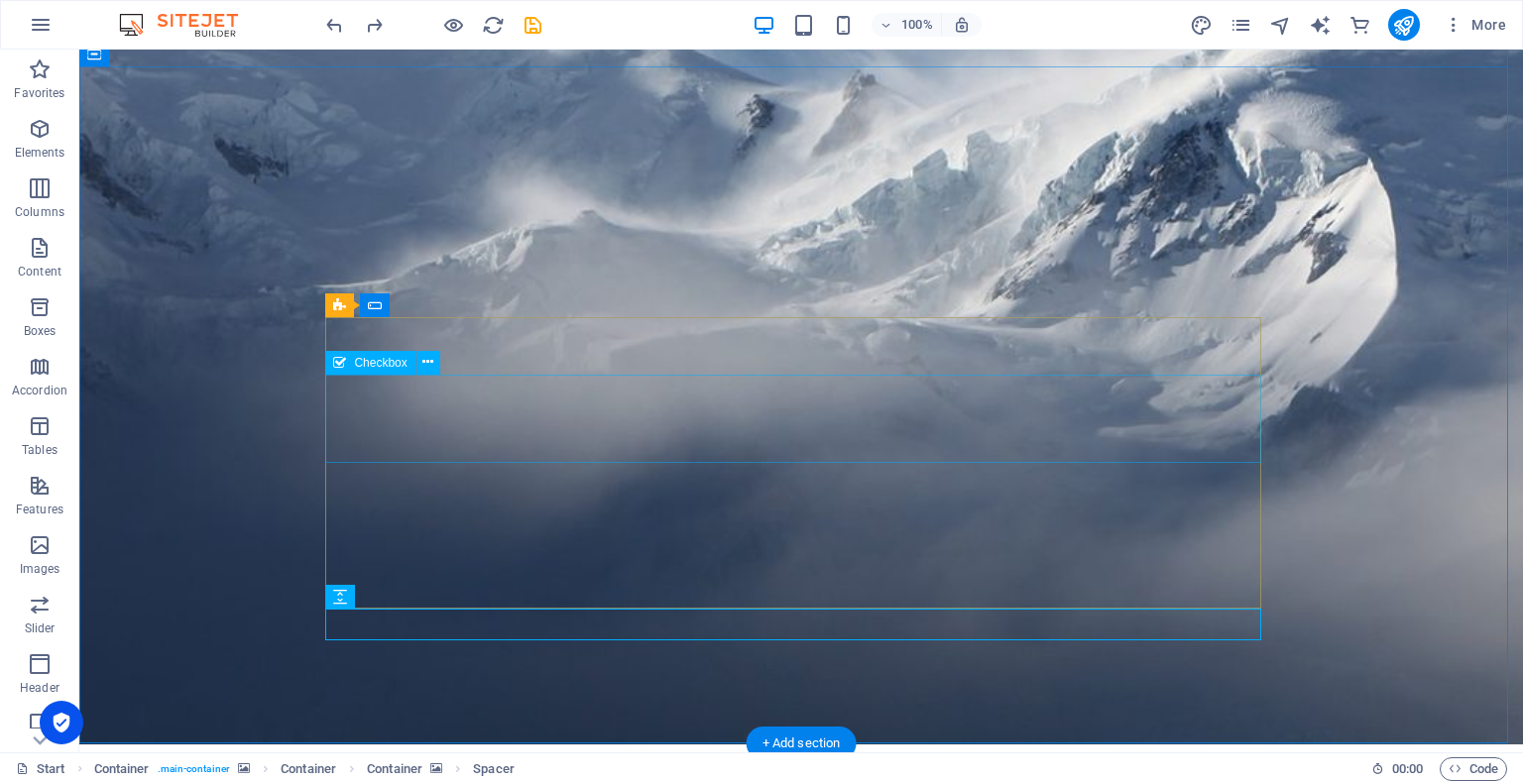 click on "I have read and understand the privacy policy." at bounding box center [801, 2741] 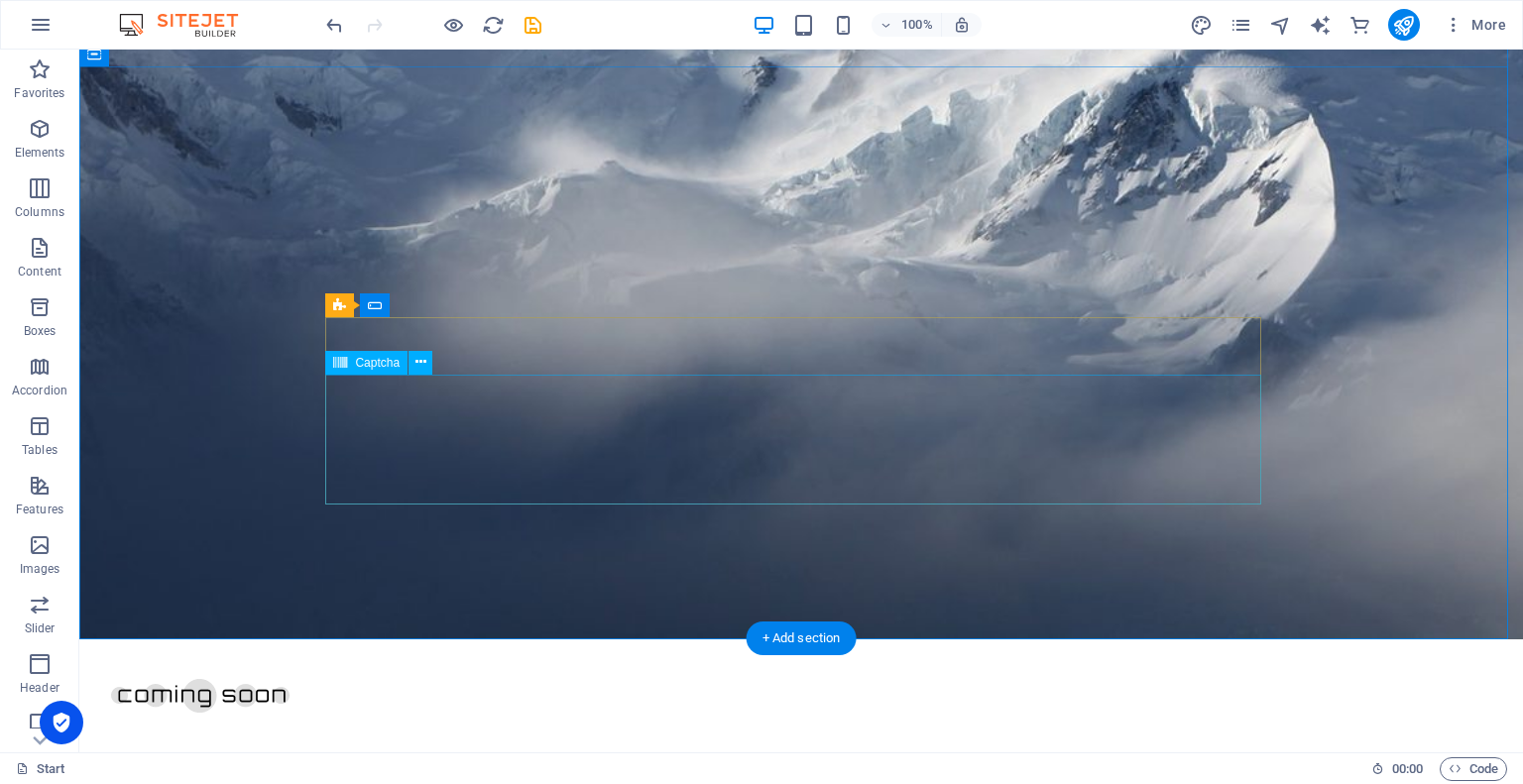 click on "Nicht lesbar? Neu generieren" at bounding box center [801, 2571] 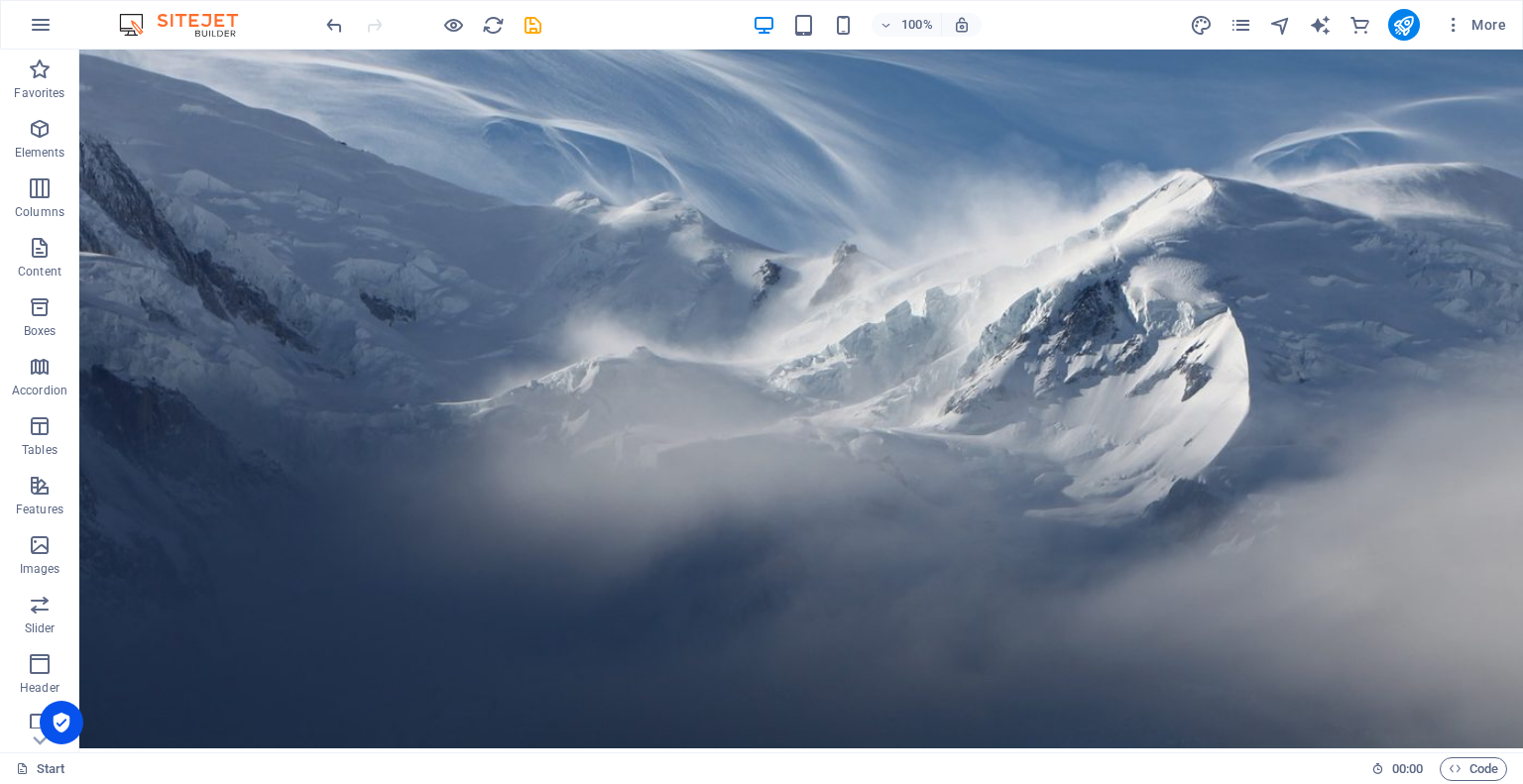 scroll, scrollTop: 0, scrollLeft: 0, axis: both 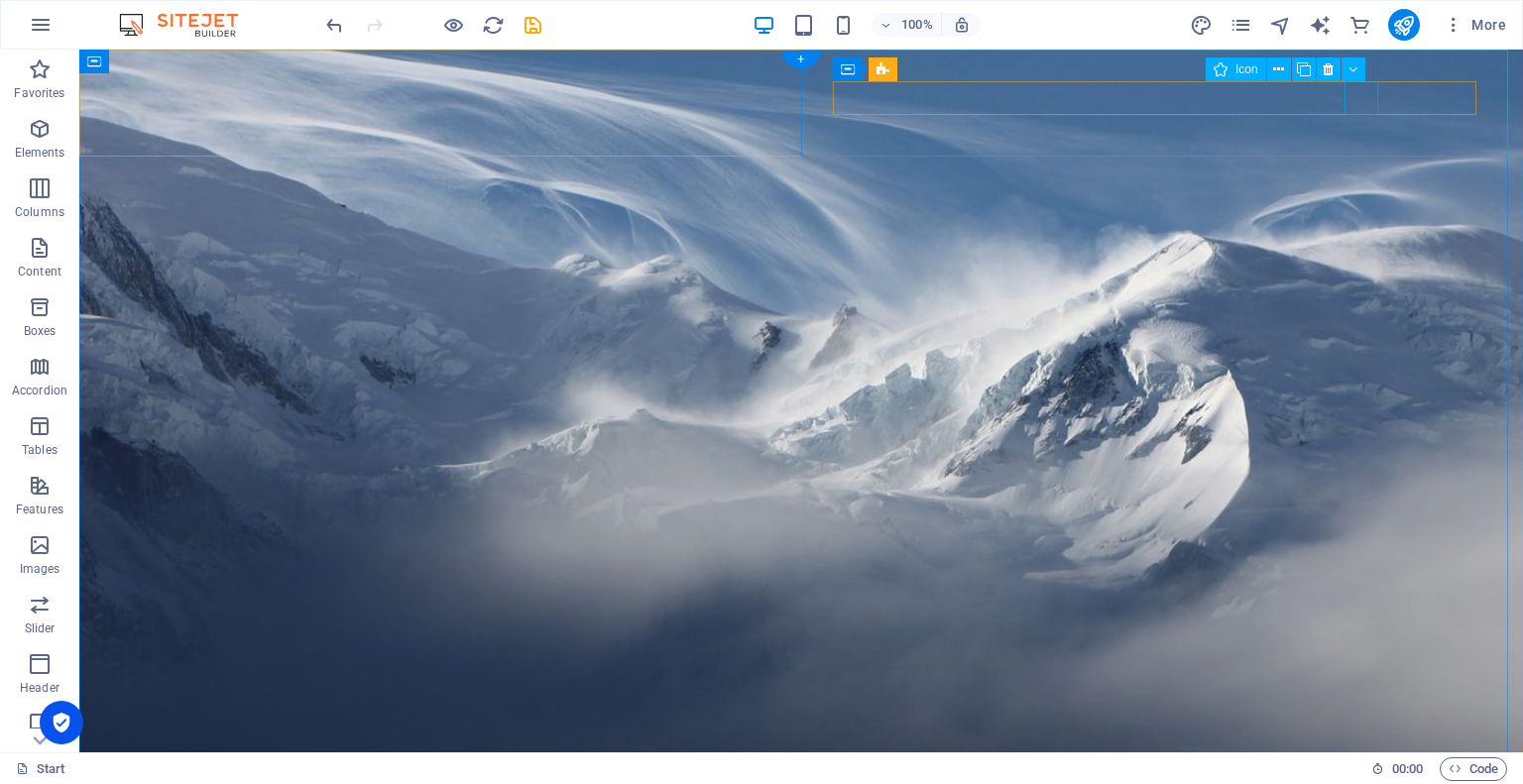 click at bounding box center [587, 974] 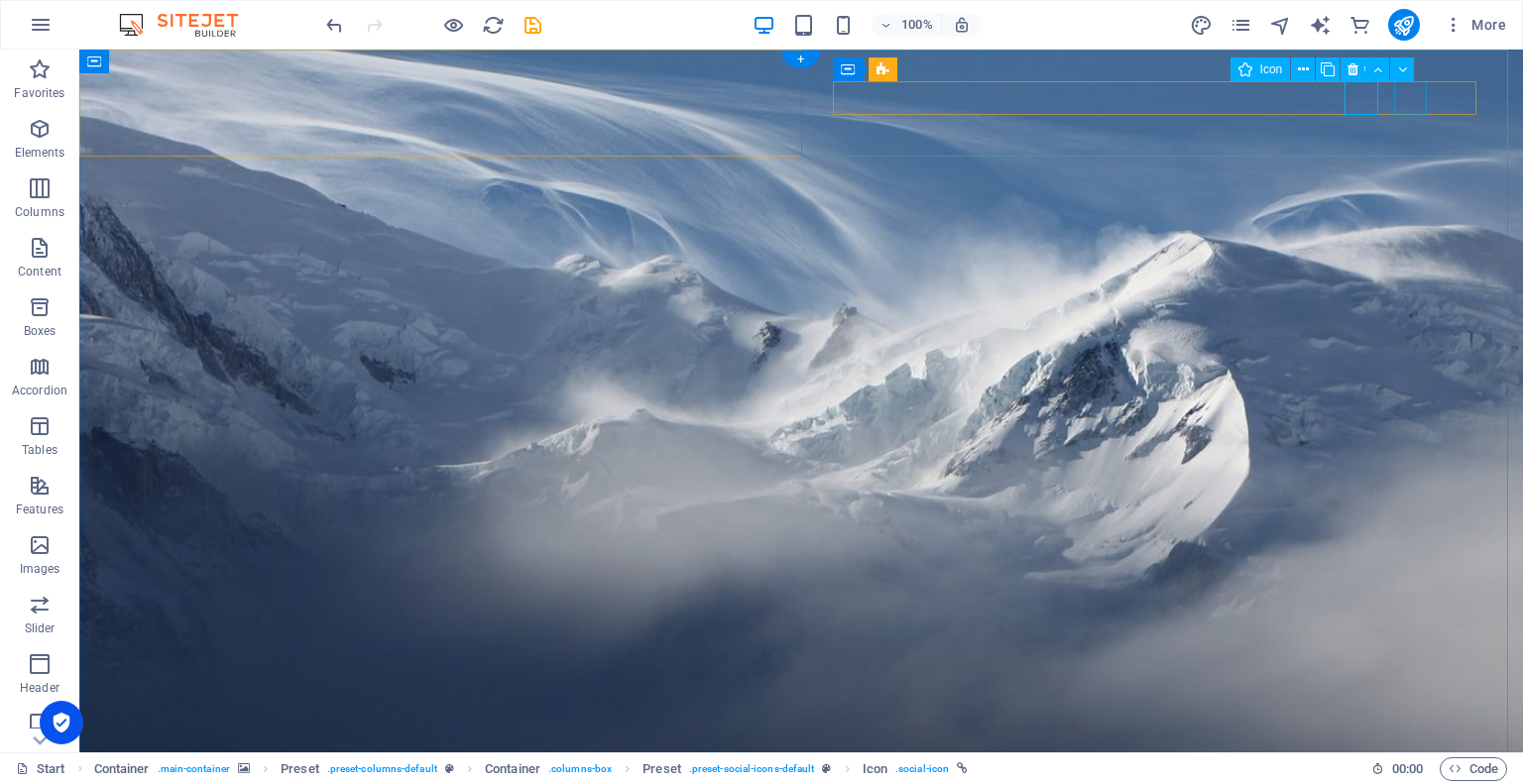 click at bounding box center (587, 1016) 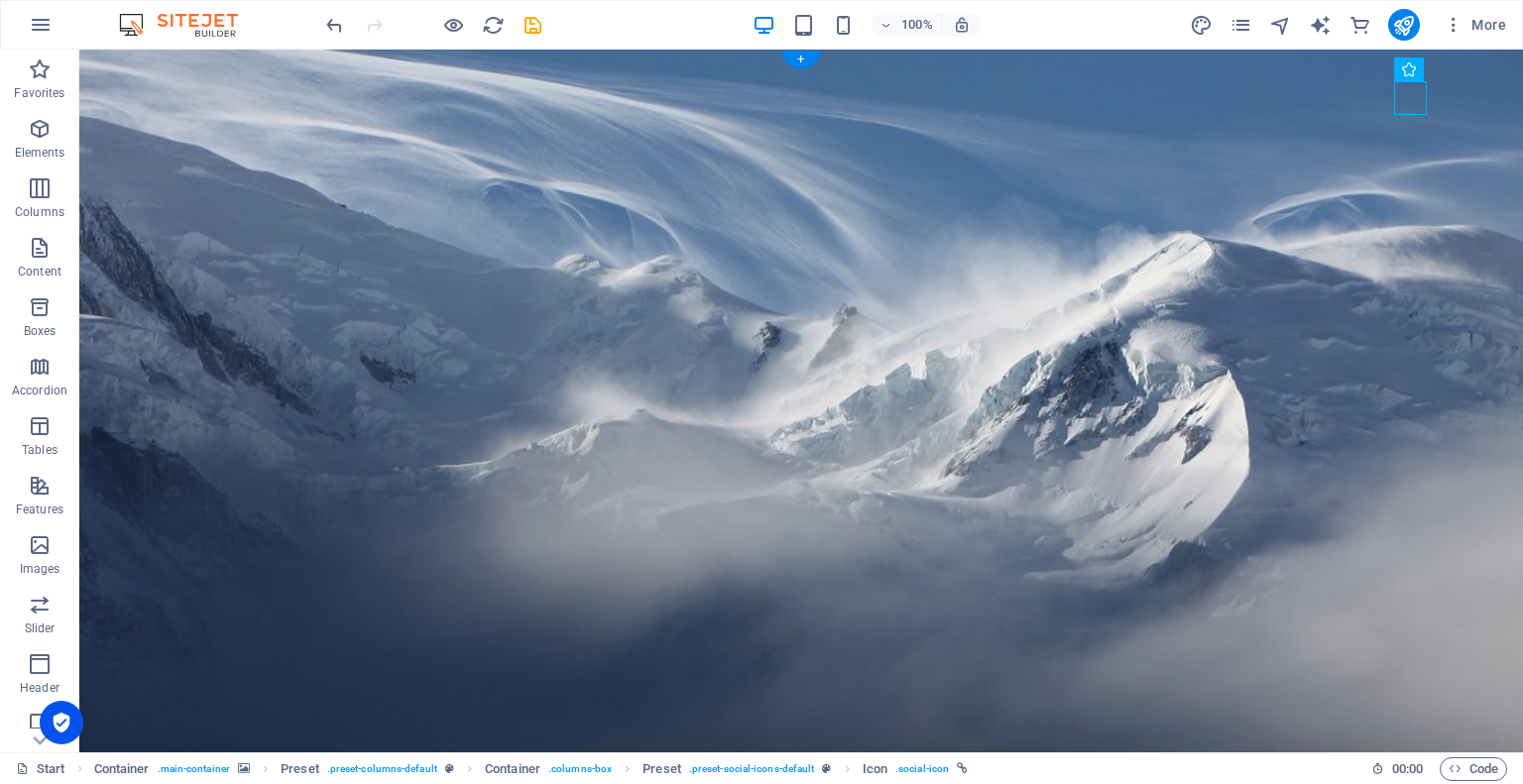 click at bounding box center (801, 1548) 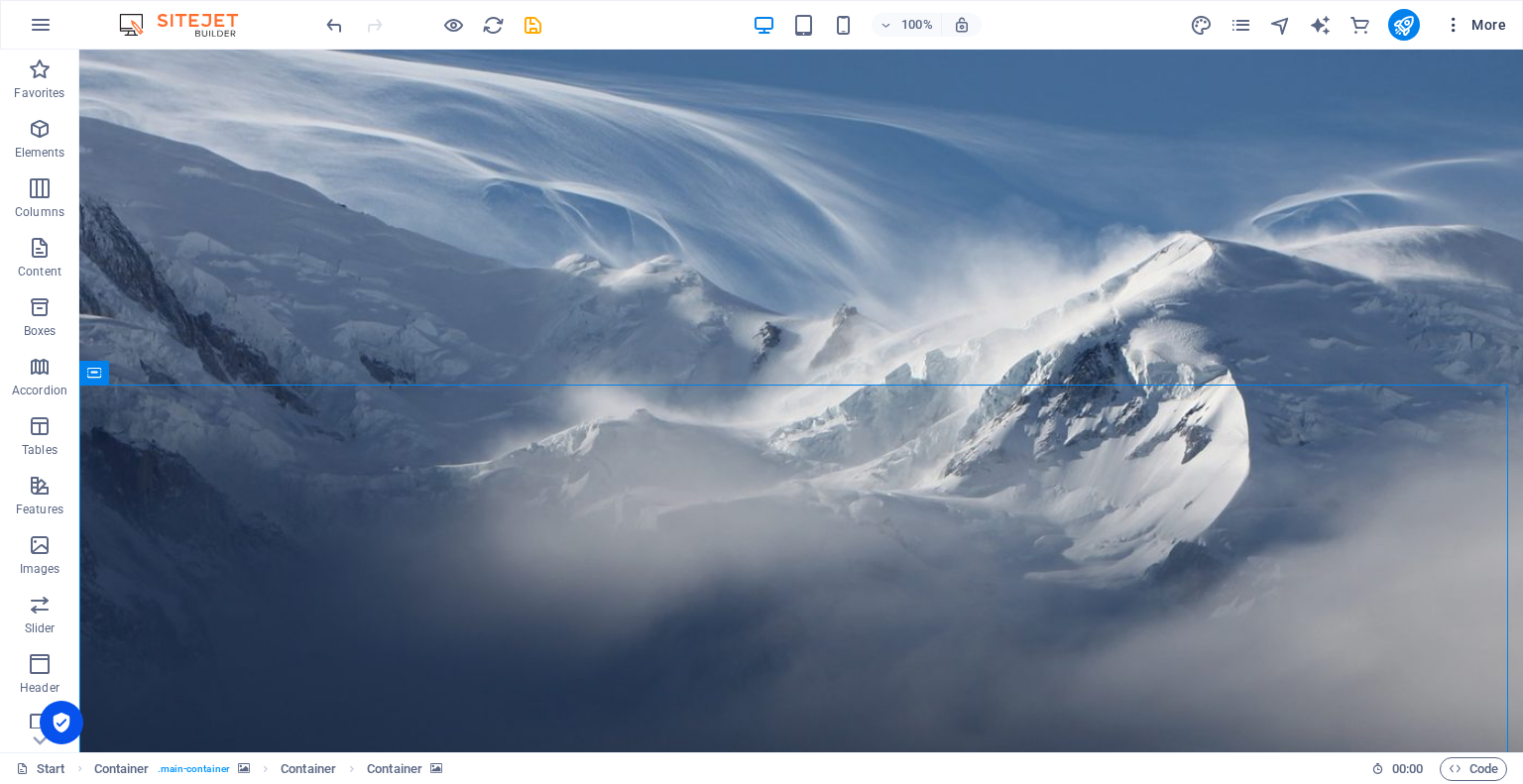 click on "More" at bounding box center [1474, 25] 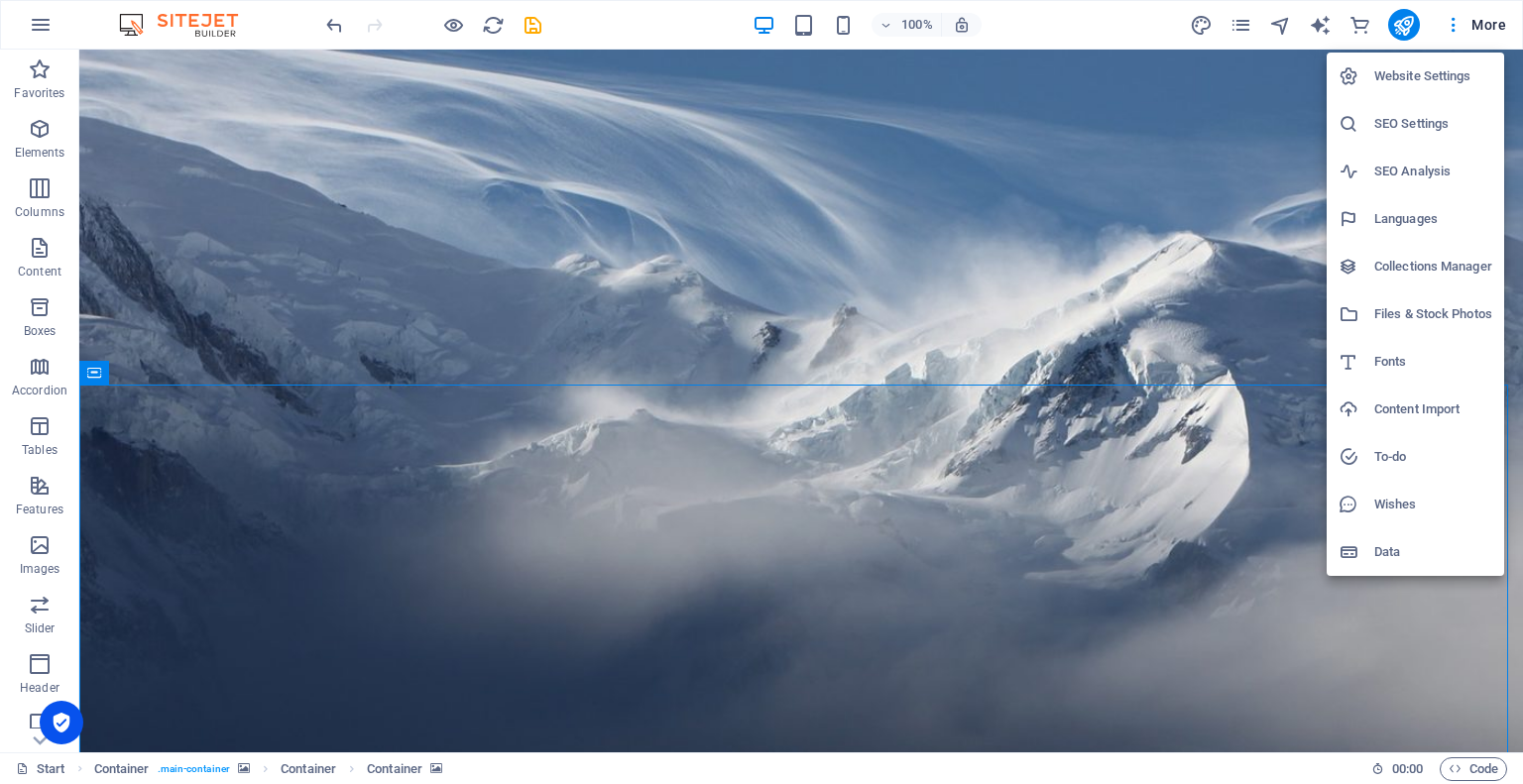 click at bounding box center (762, 392) 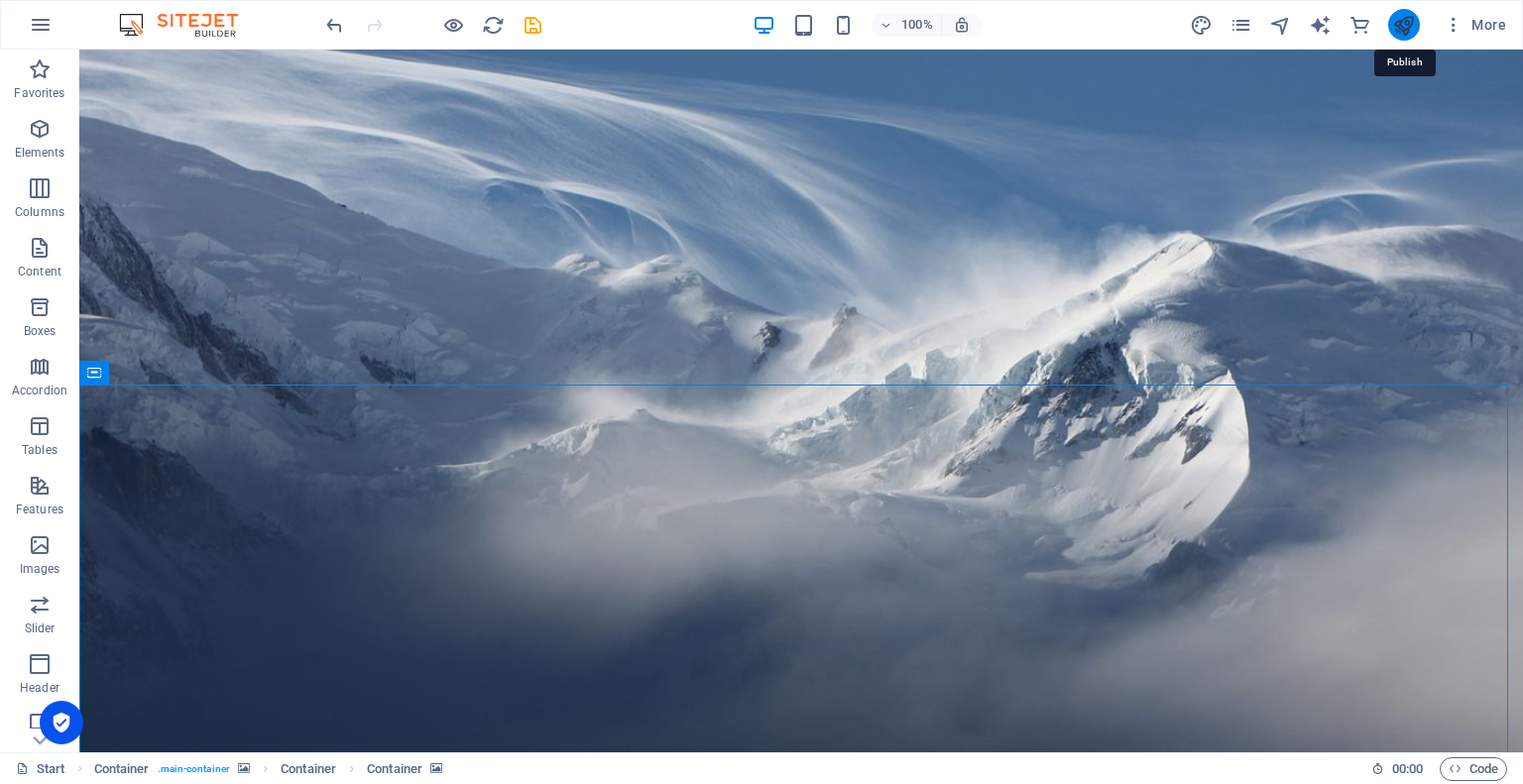 click at bounding box center (1403, 25) 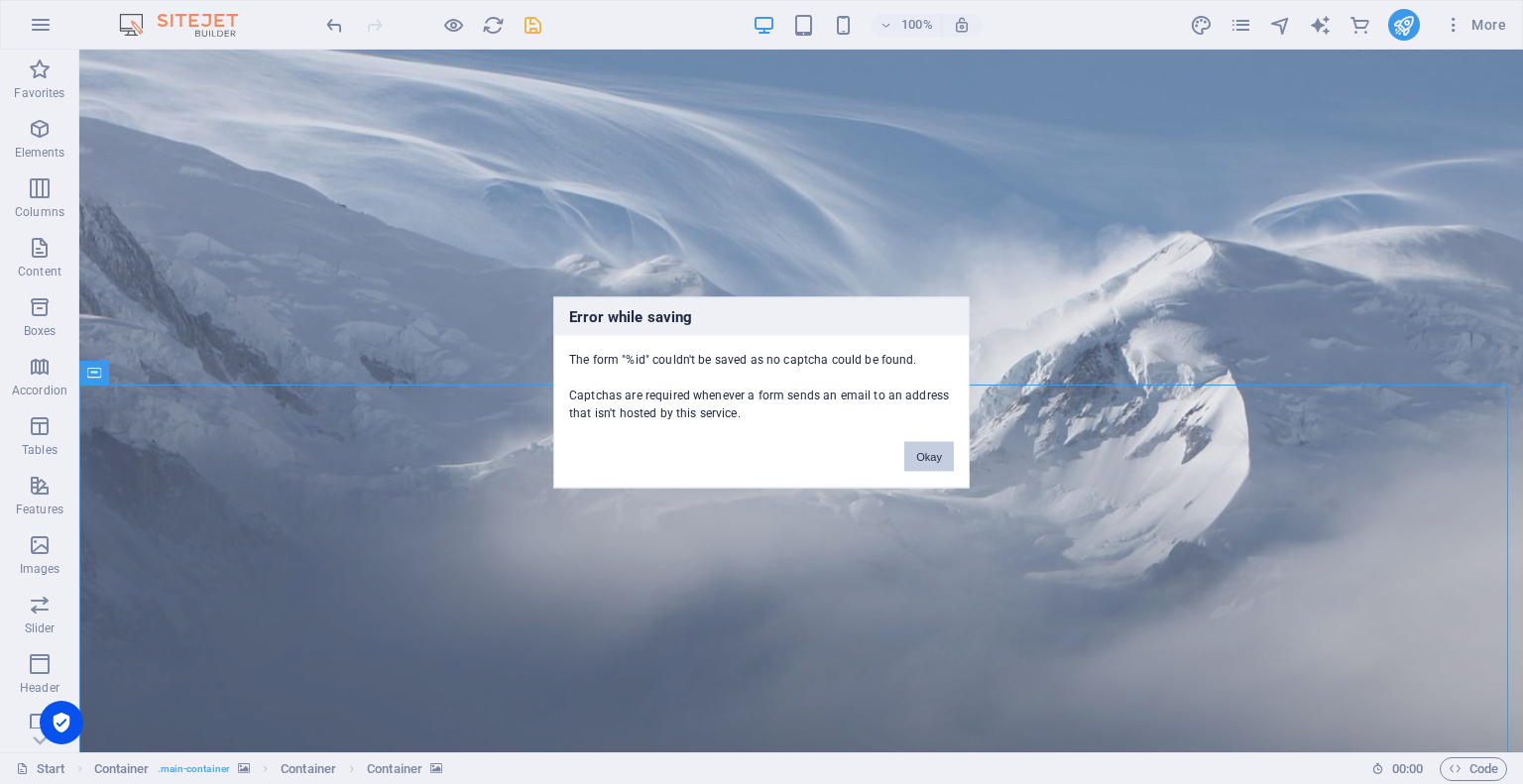 click on "Okay" at bounding box center [929, 456] 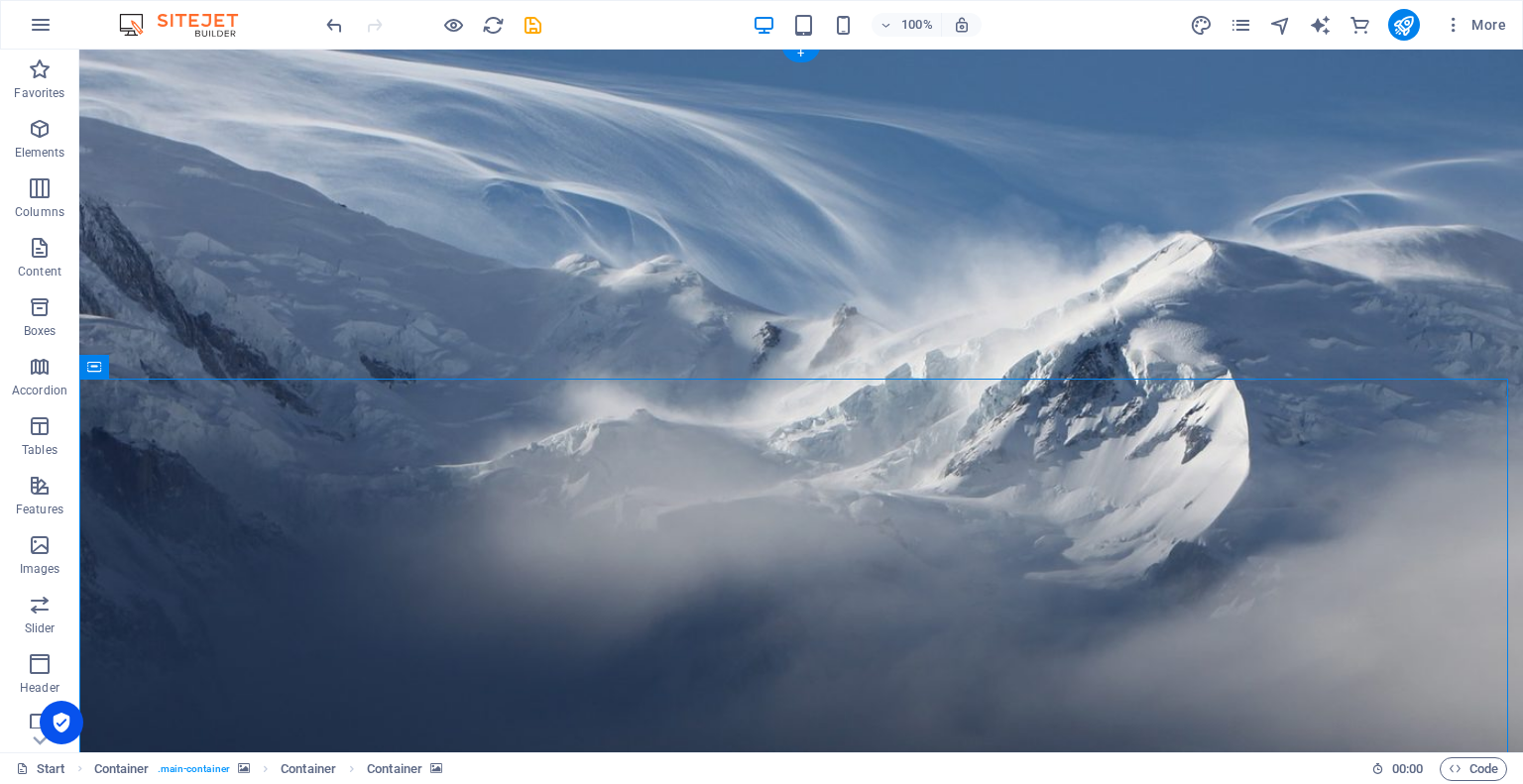 scroll, scrollTop: 198, scrollLeft: 0, axis: vertical 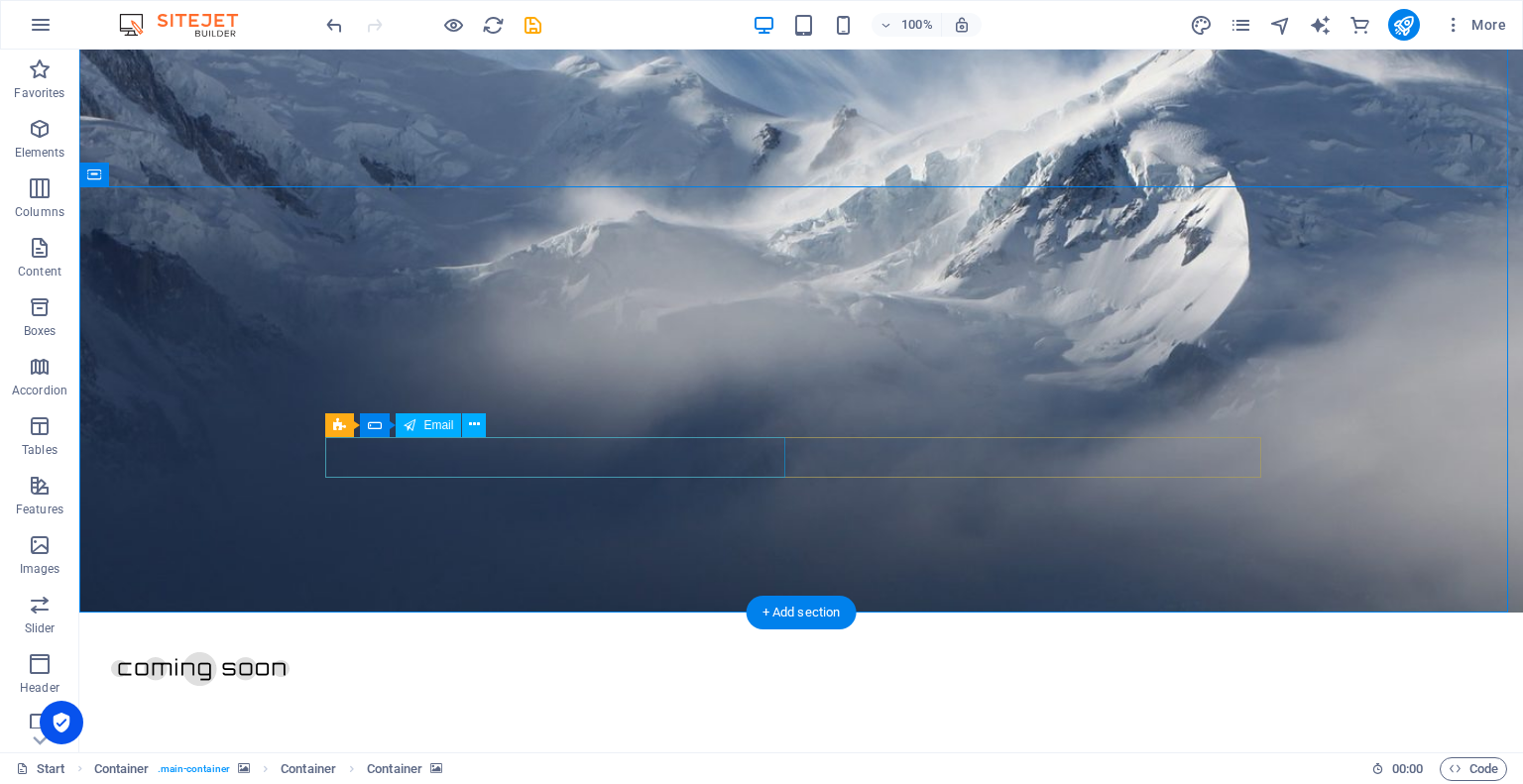 click at bounding box center [563, 2277] 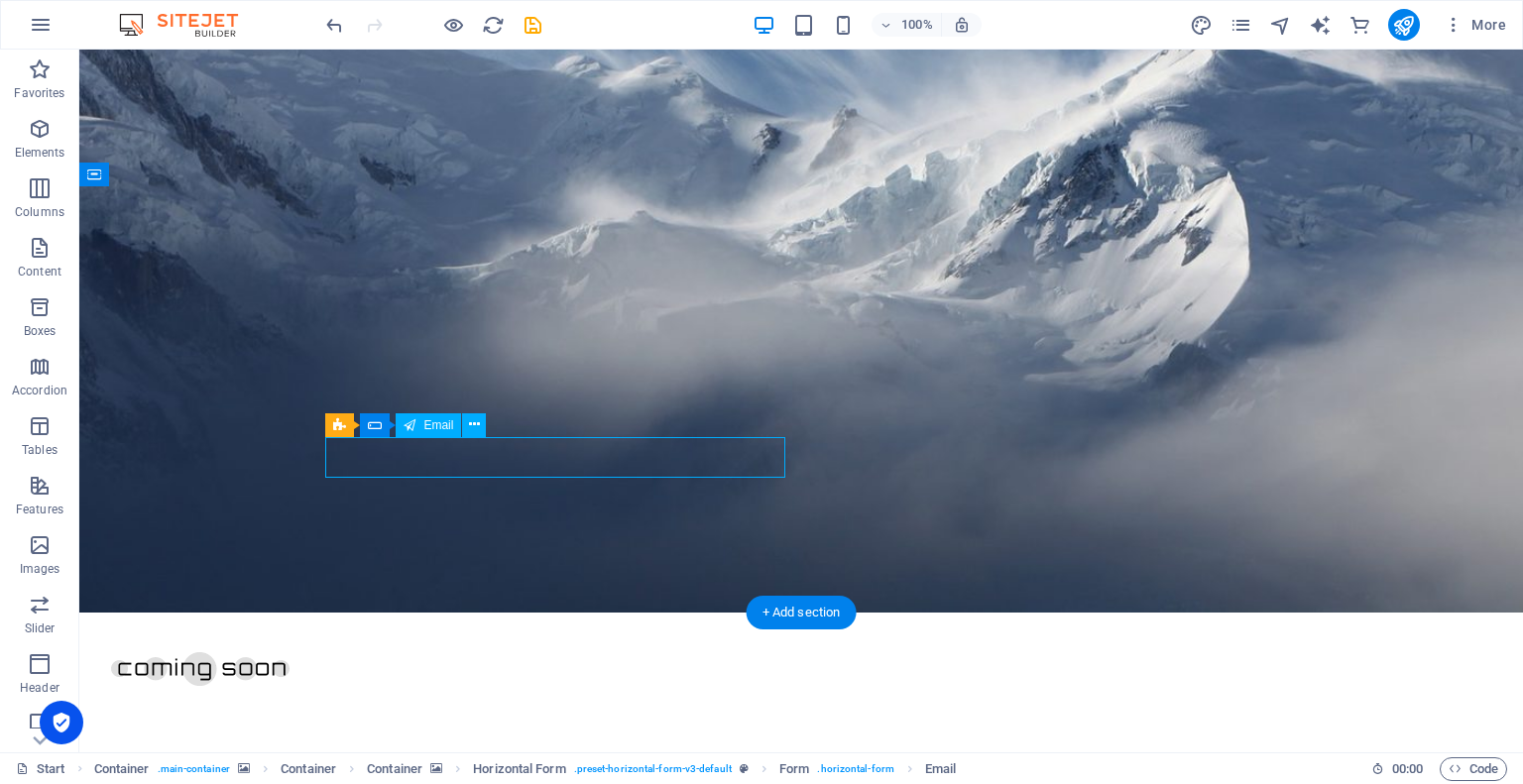 click at bounding box center (563, 2277) 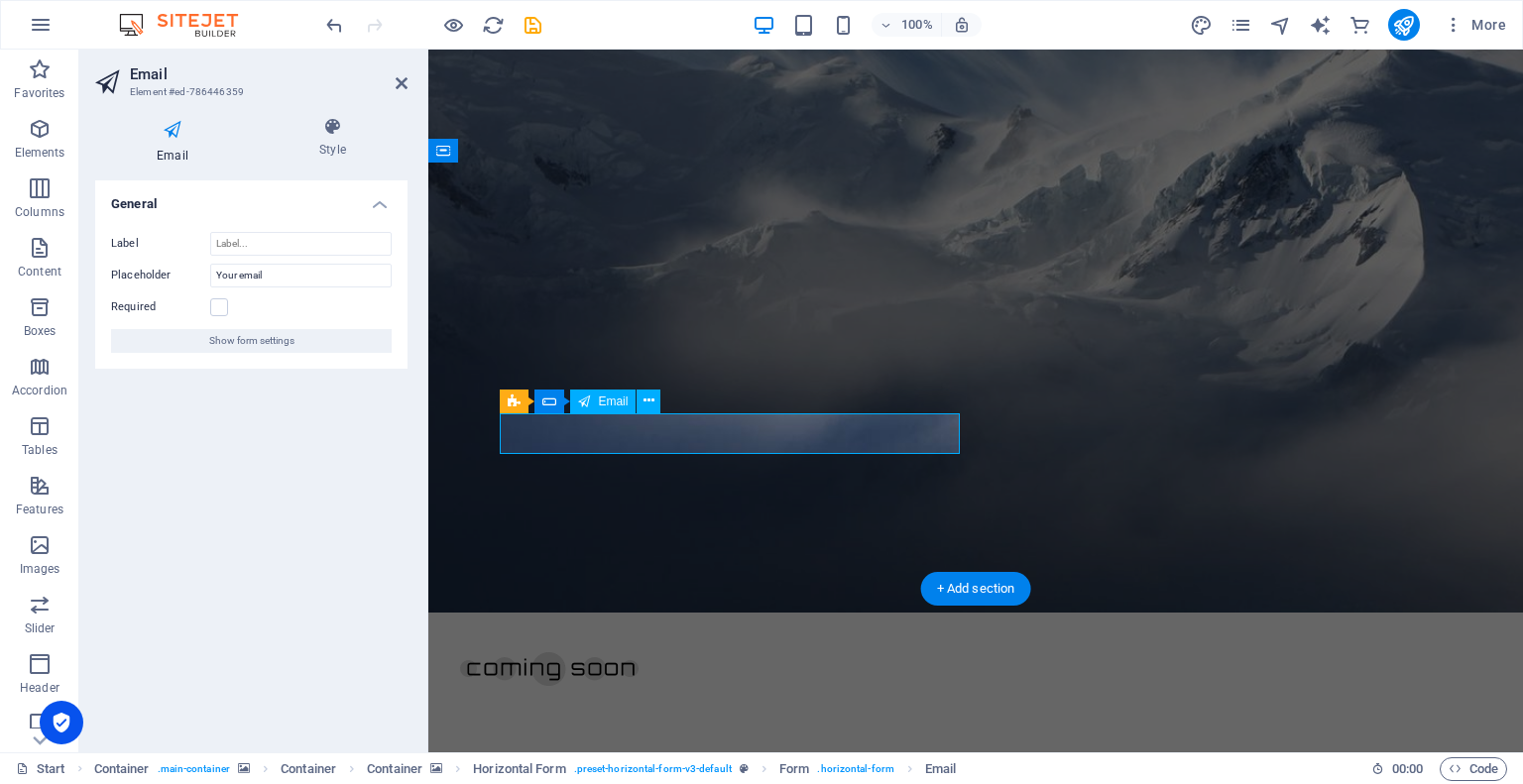 click at bounding box center (610, 2252) 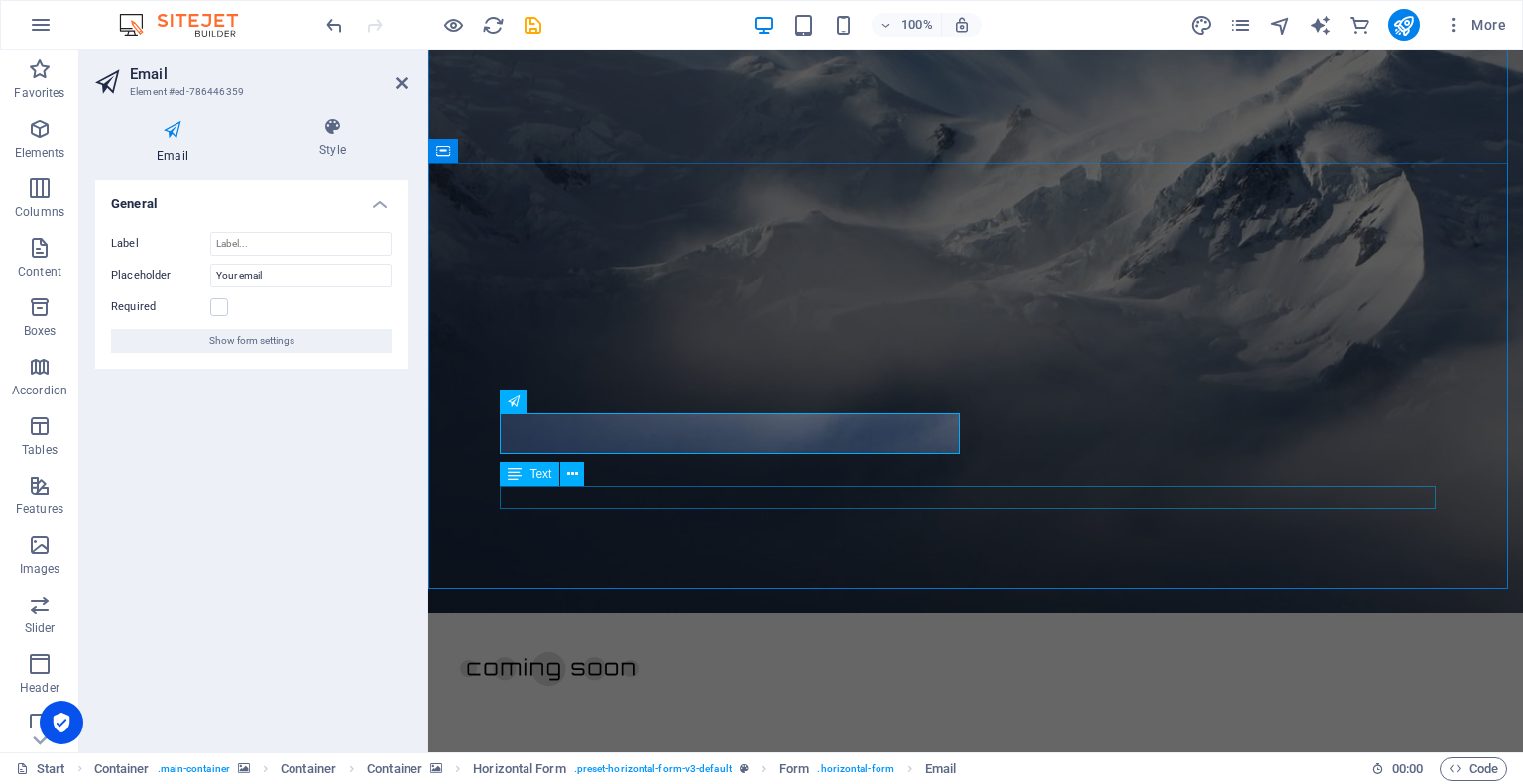 click on "Legal Notice  |  Privacy" at bounding box center [976, 2317] 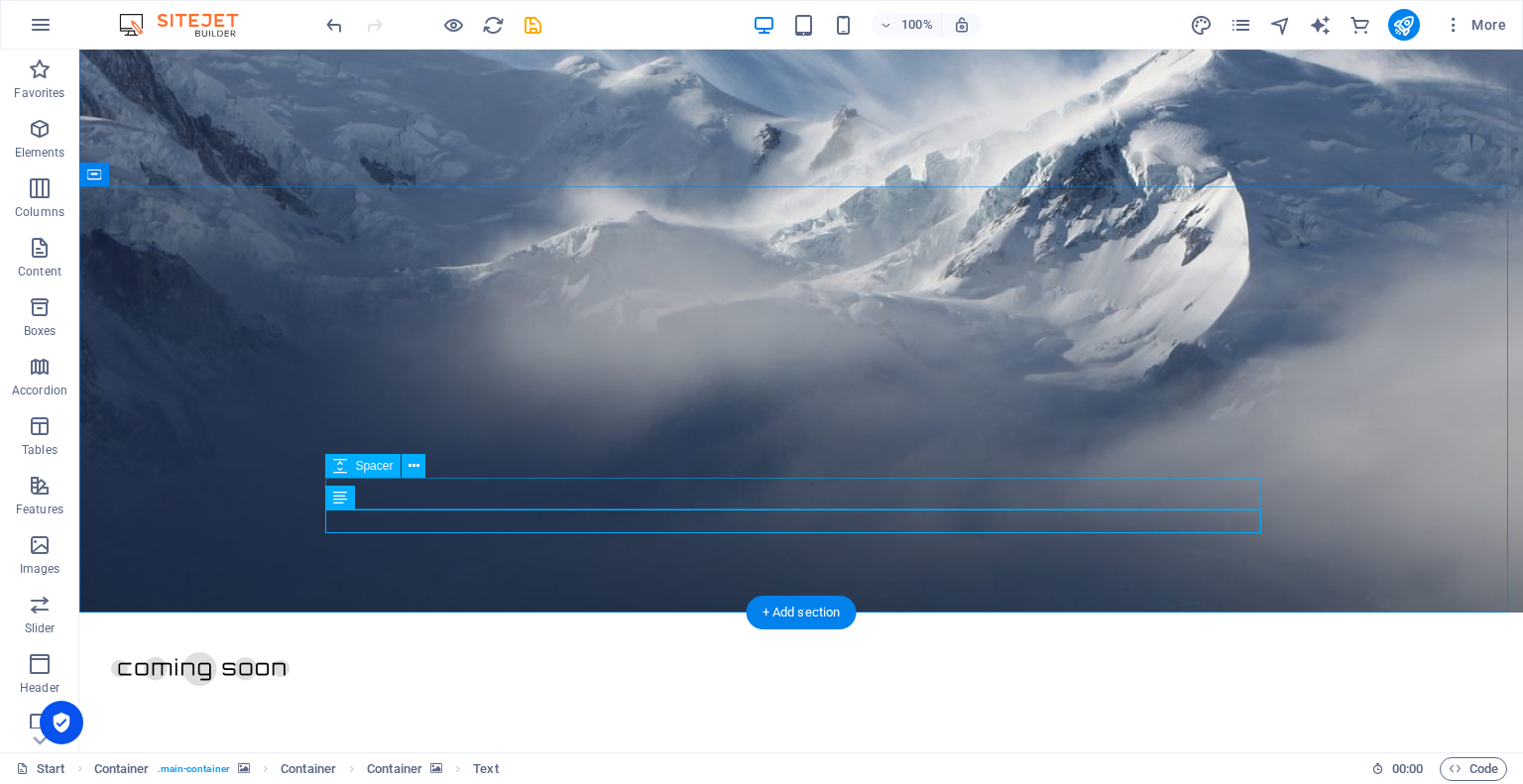 click at bounding box center (801, 2313) 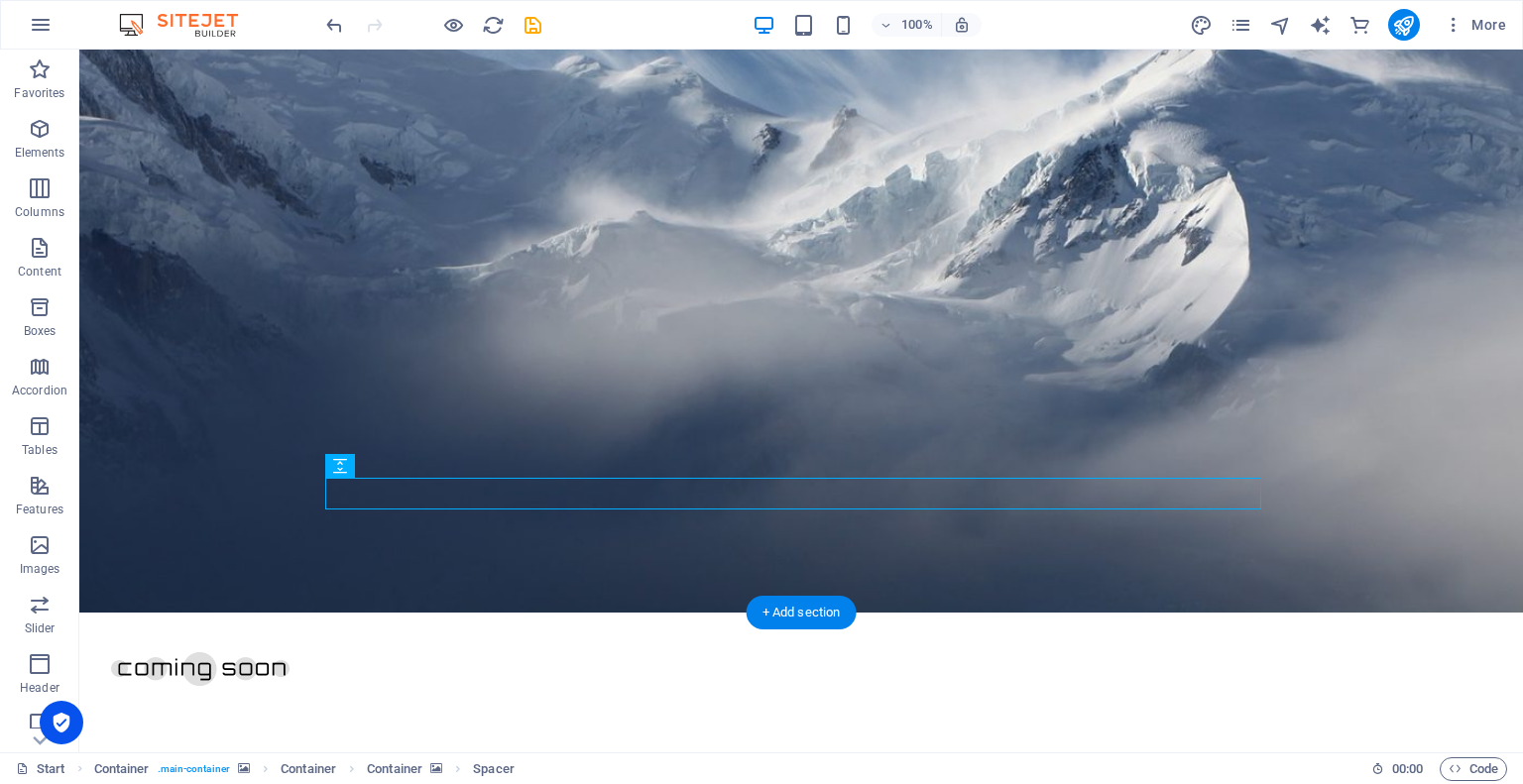 click at bounding box center [801, 1350] 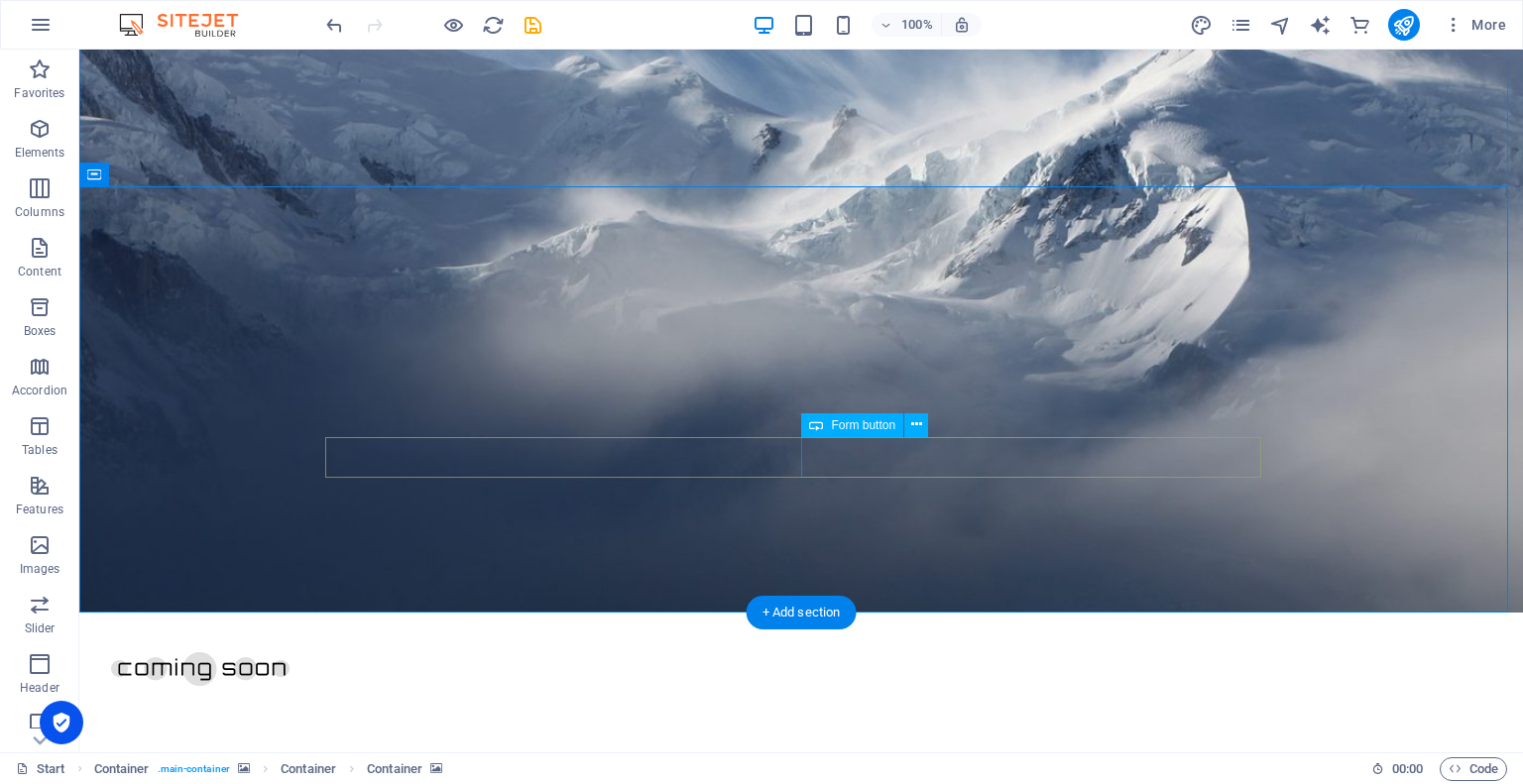 click on "Notify me!" at bounding box center [1039, 2277] 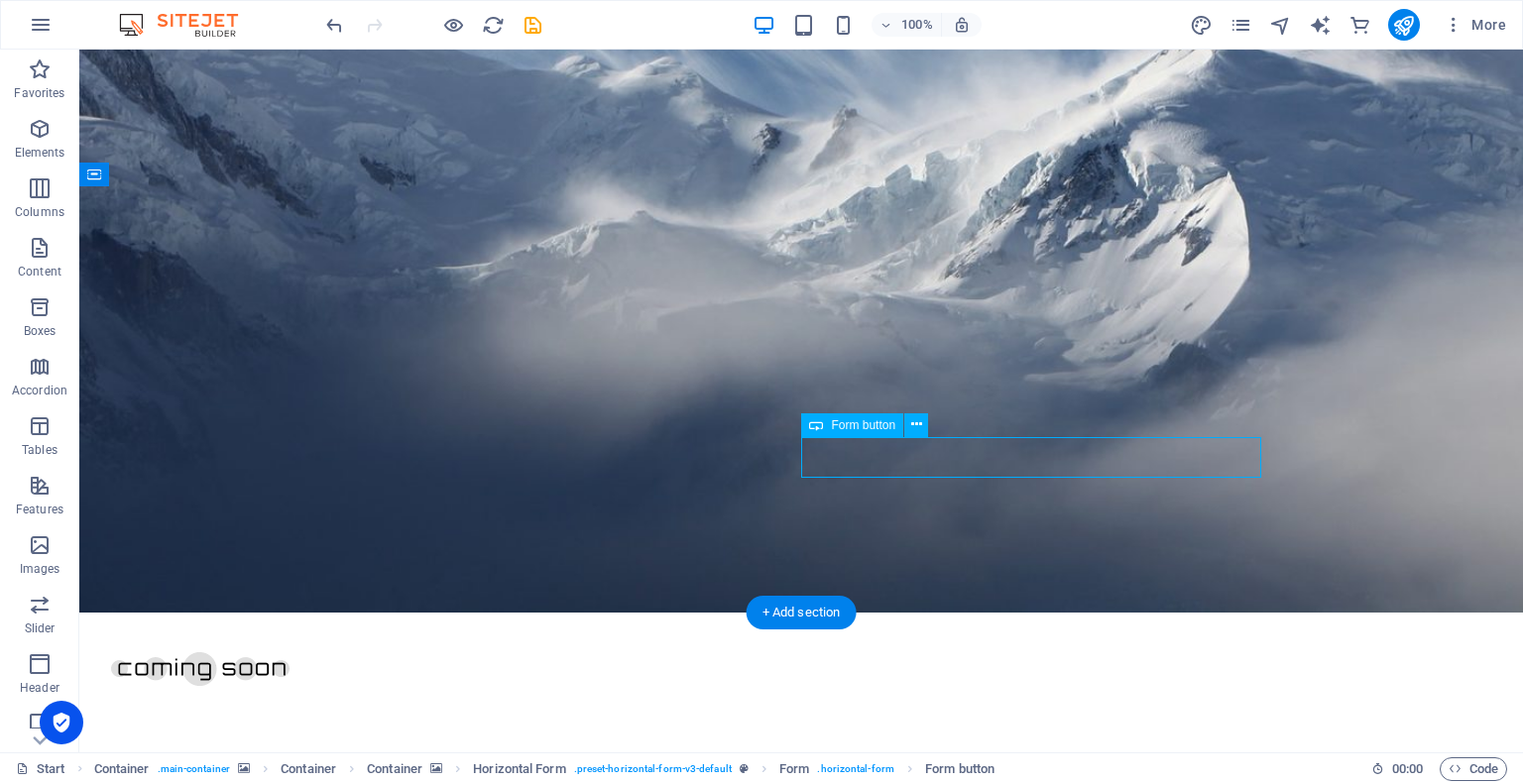click on "Notify me!" at bounding box center (1039, 2277) 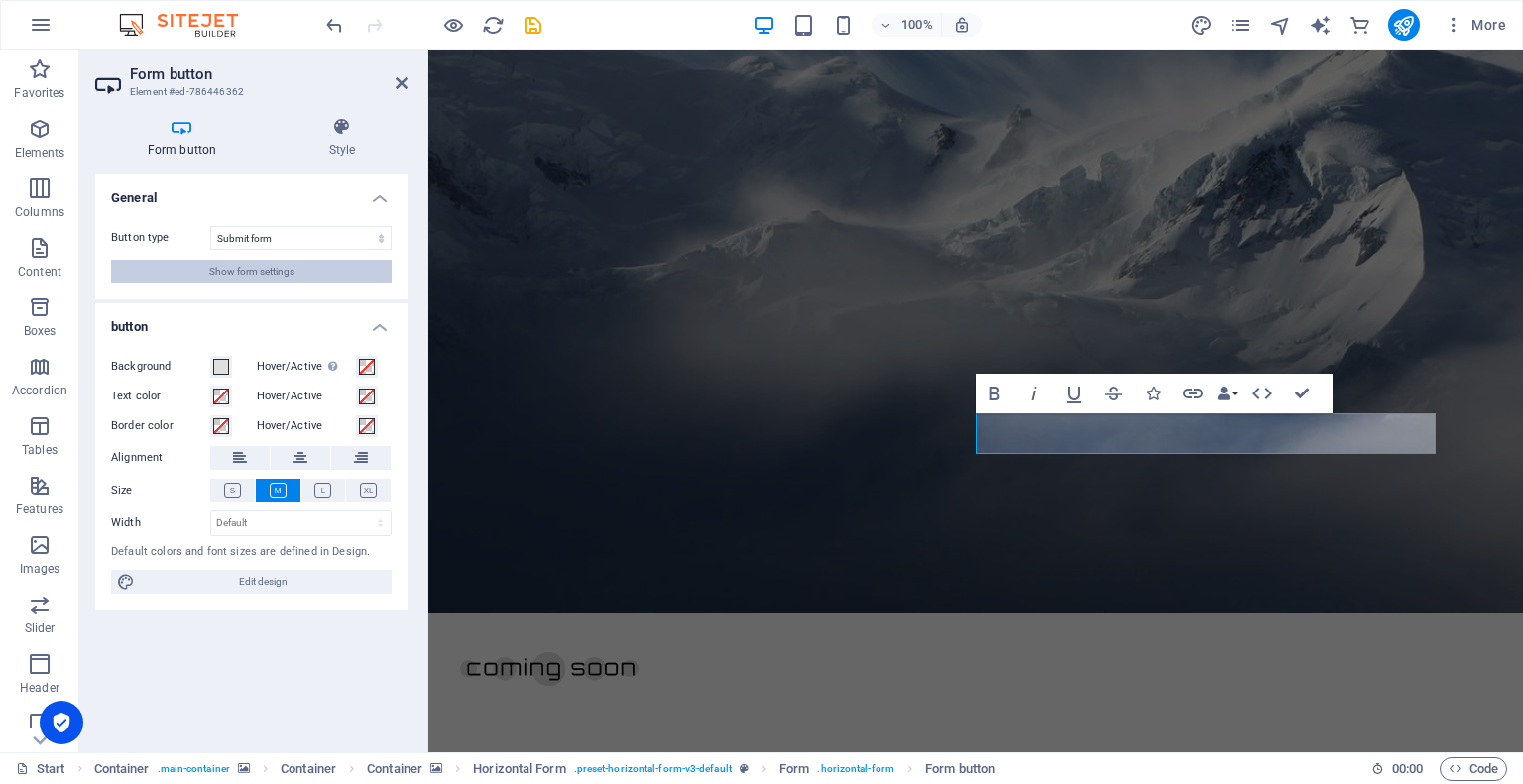 click on "Show form settings" at bounding box center (252, 272) 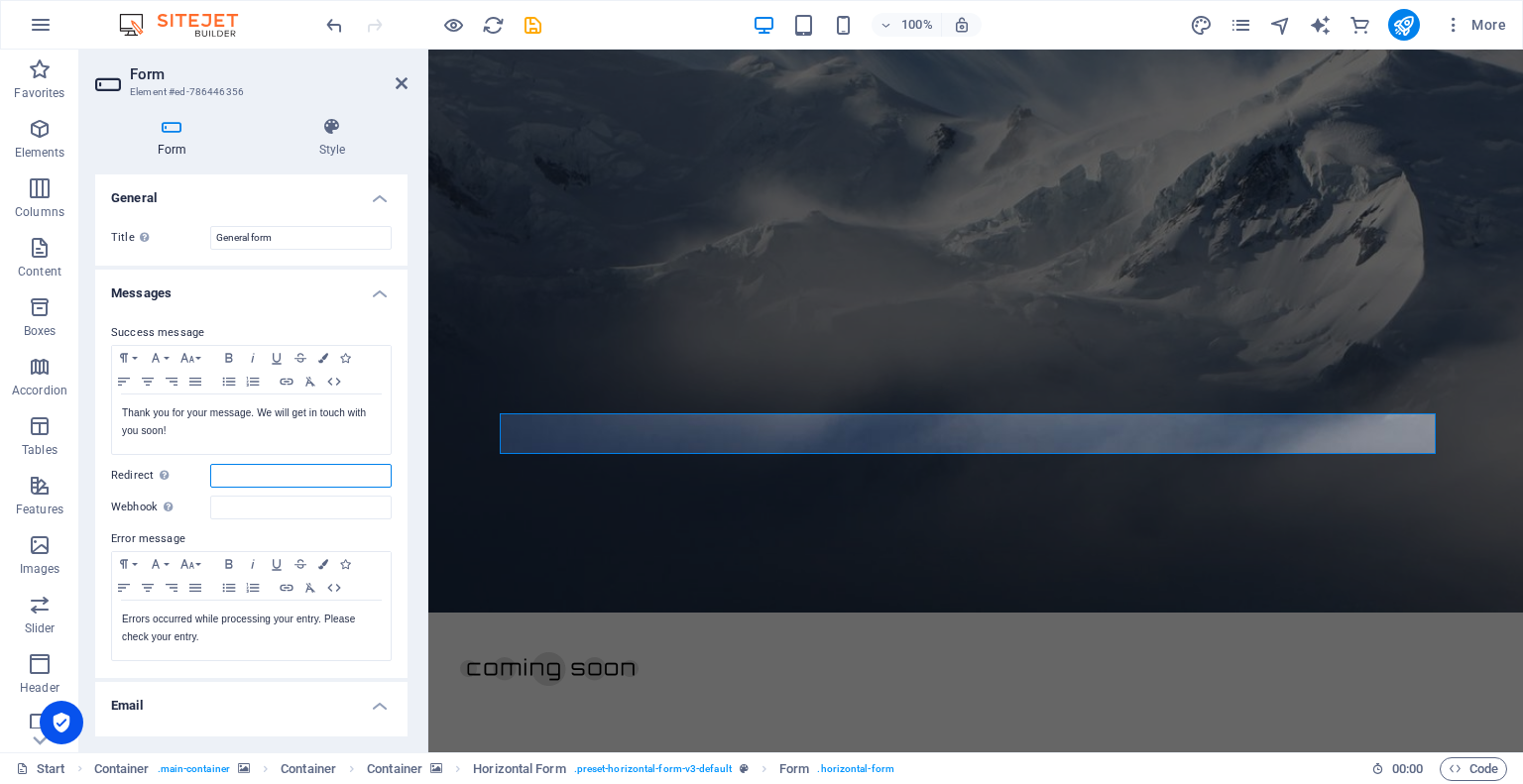 click on "Redirect Define a redirect target upon successful form submission; for example, a success page." at bounding box center [300, 476] 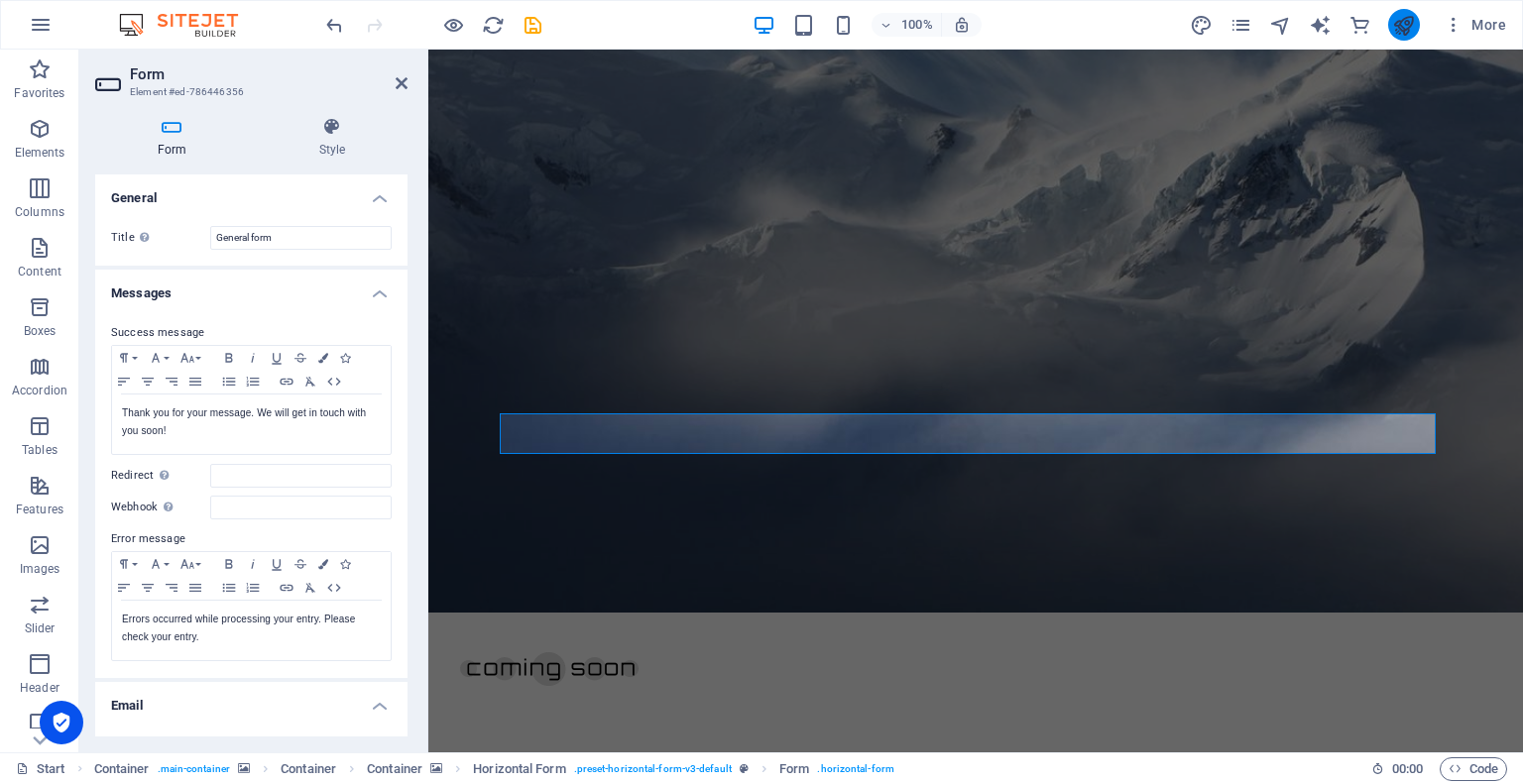 click at bounding box center (1403, 25) 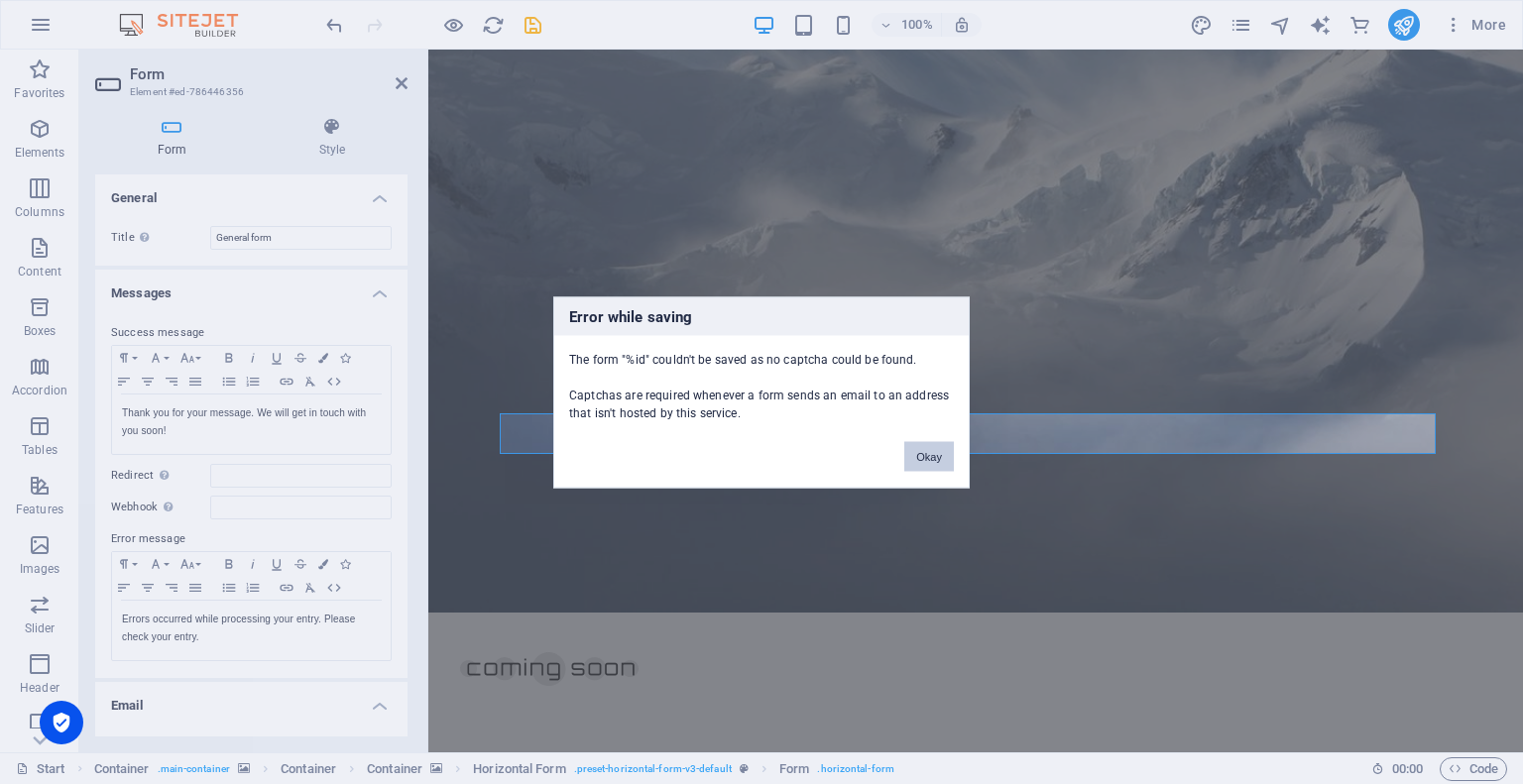 click on "Okay" at bounding box center (929, 456) 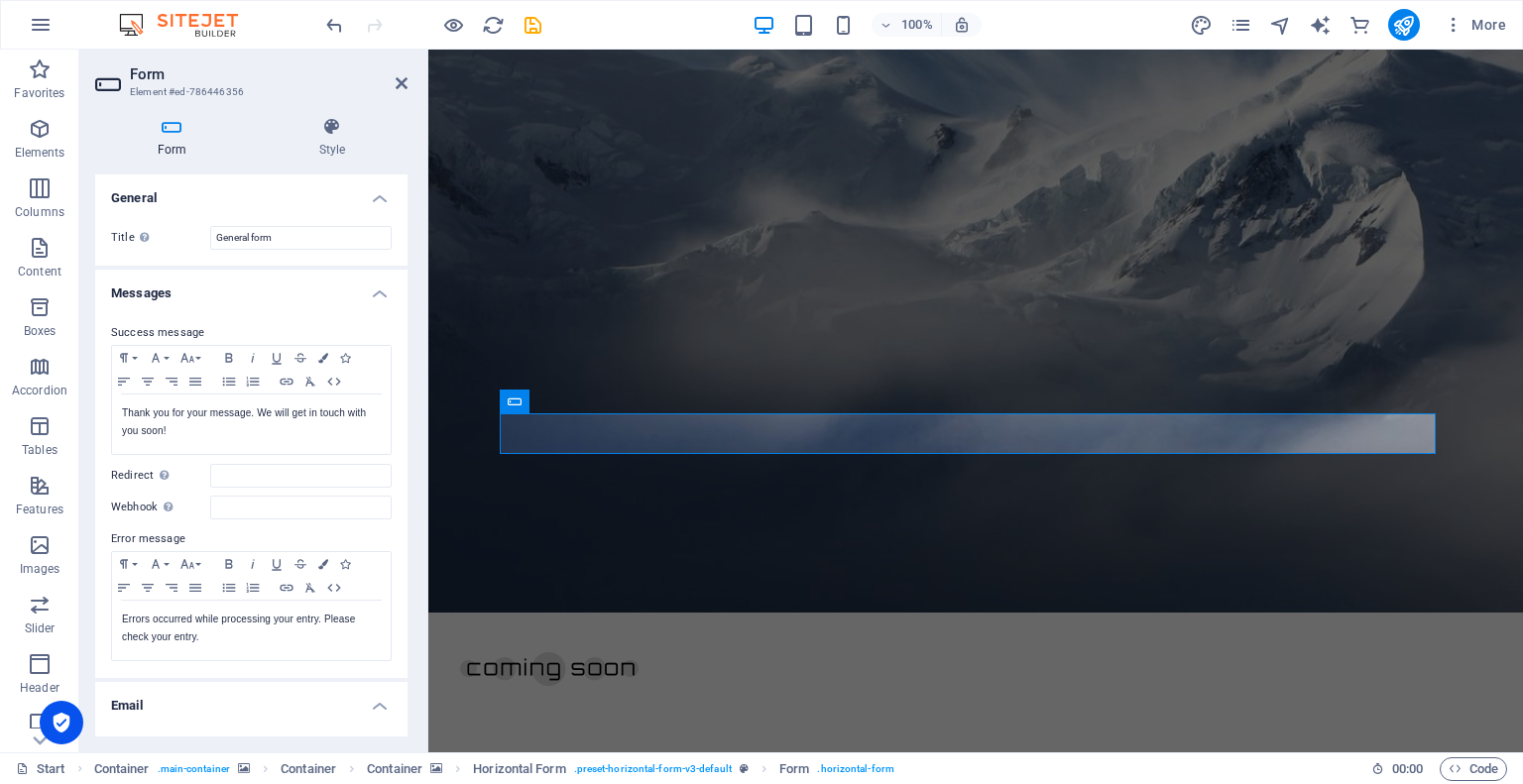 click at bounding box center [976, 1326] 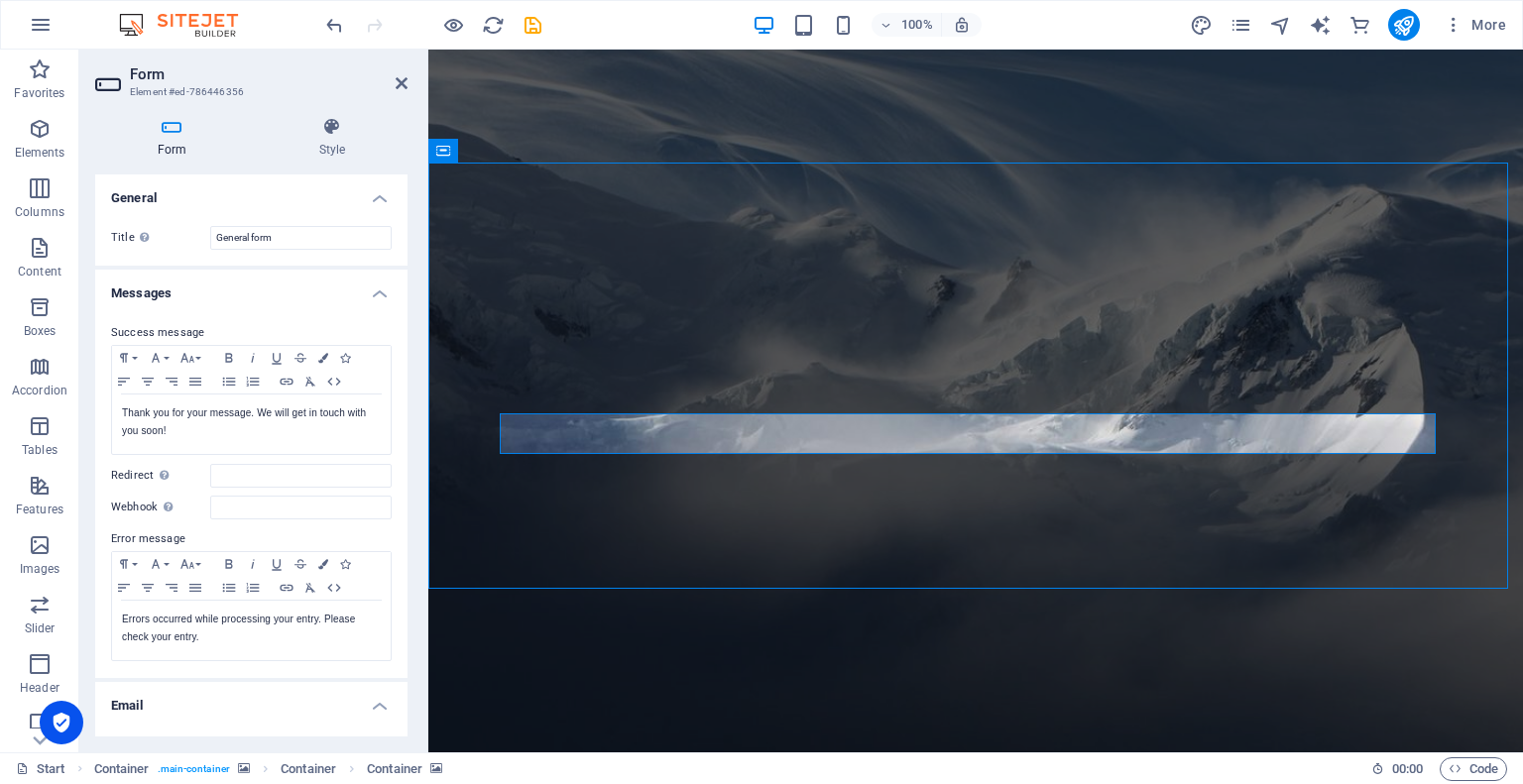 scroll, scrollTop: 0, scrollLeft: 0, axis: both 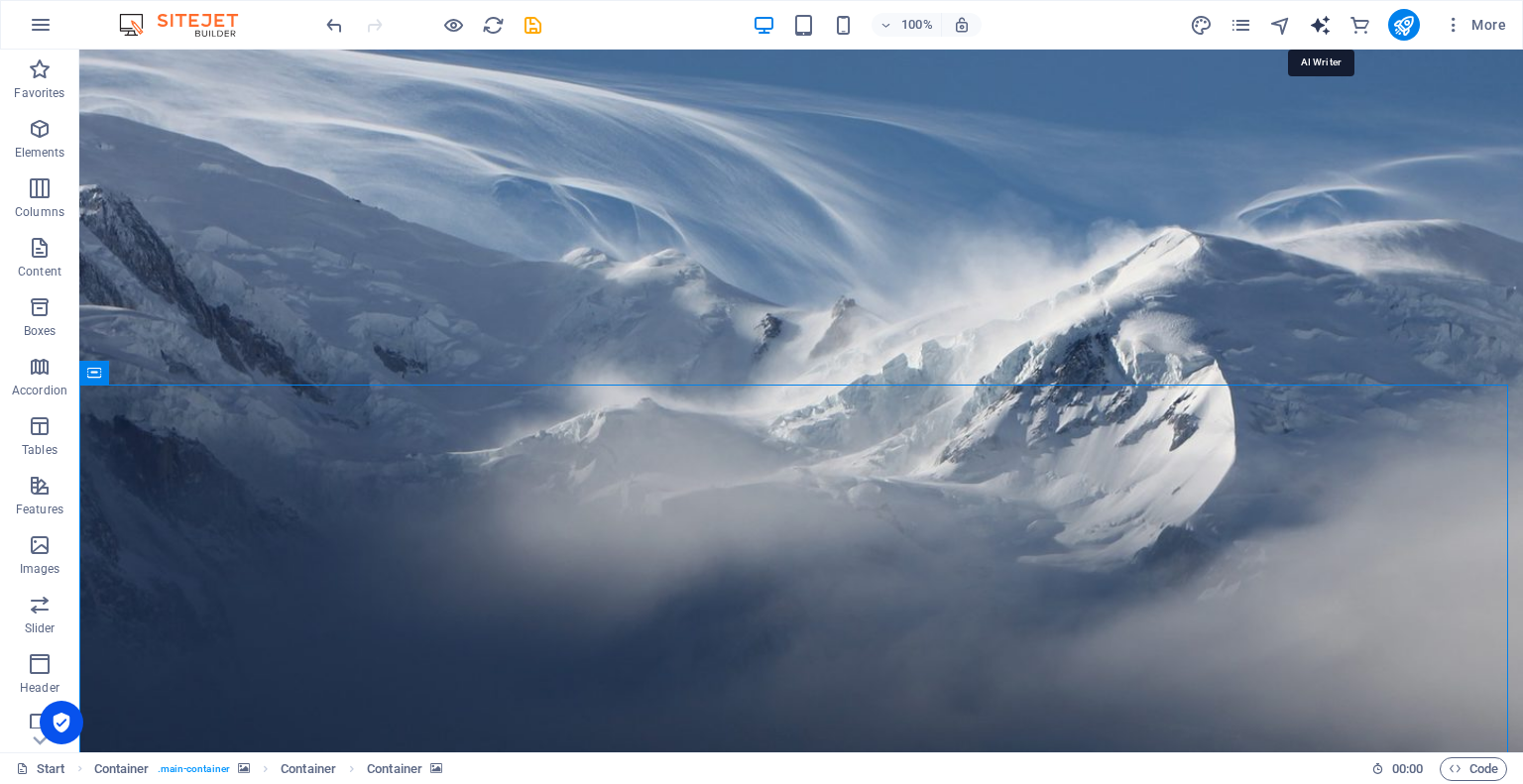 click at bounding box center [1320, 25] 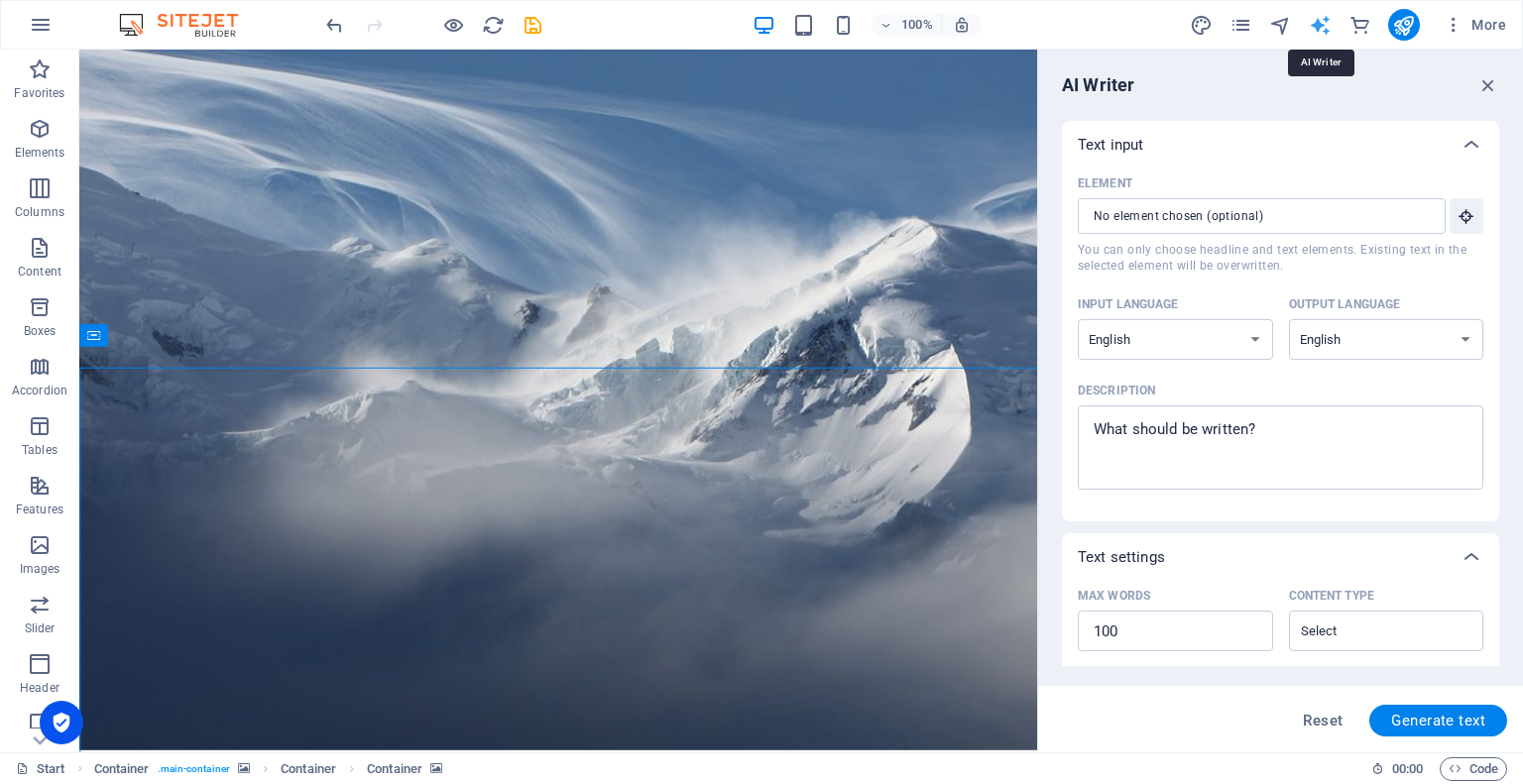 scroll, scrollTop: 0, scrollLeft: 0, axis: both 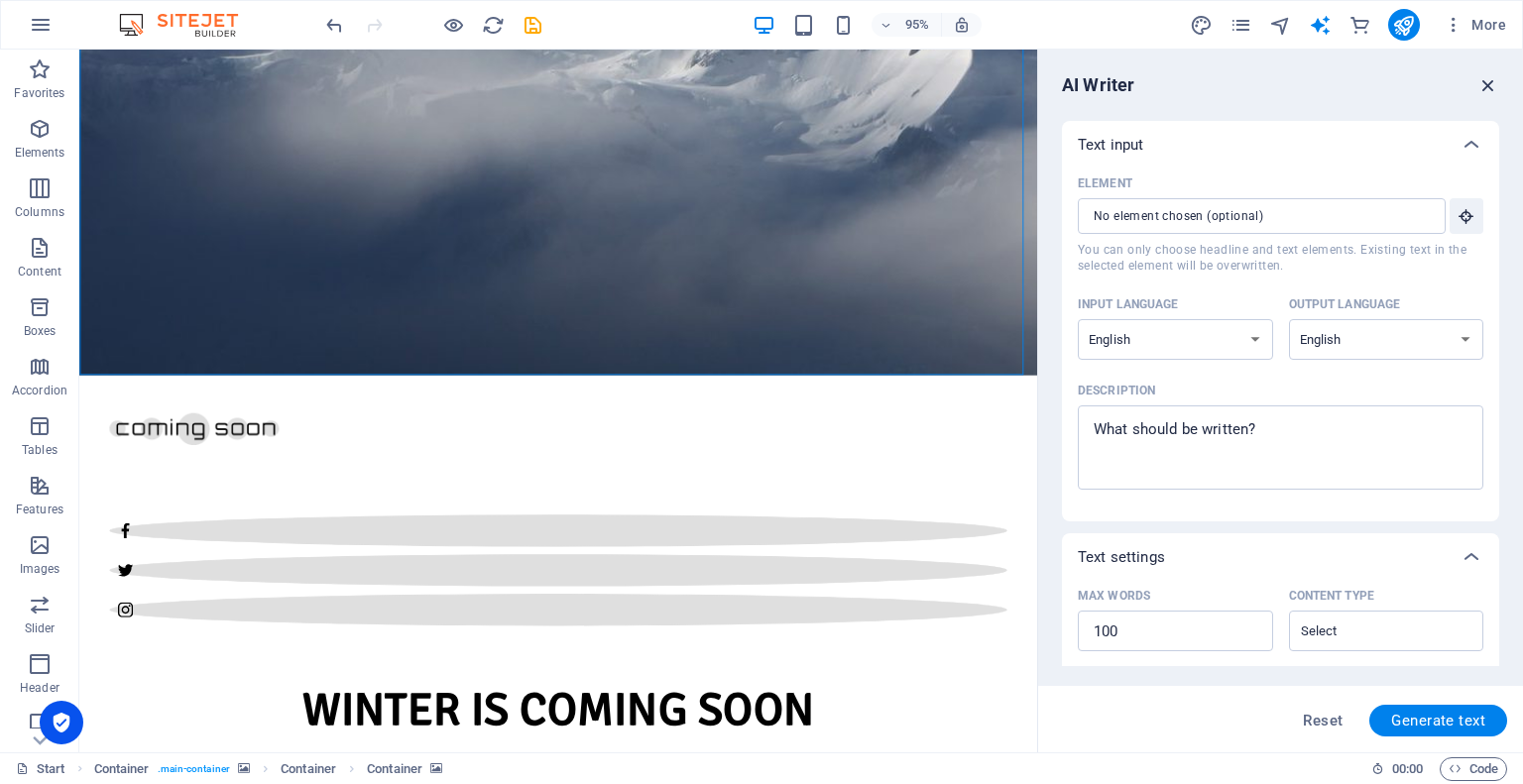 click at bounding box center [1488, 85] 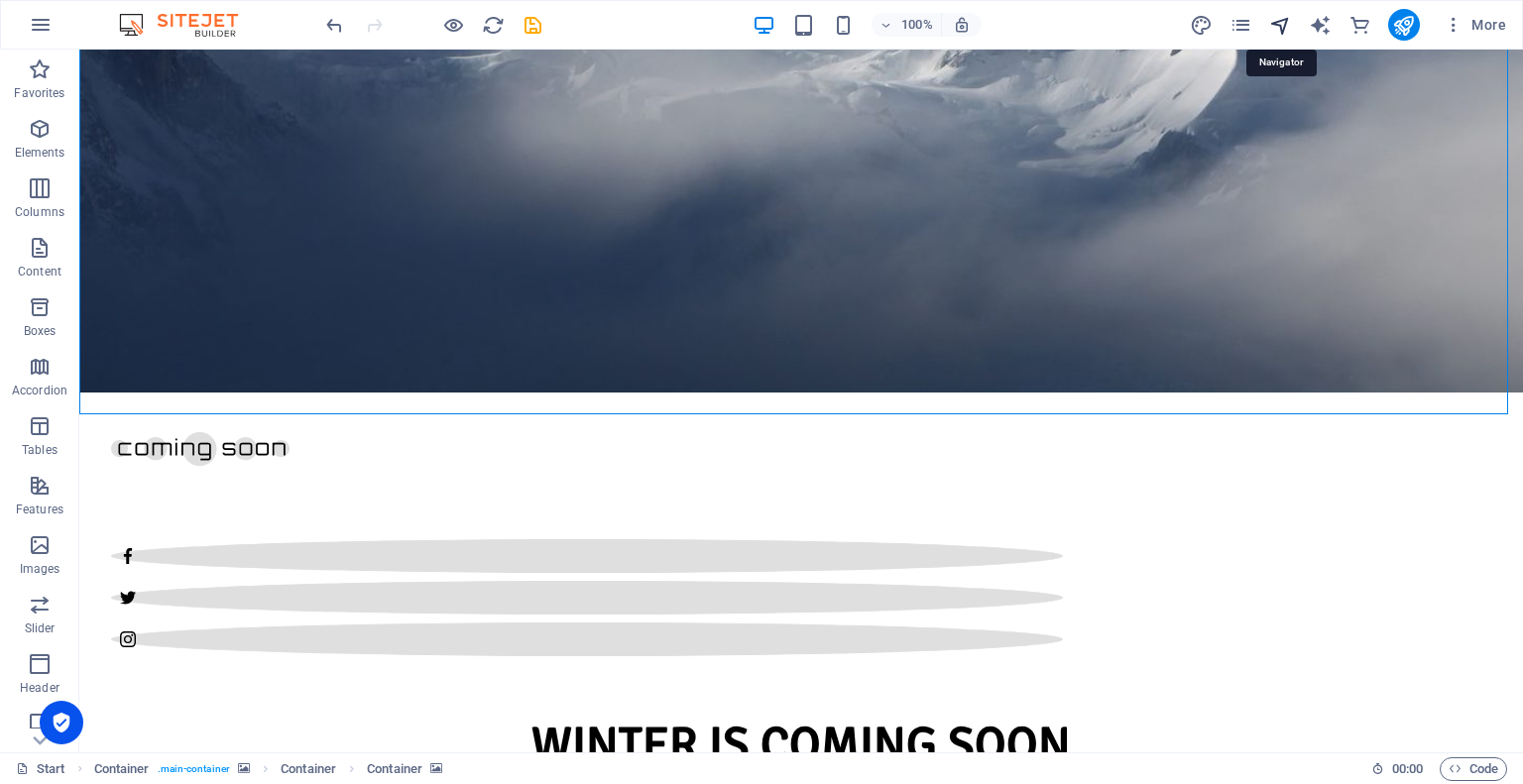 click at bounding box center [1280, 25] 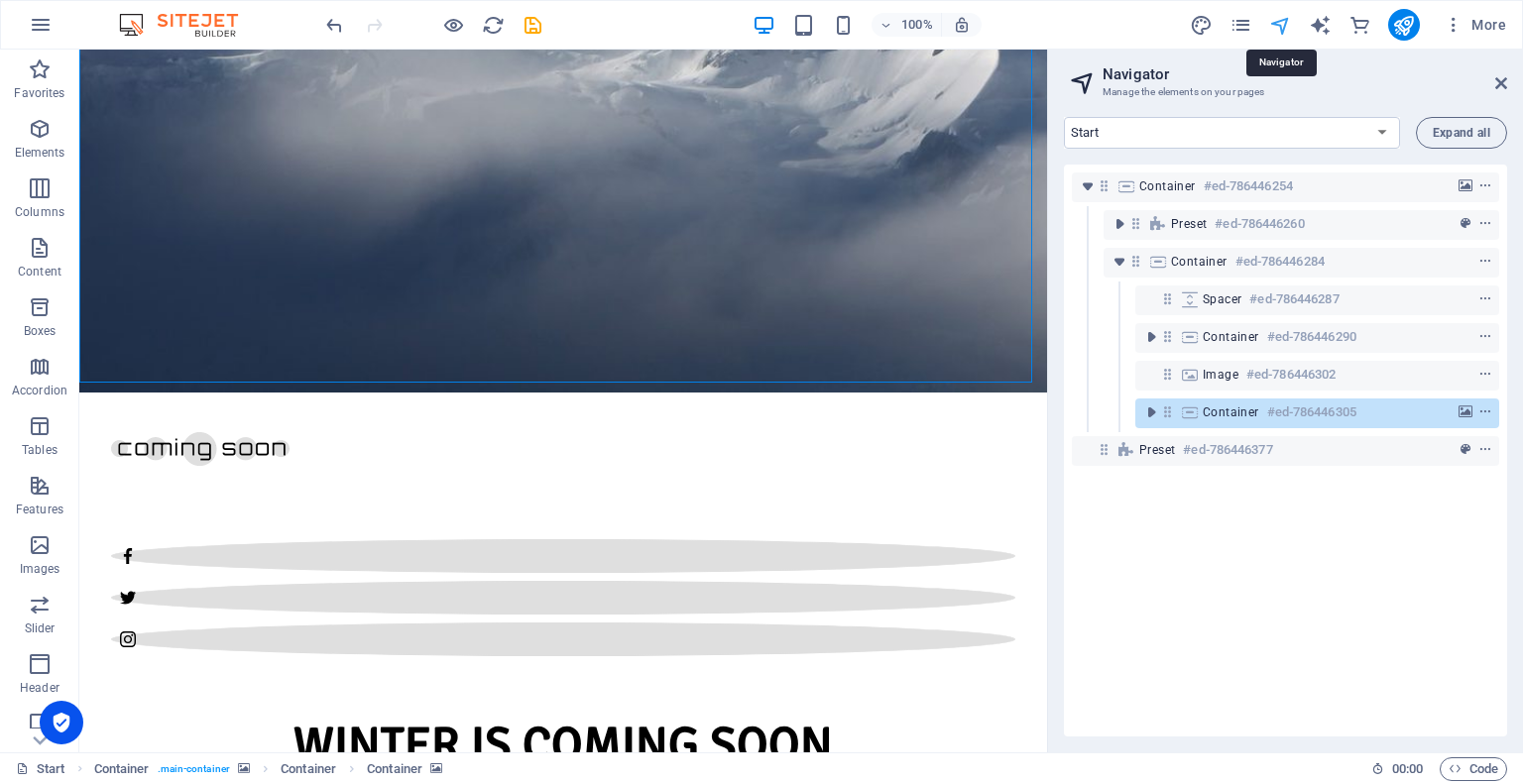 click at bounding box center [1280, 25] 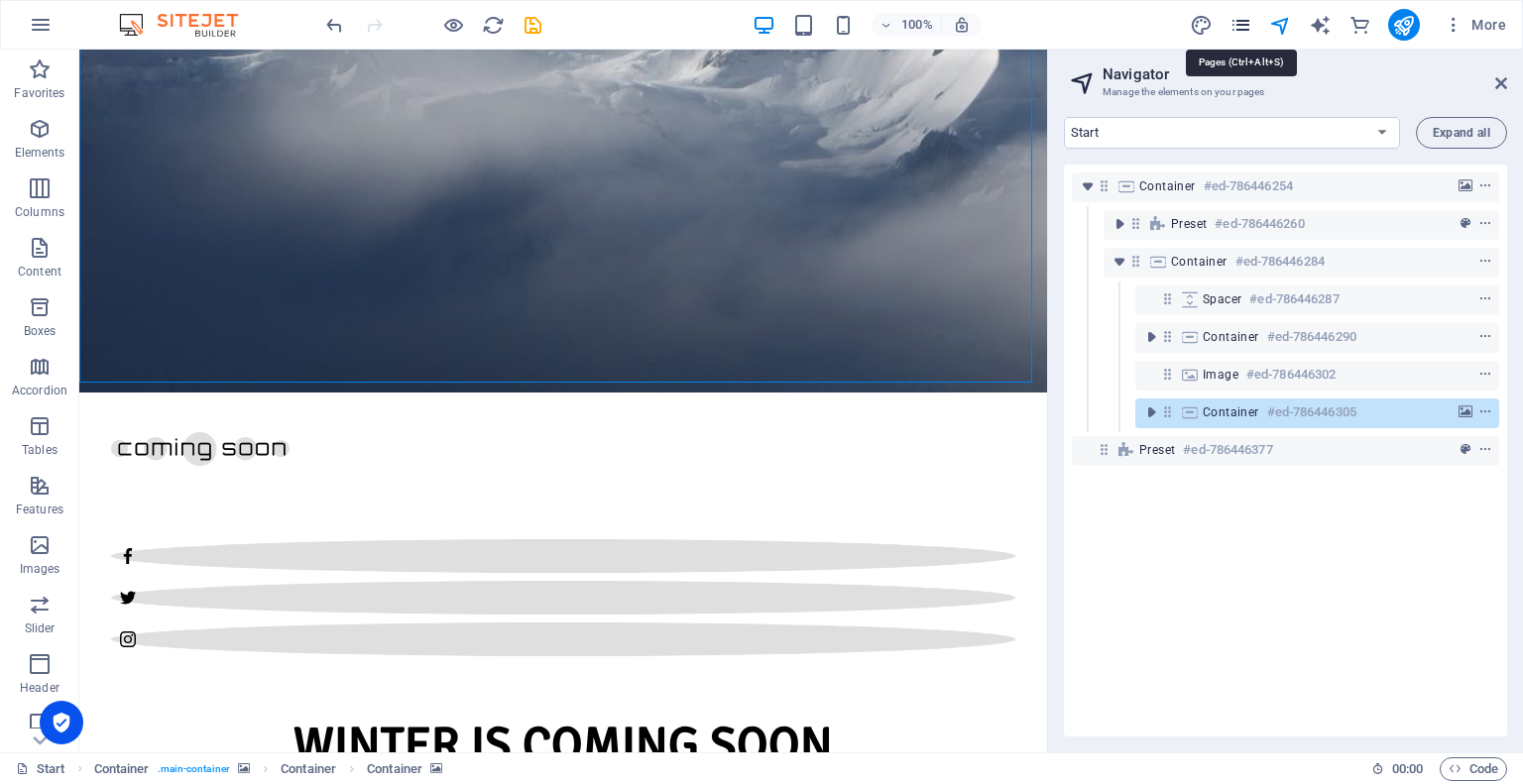 click at bounding box center (1240, 25) 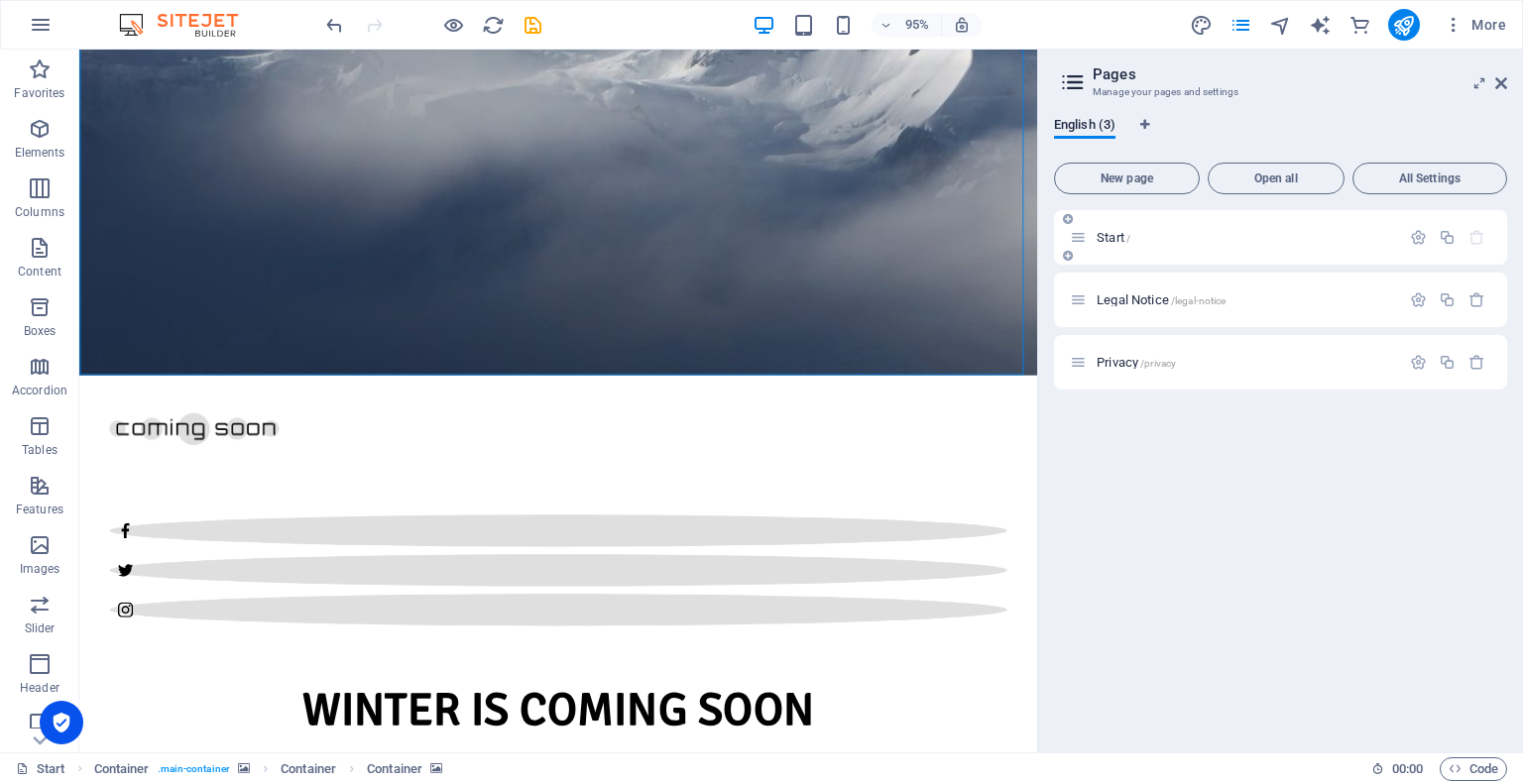 click on "Start /" at bounding box center [1280, 237] 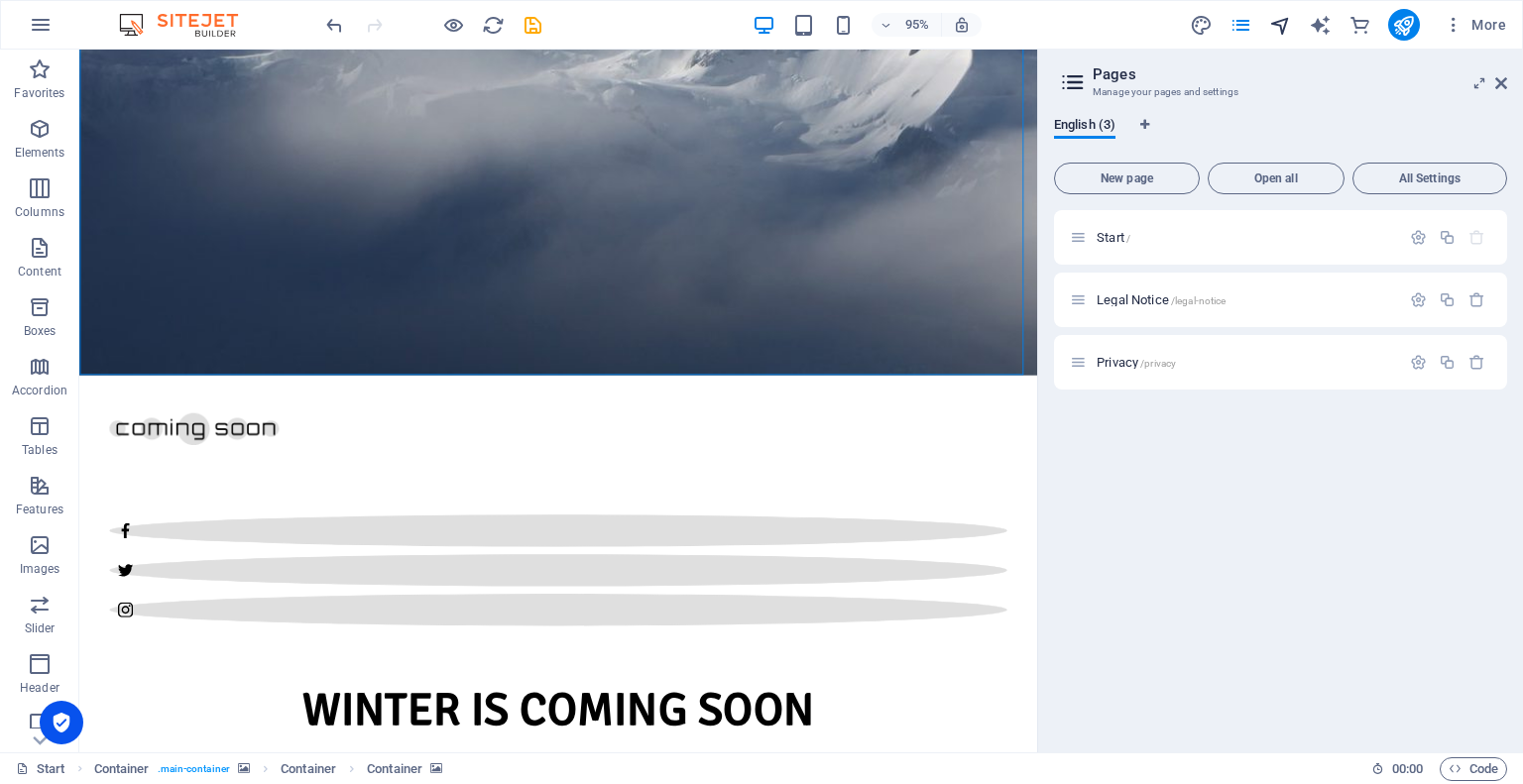 click at bounding box center [1280, 25] 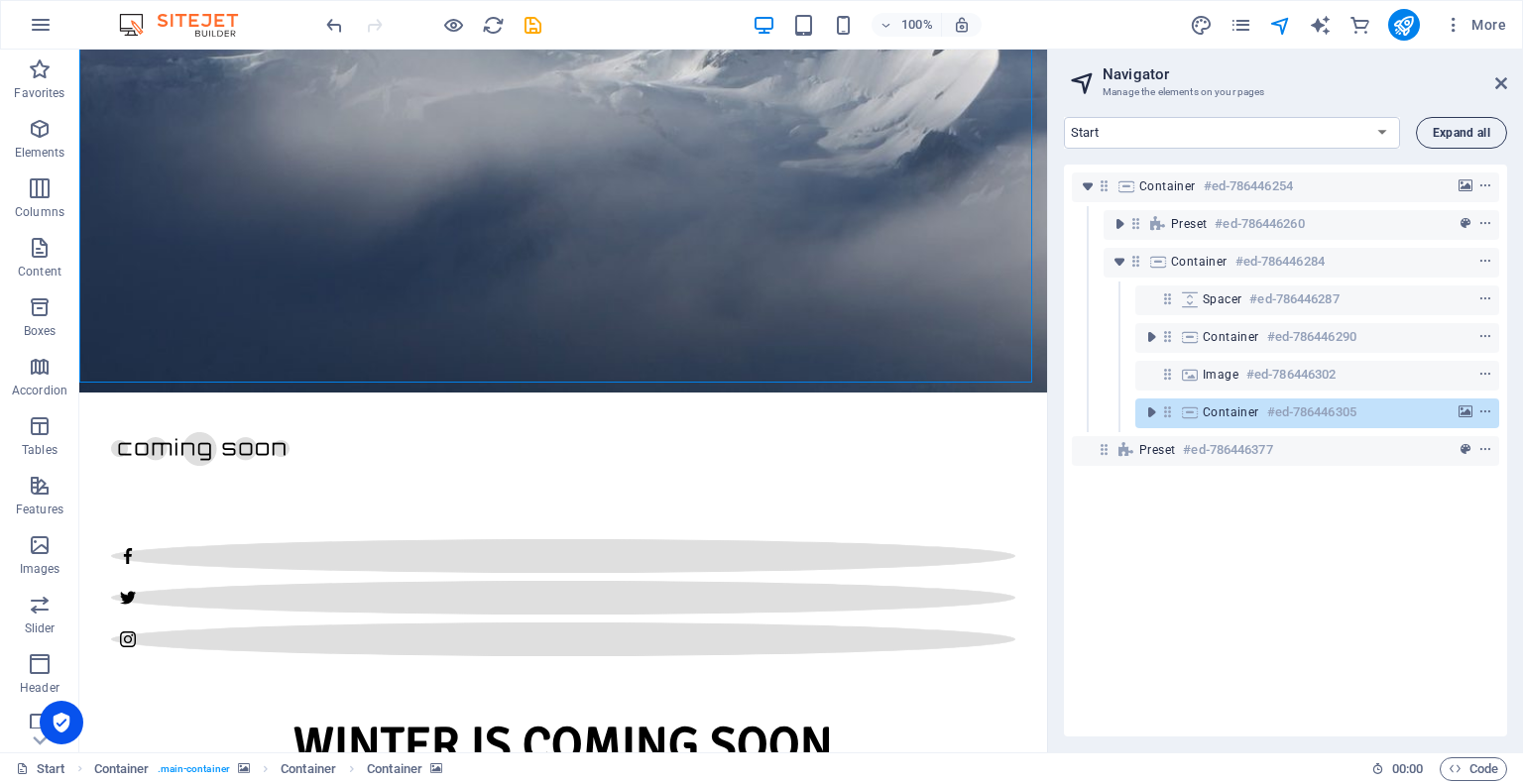 click on "Expand all" at bounding box center (1462, 133) 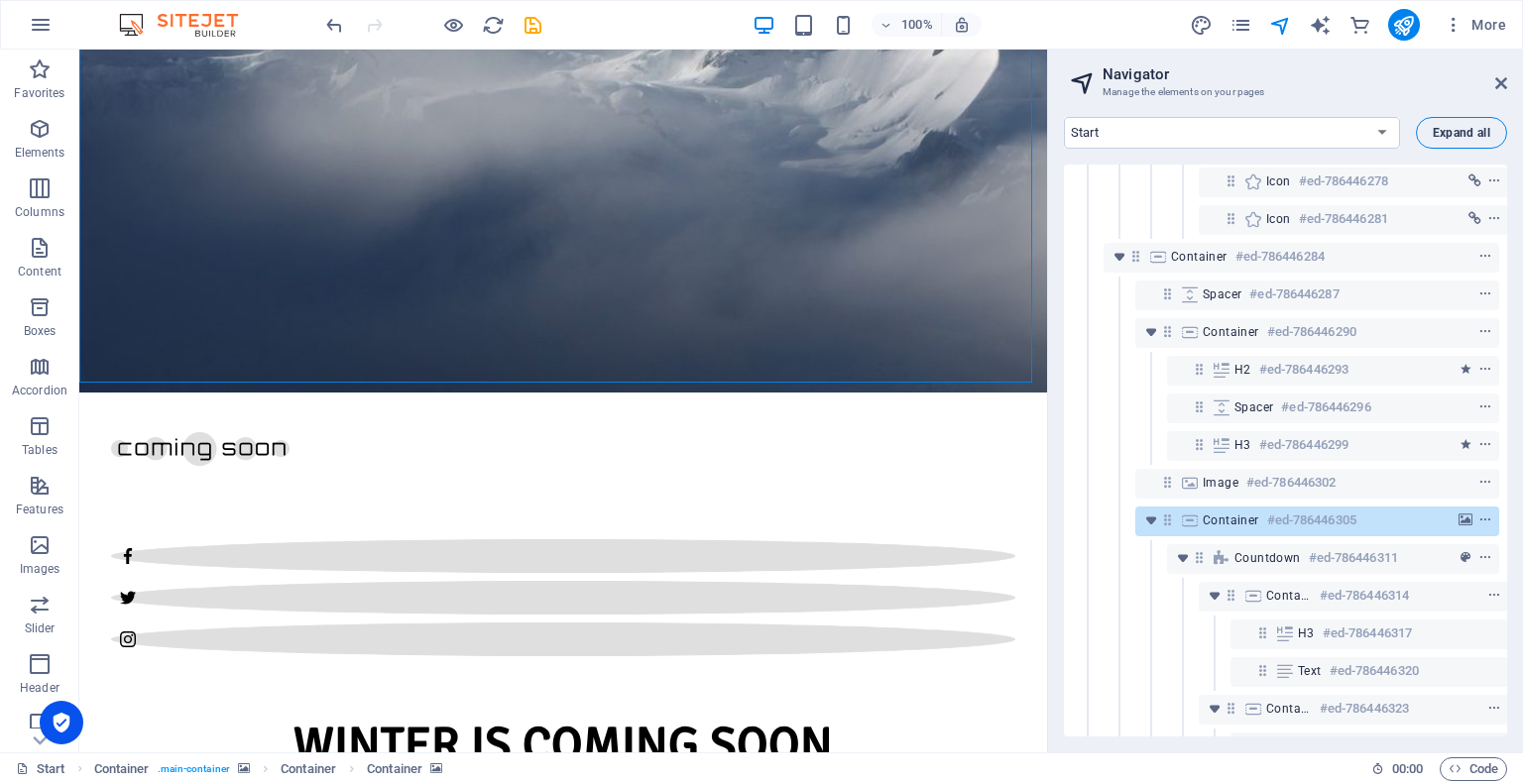 scroll, scrollTop: 347, scrollLeft: 0, axis: vertical 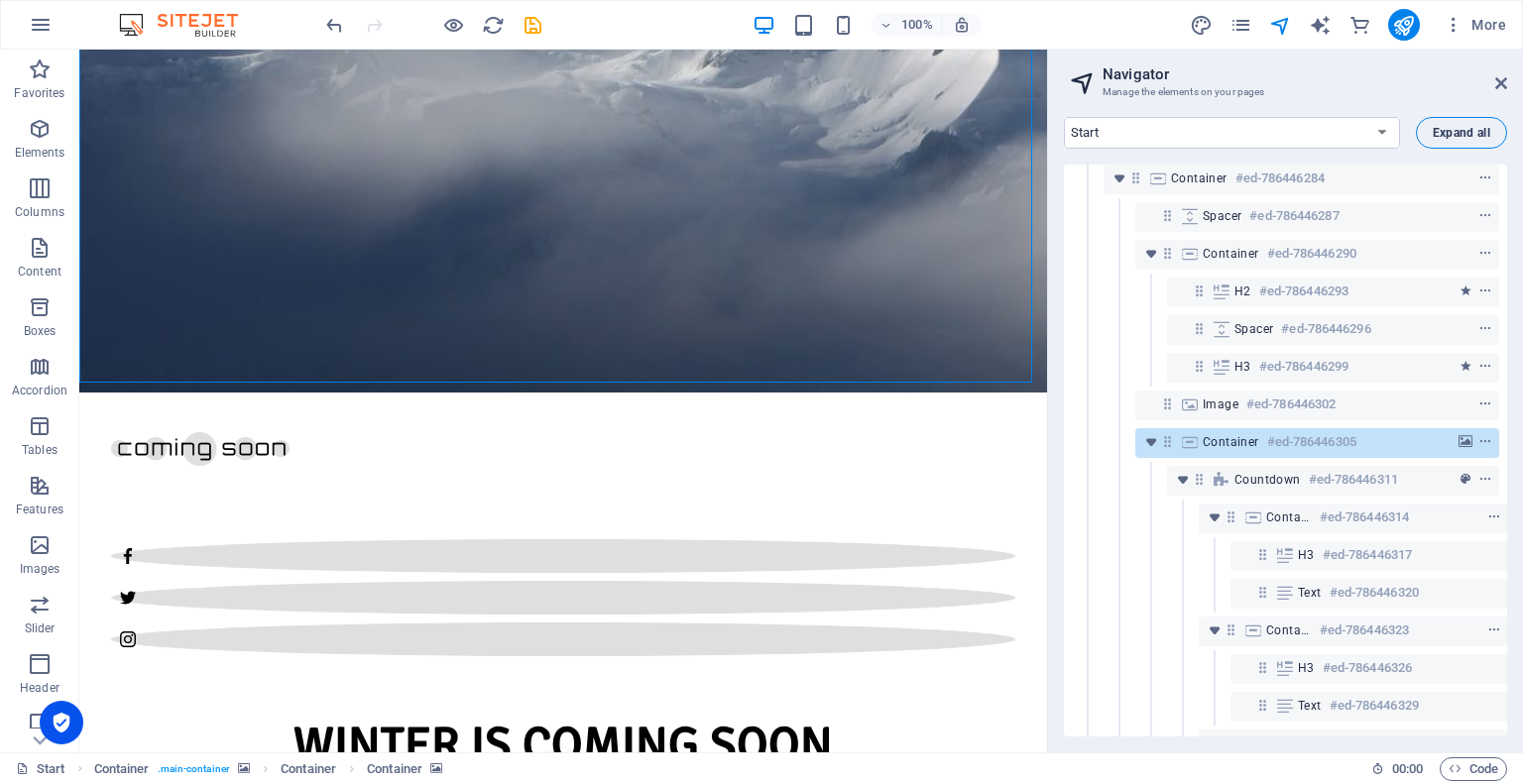 click on "Expand all" at bounding box center (1462, 133) 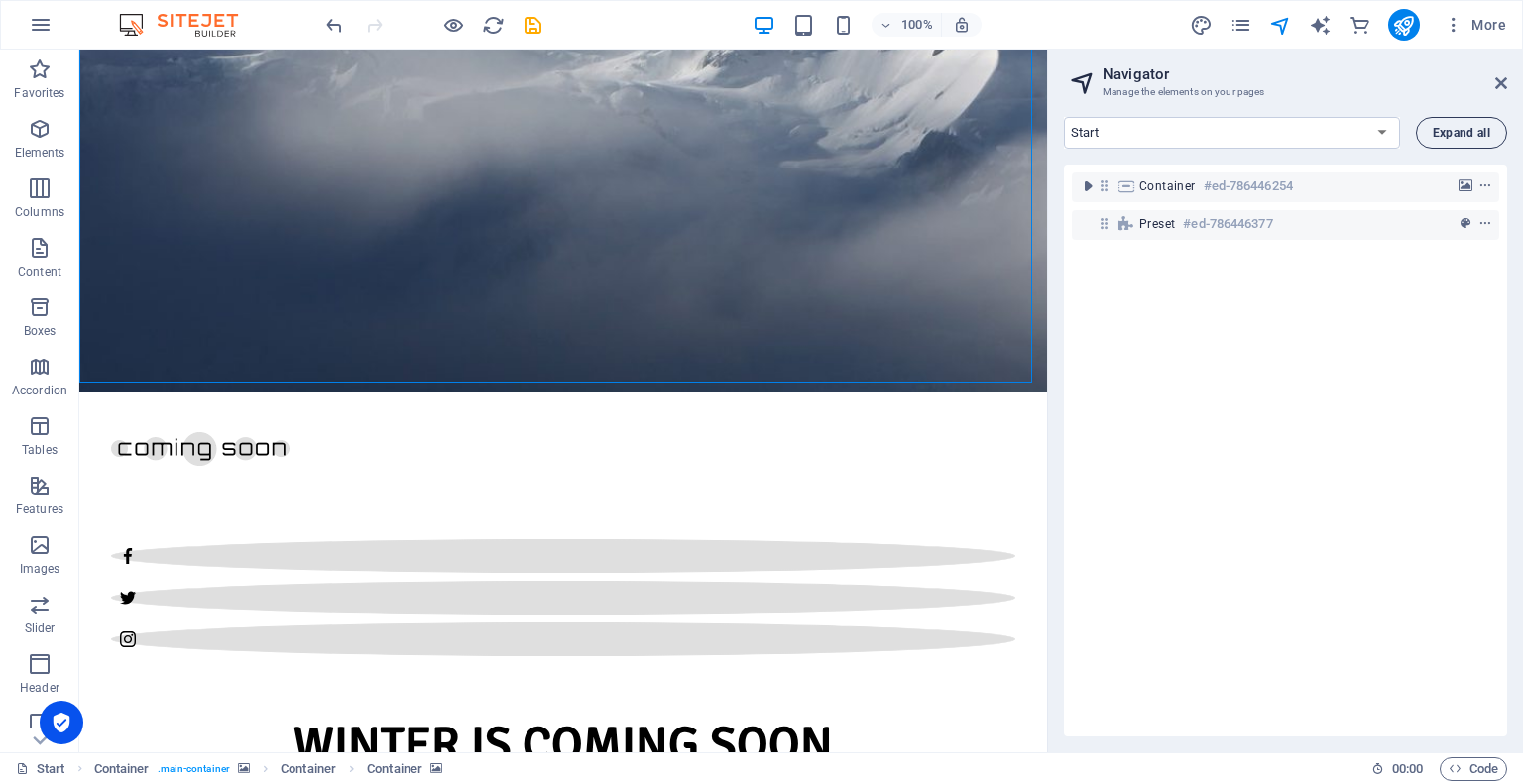 scroll, scrollTop: 0, scrollLeft: 0, axis: both 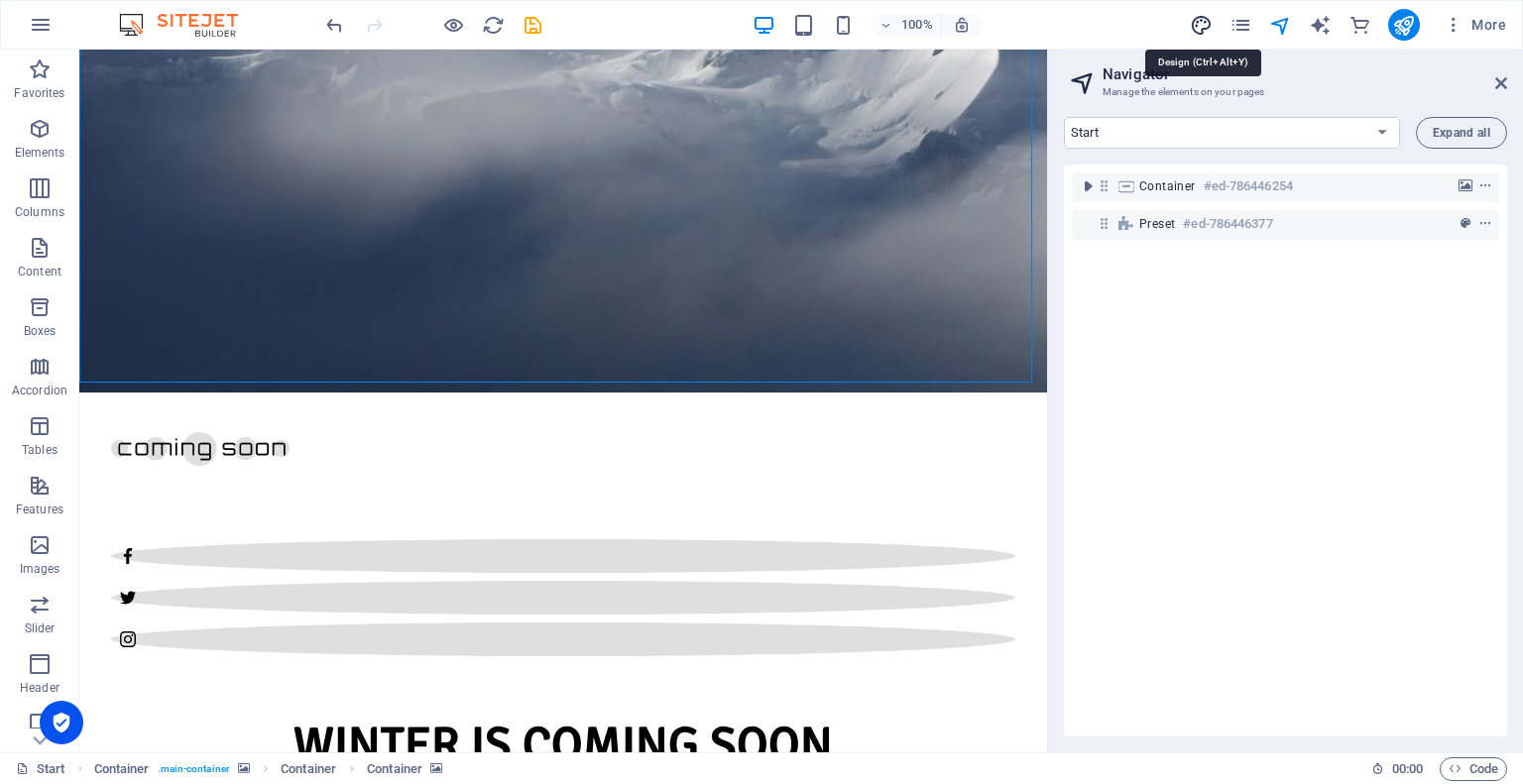 click at bounding box center (1201, 25) 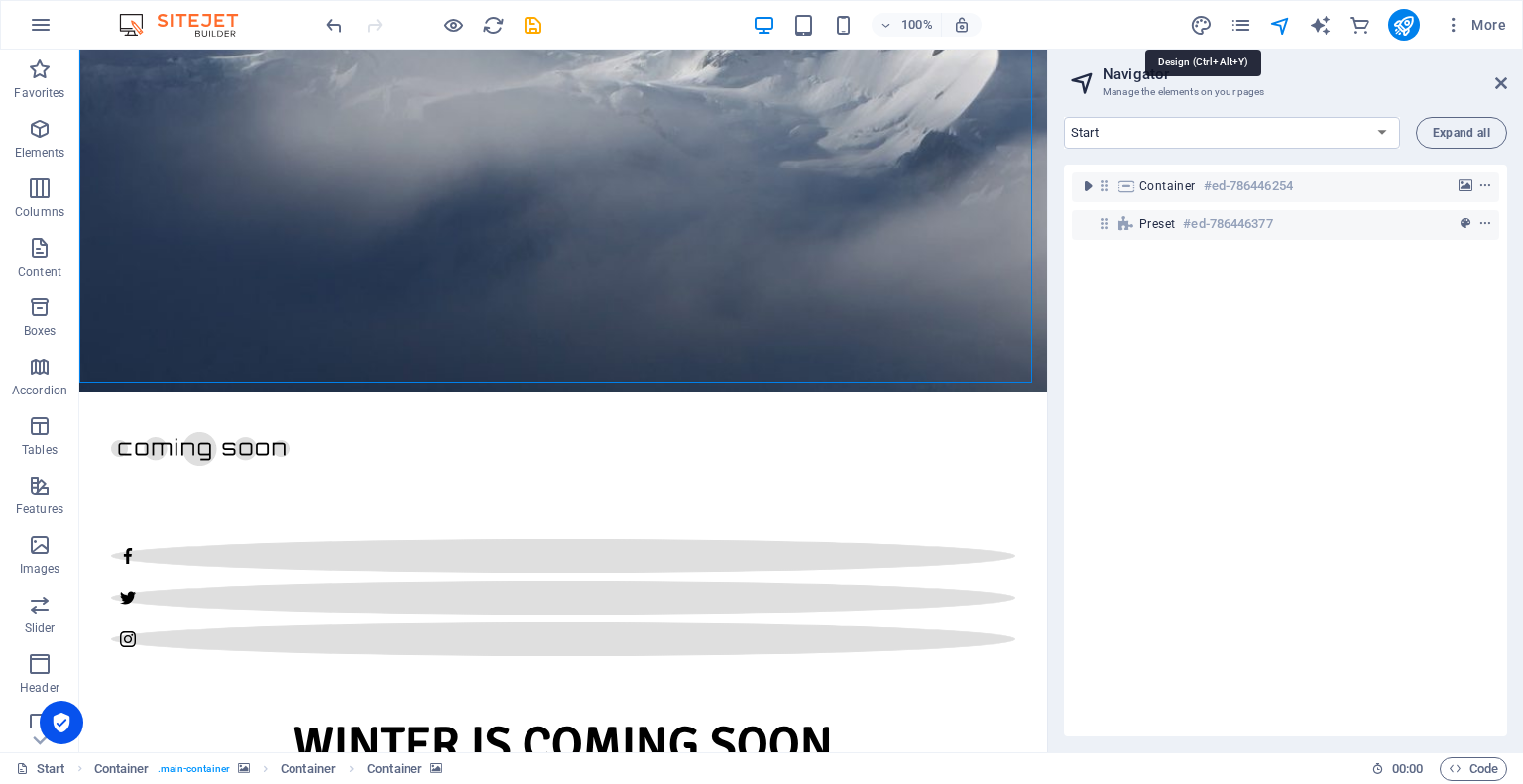 select on "px" 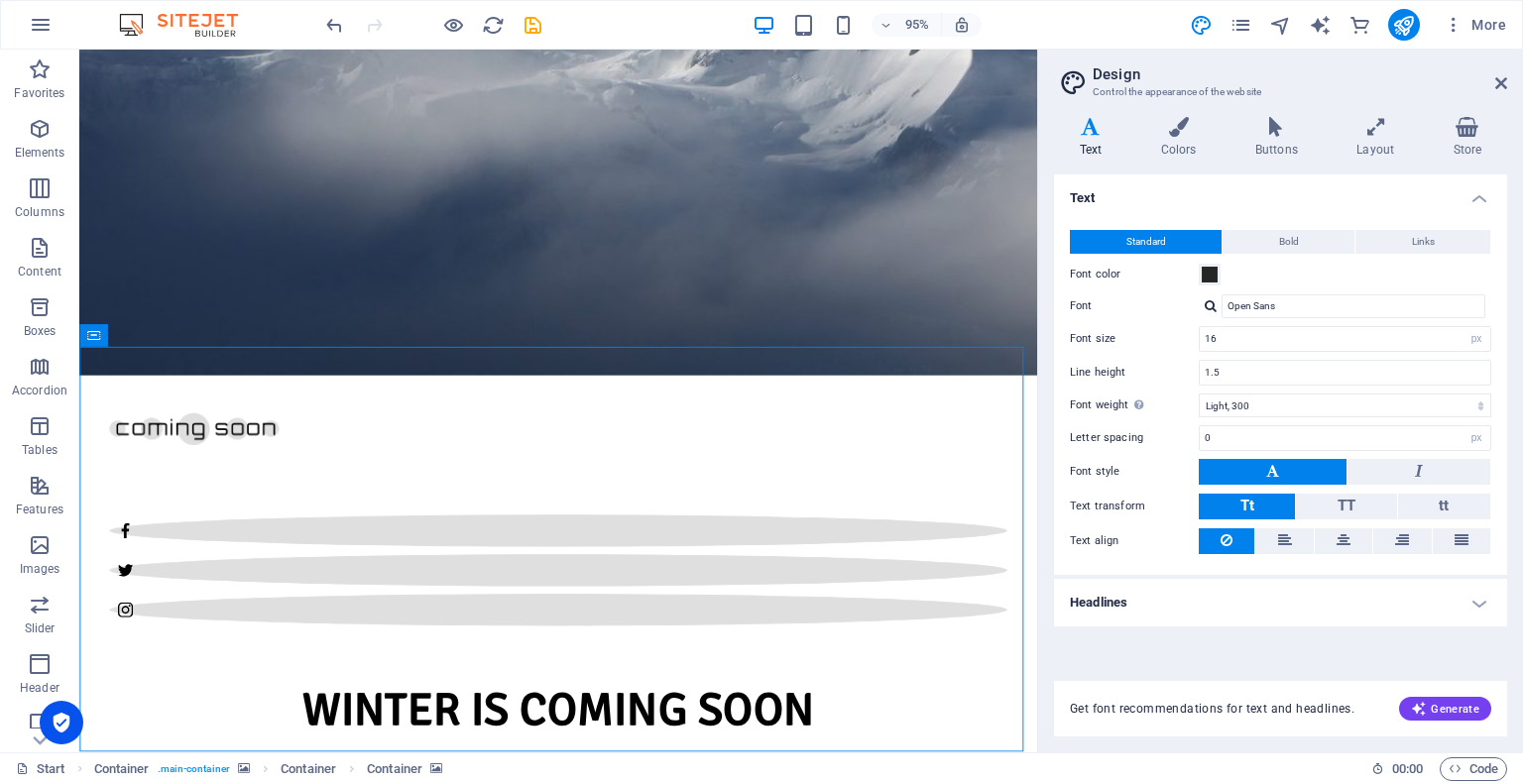 scroll, scrollTop: 0, scrollLeft: 0, axis: both 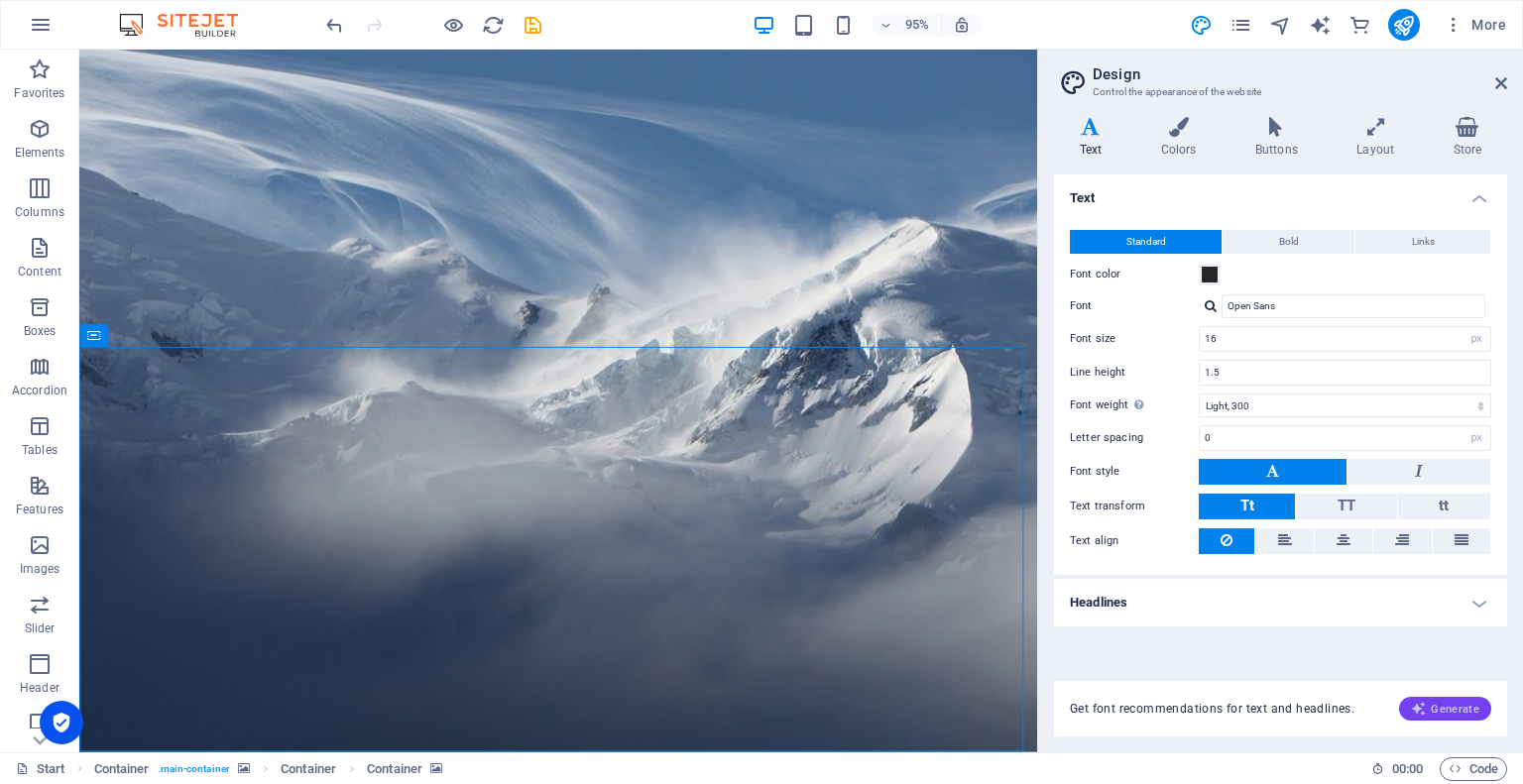click on "Generate" at bounding box center (1445, 709) 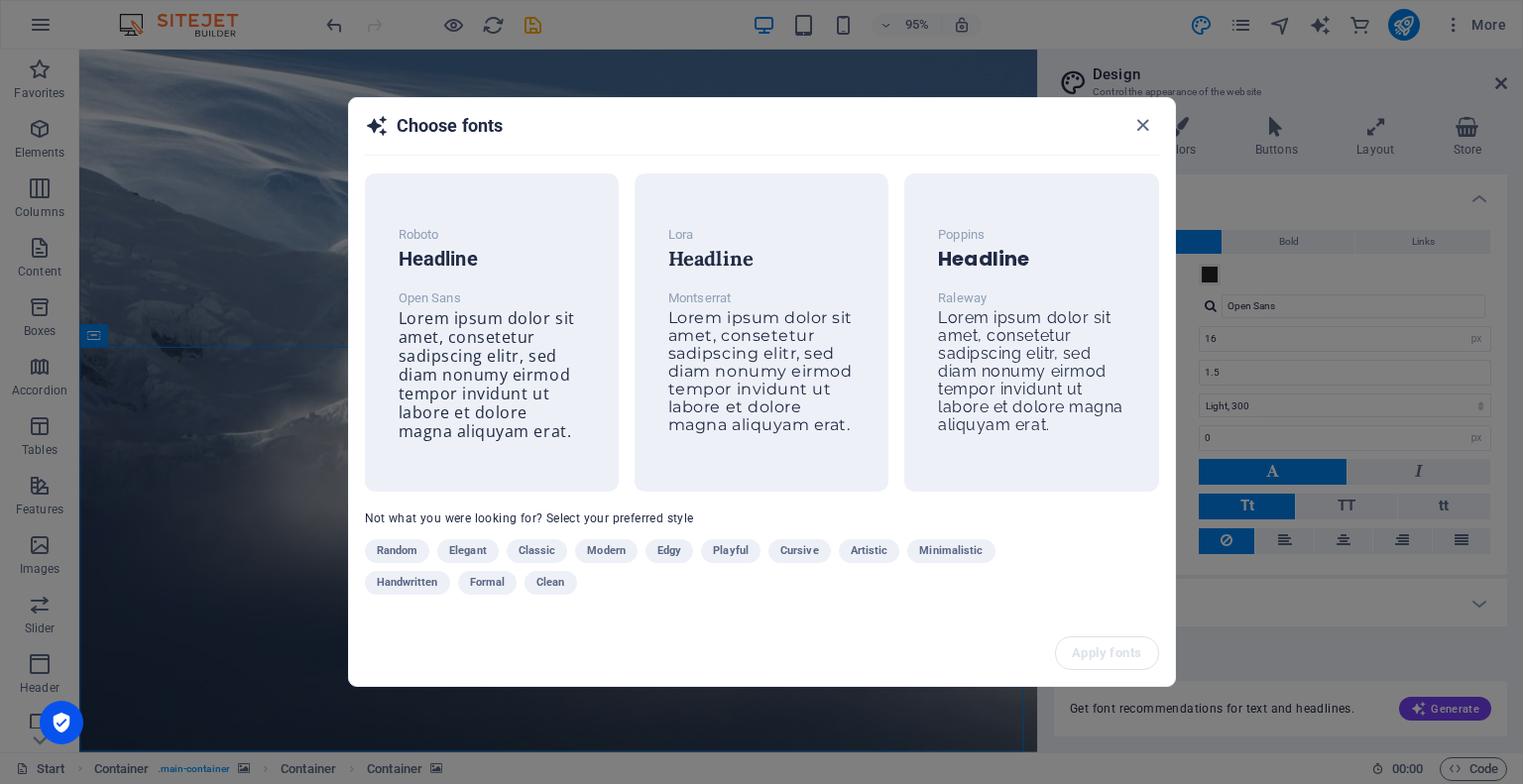drag, startPoint x: 847, startPoint y: 134, endPoint x: 1330, endPoint y: 410, distance: 556.2958 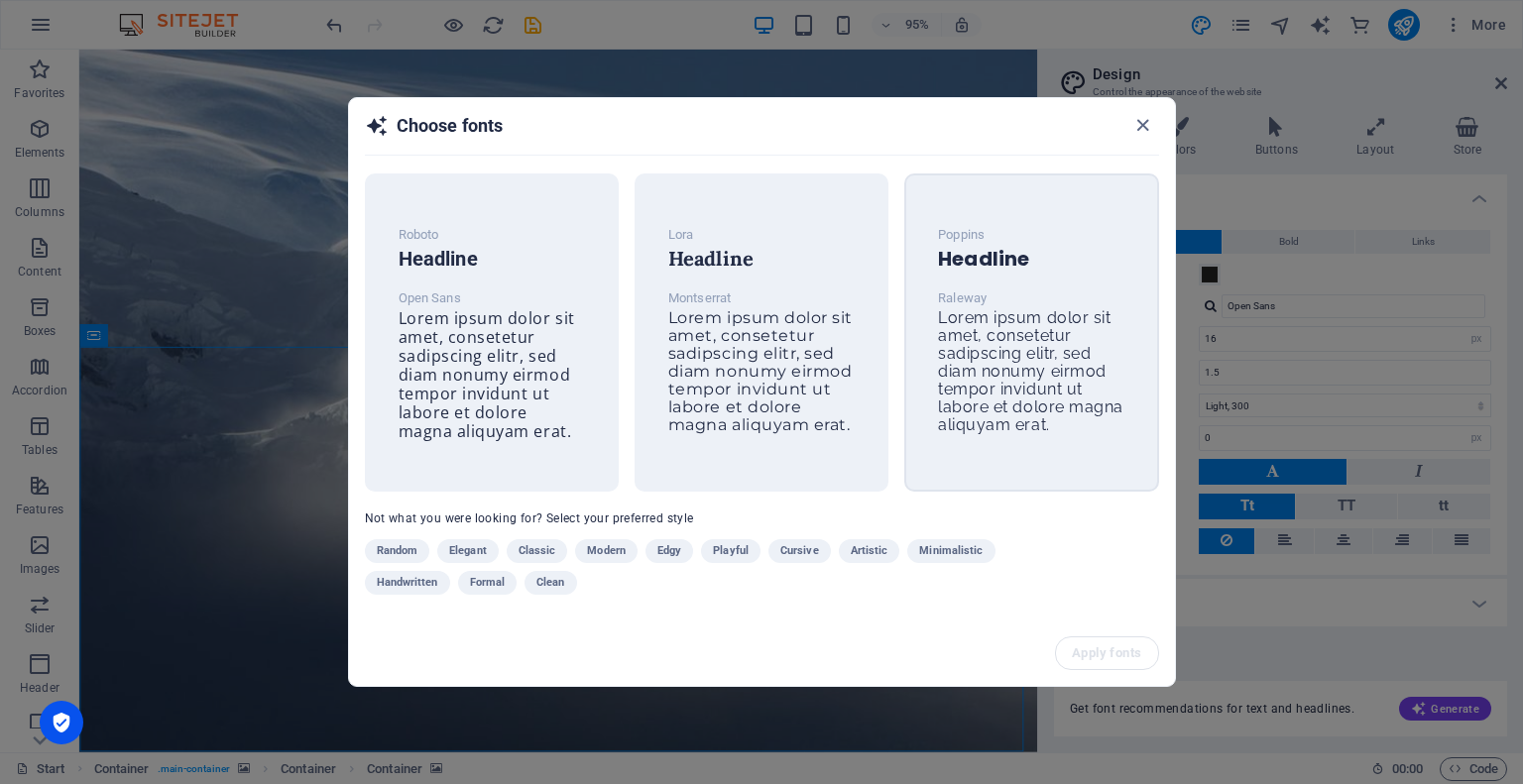 click on "Headline" at bounding box center [1031, 259] 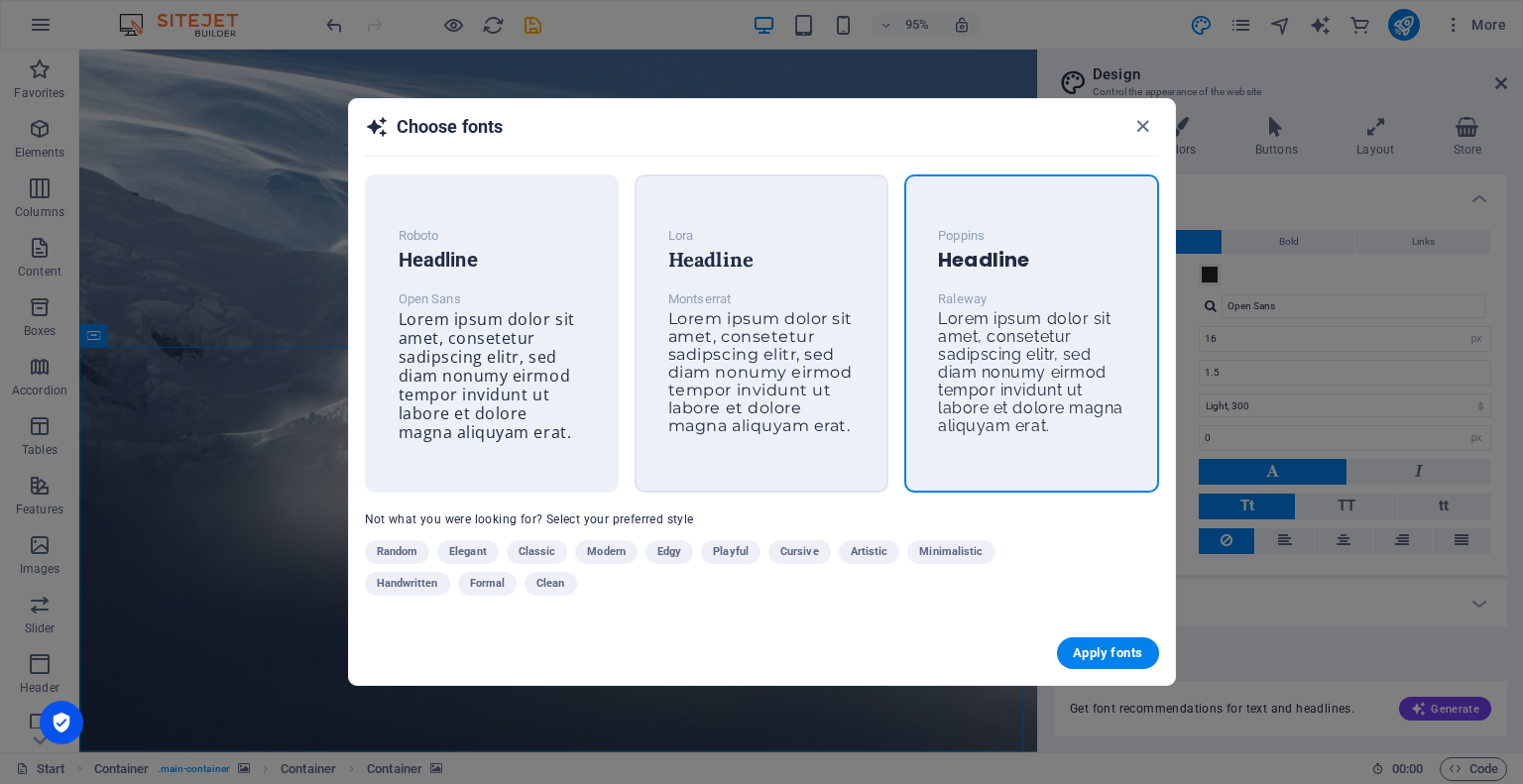 click on "Lorem ipsum dolor sit amet, consetetur sadipscing elitr, sed diam nonumy eirmod tempor invidunt ut labore et dolore magna aliquyam erat." at bounding box center (761, 372) 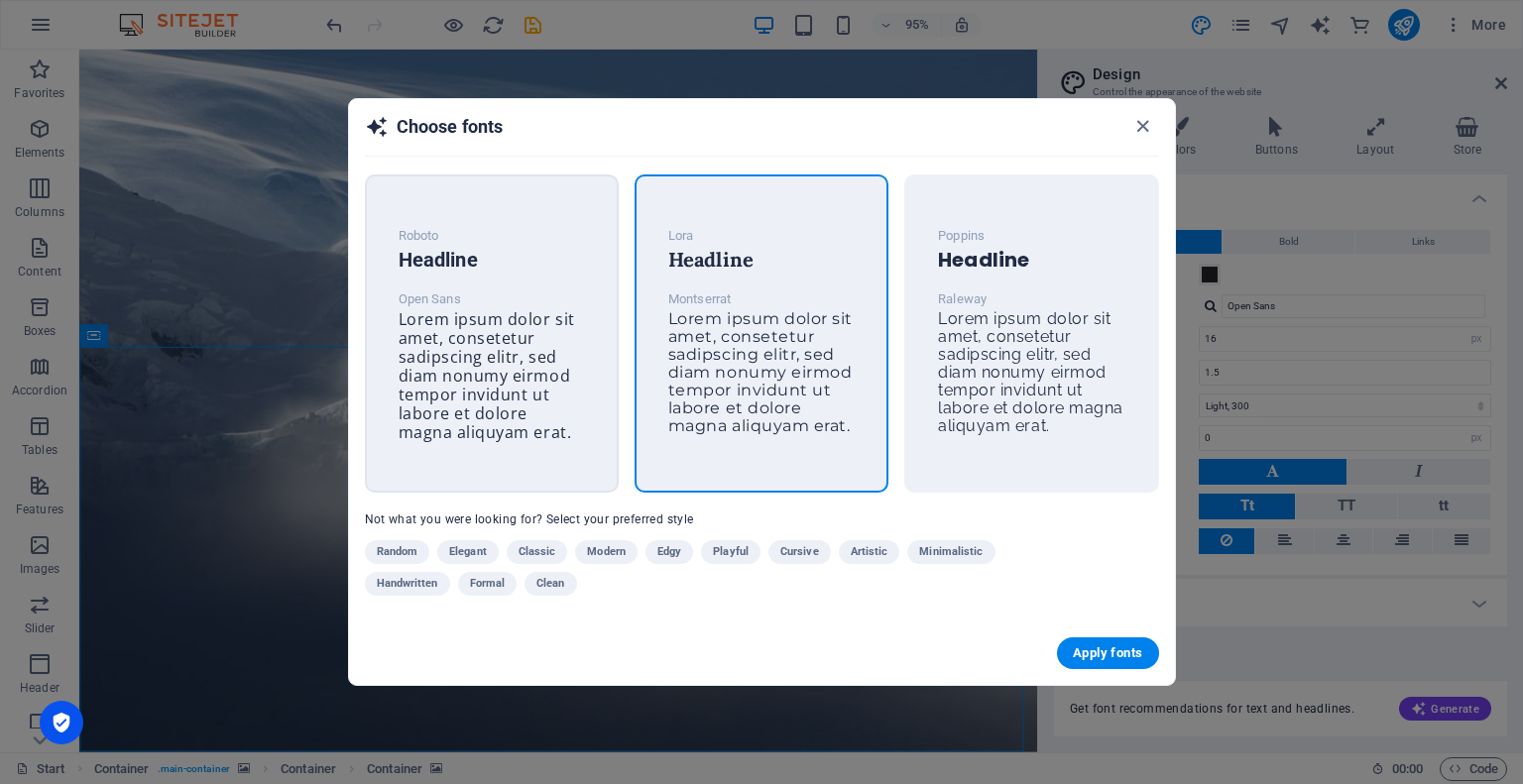 click on "Lorem ipsum dolor sit amet, consetetur sadipscing elitr, sed diam nonumy eirmod tempor invidunt ut labore et dolore magna aliquyam erat." at bounding box center (487, 376) 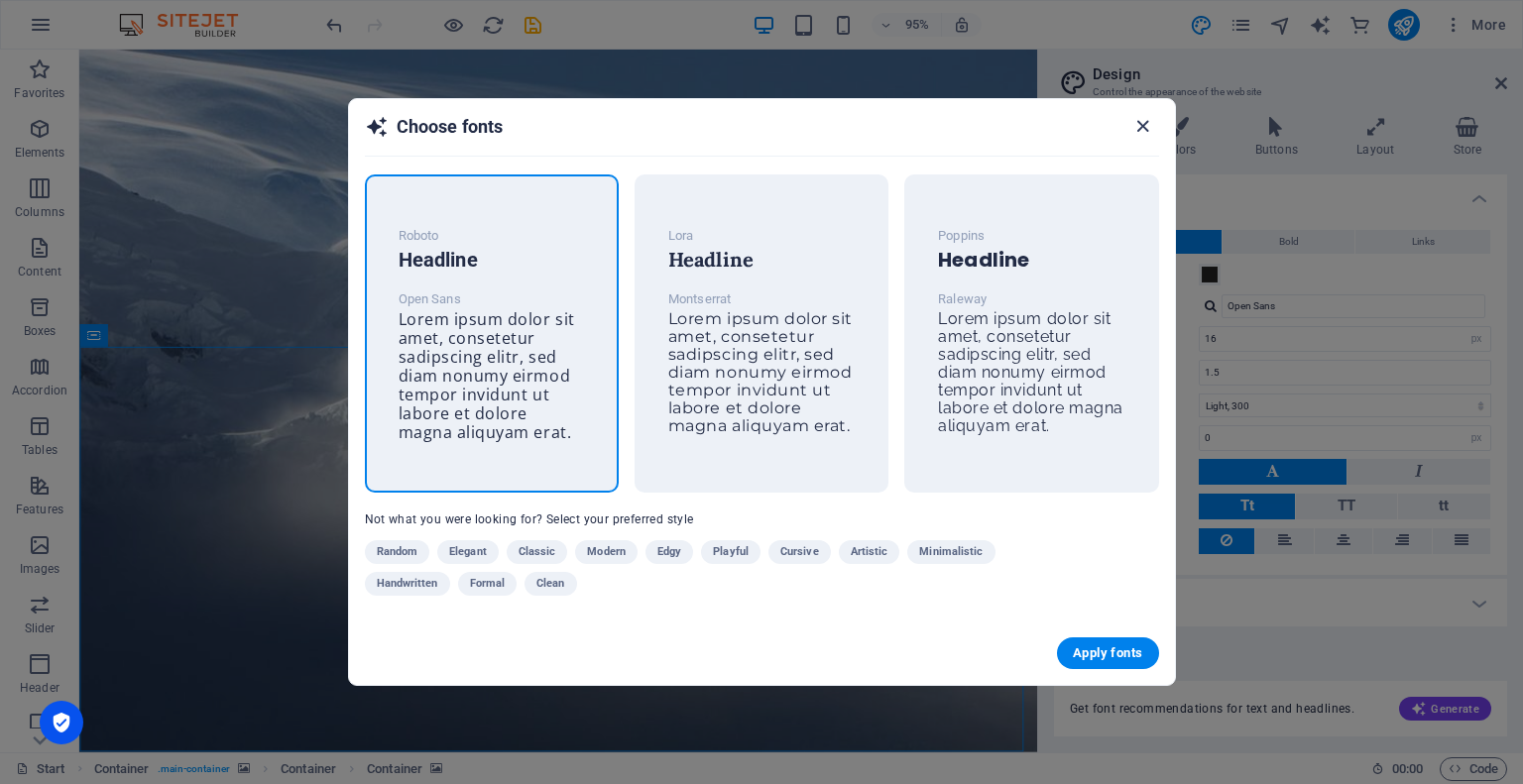 click at bounding box center [1142, 126] 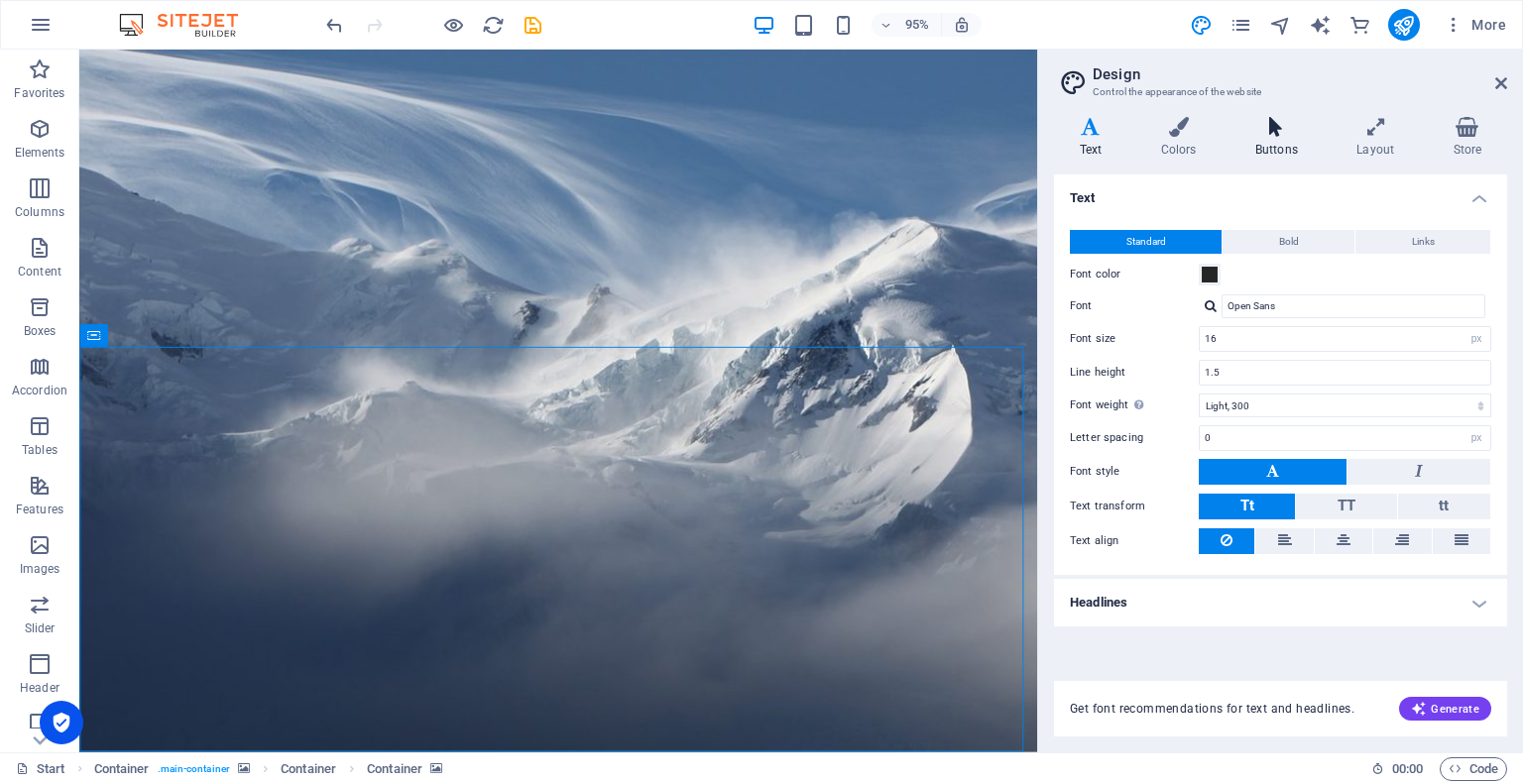 click at bounding box center (1276, 127) 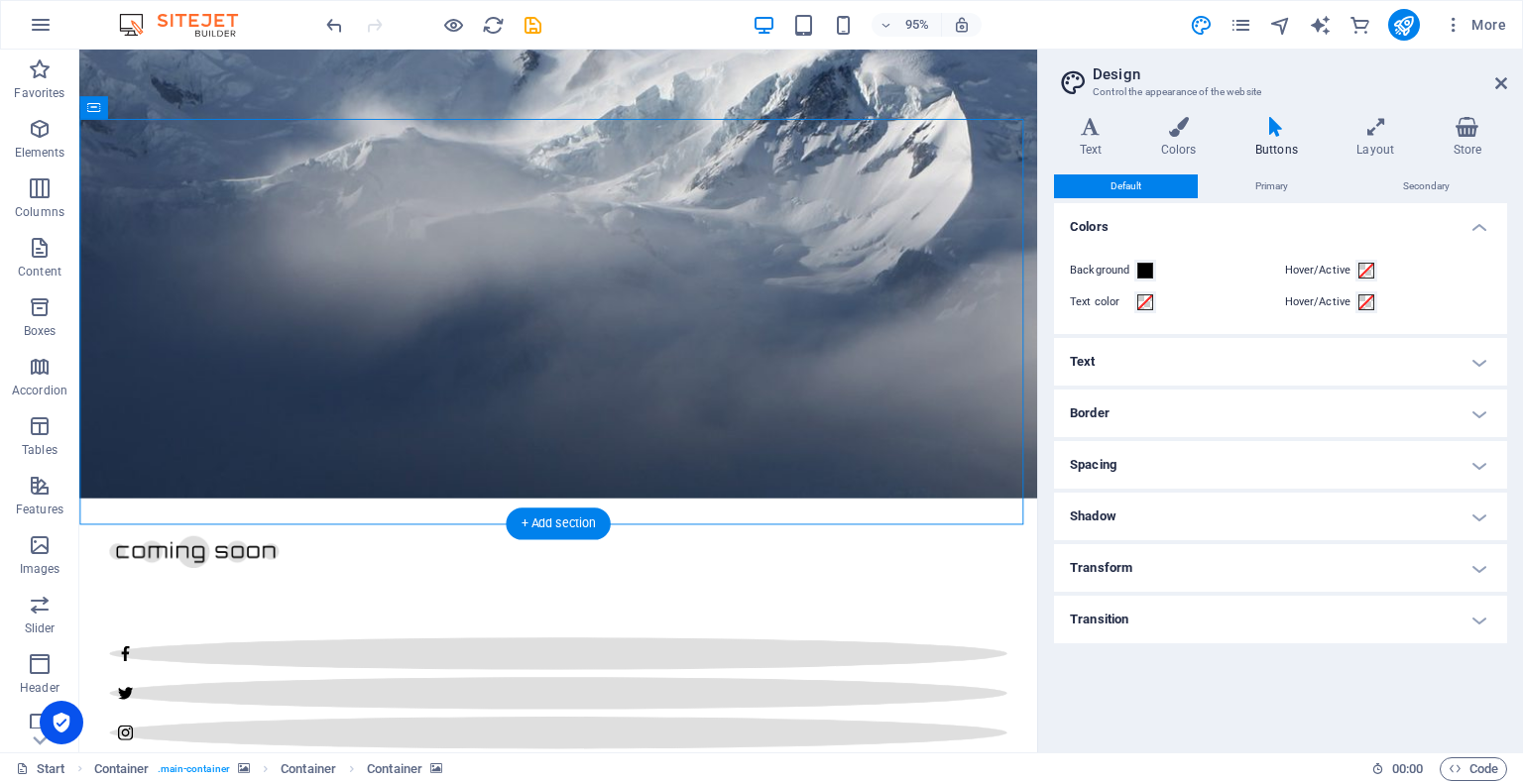 scroll, scrollTop: 297, scrollLeft: 0, axis: vertical 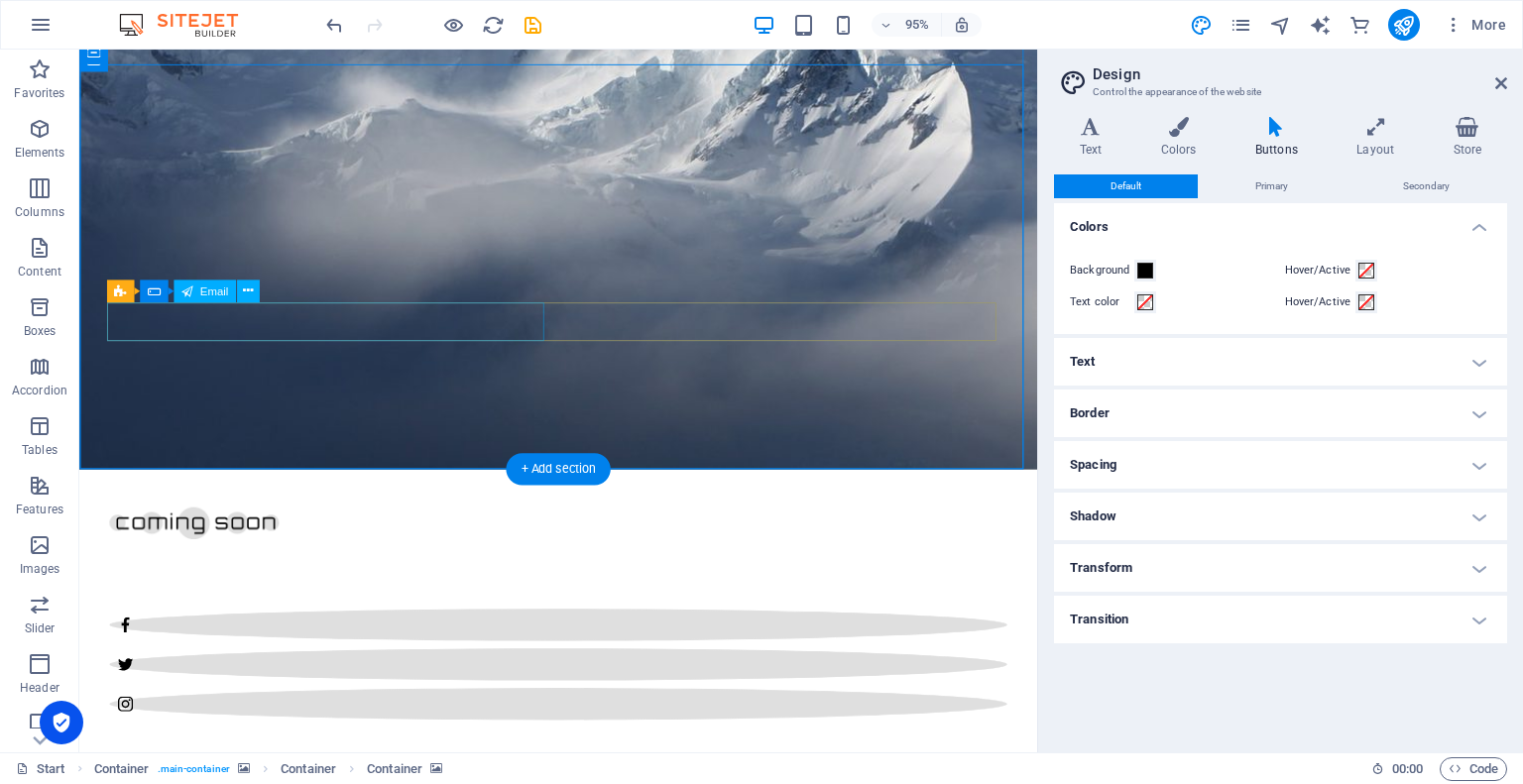 click at bounding box center [346, 2126] 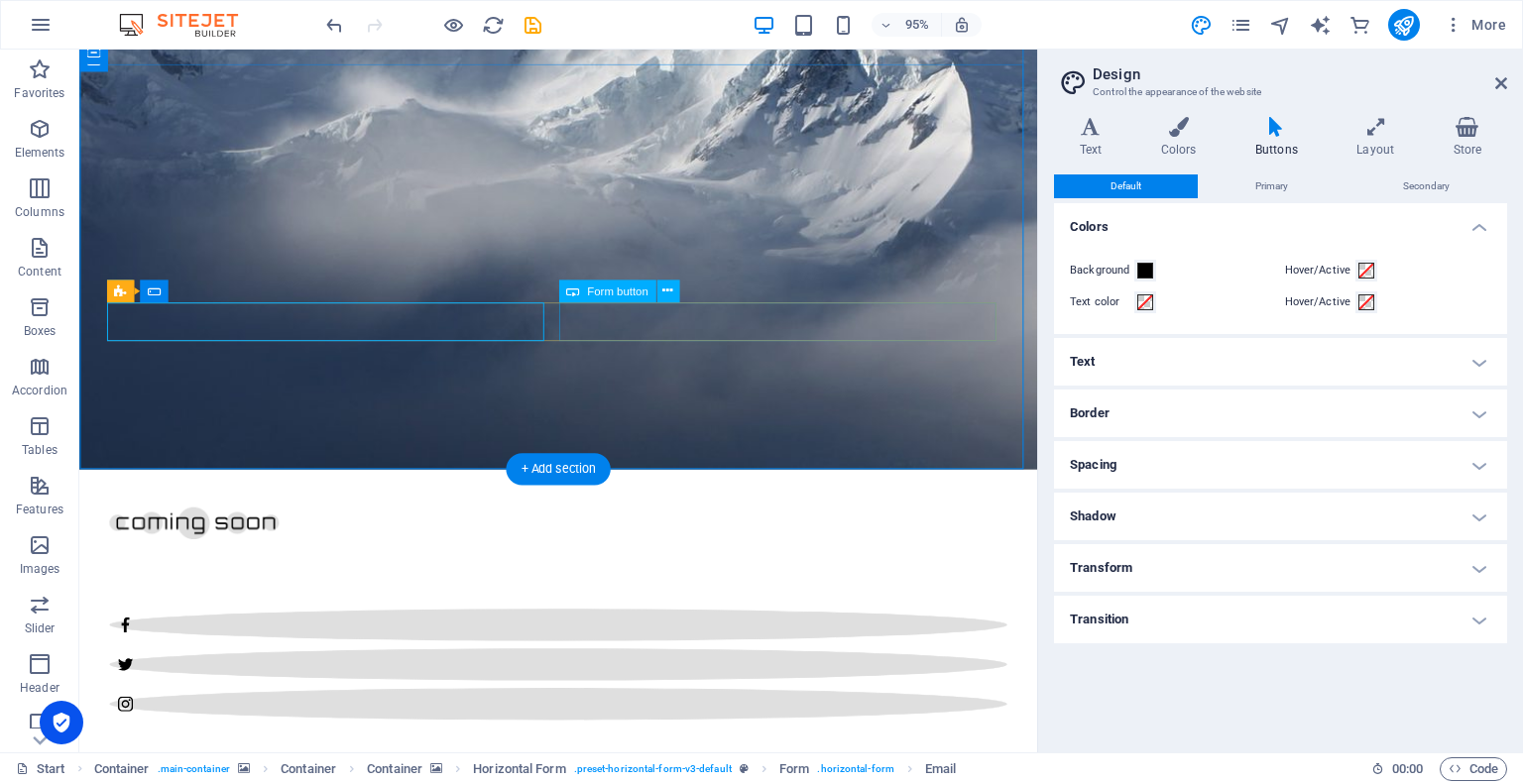 click on "Notify me!" at bounding box center [822, 2126] 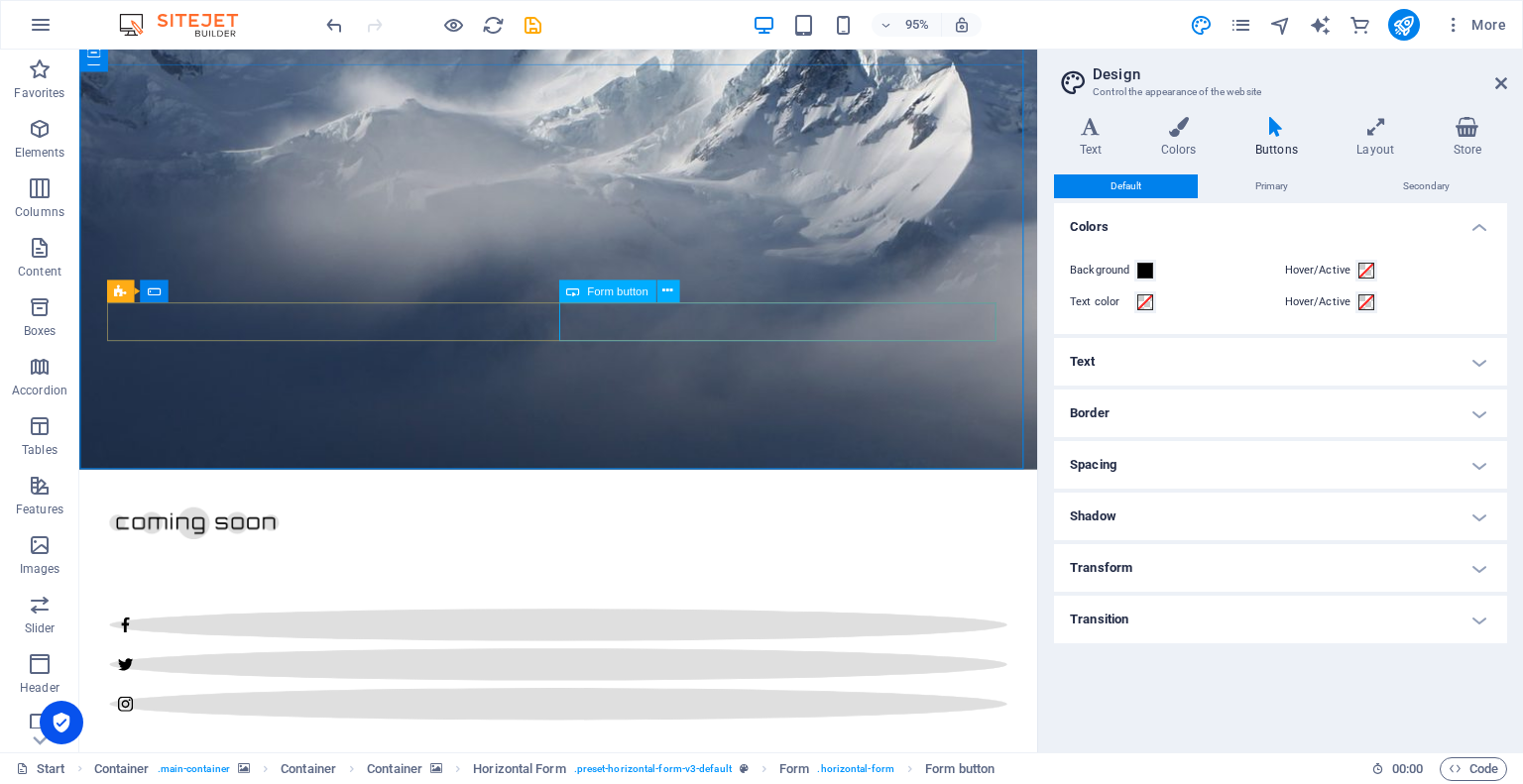 click on "Form button" at bounding box center [617, 290] 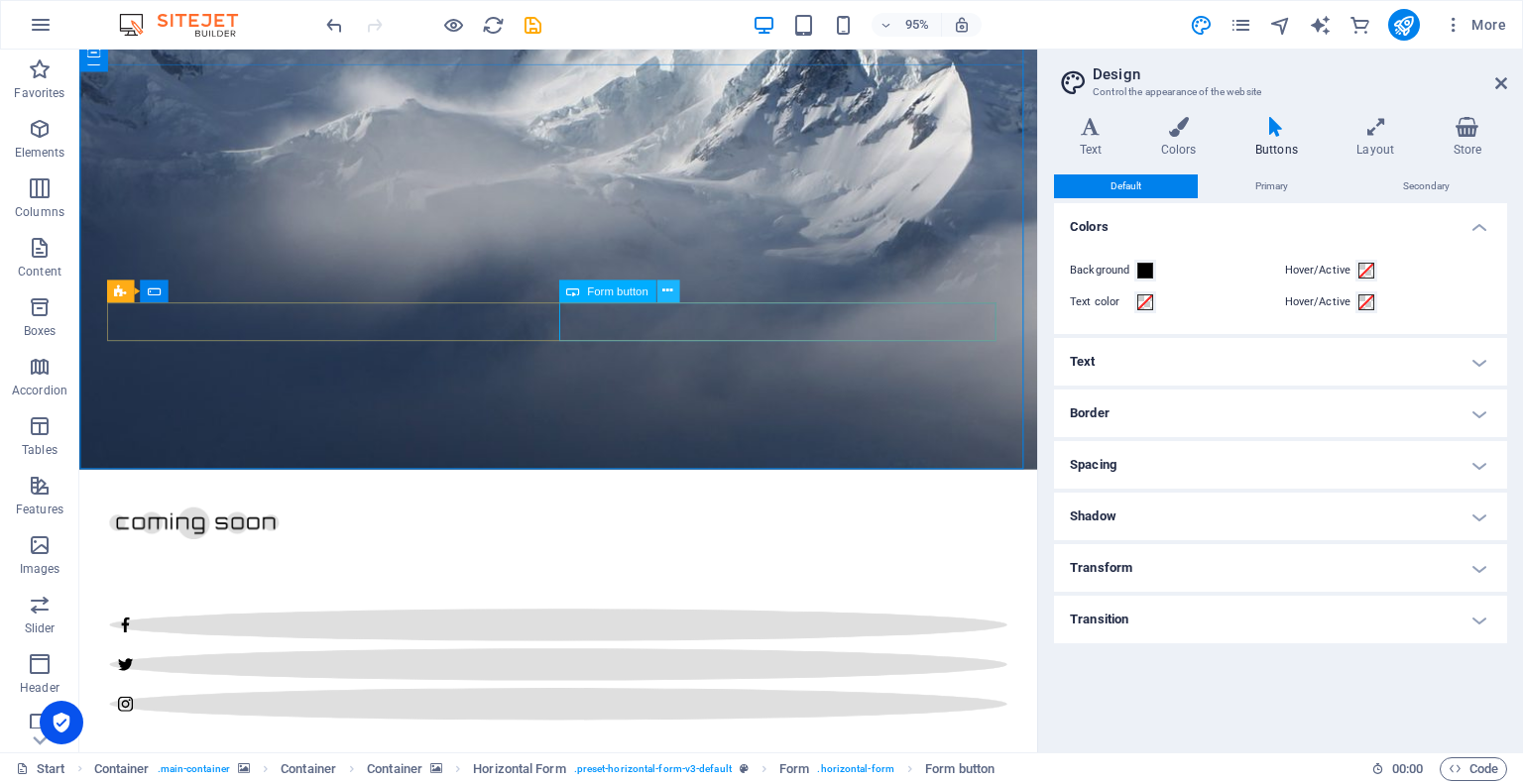 click at bounding box center (667, 291) 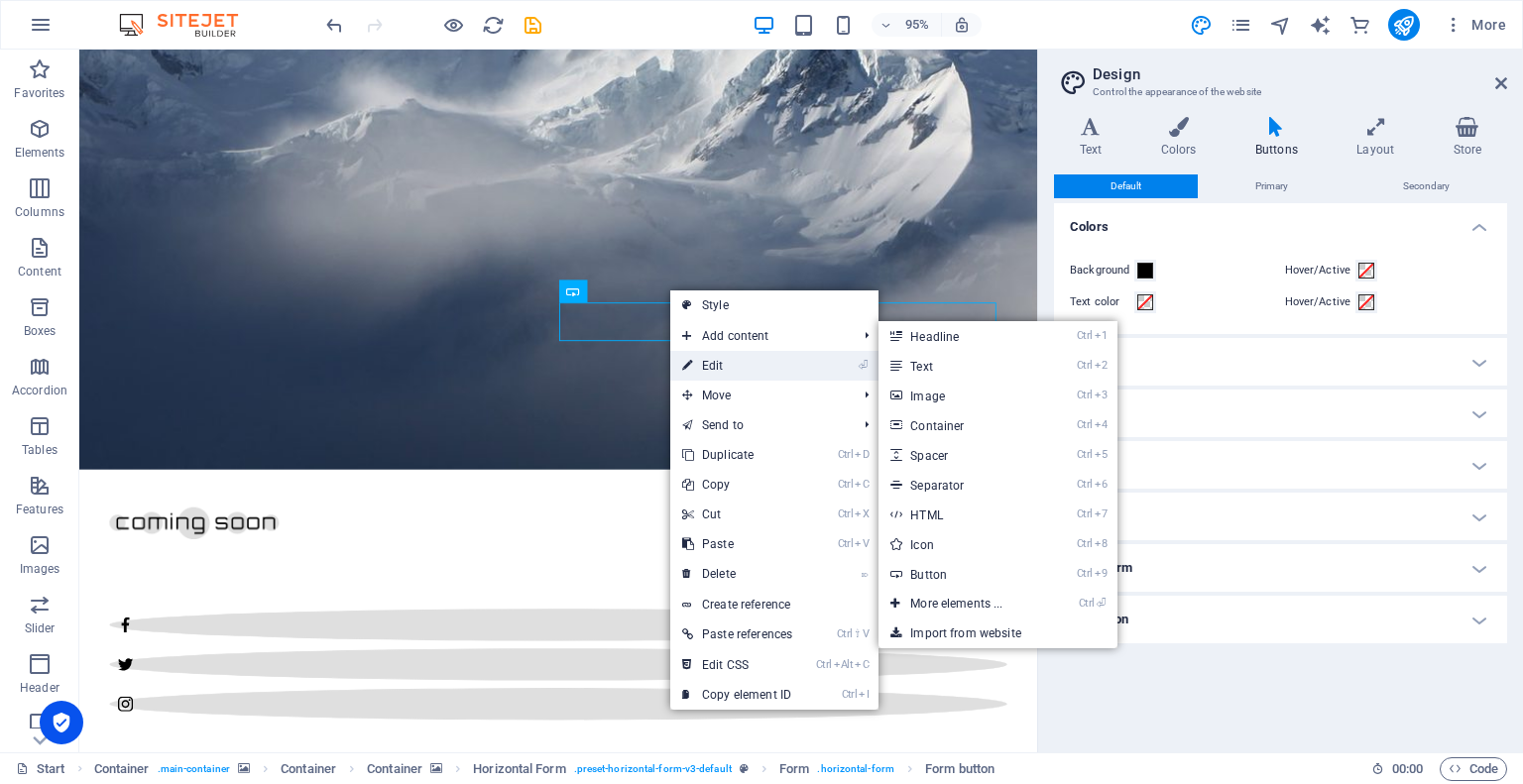 click on "⏎  Edit" at bounding box center [737, 366] 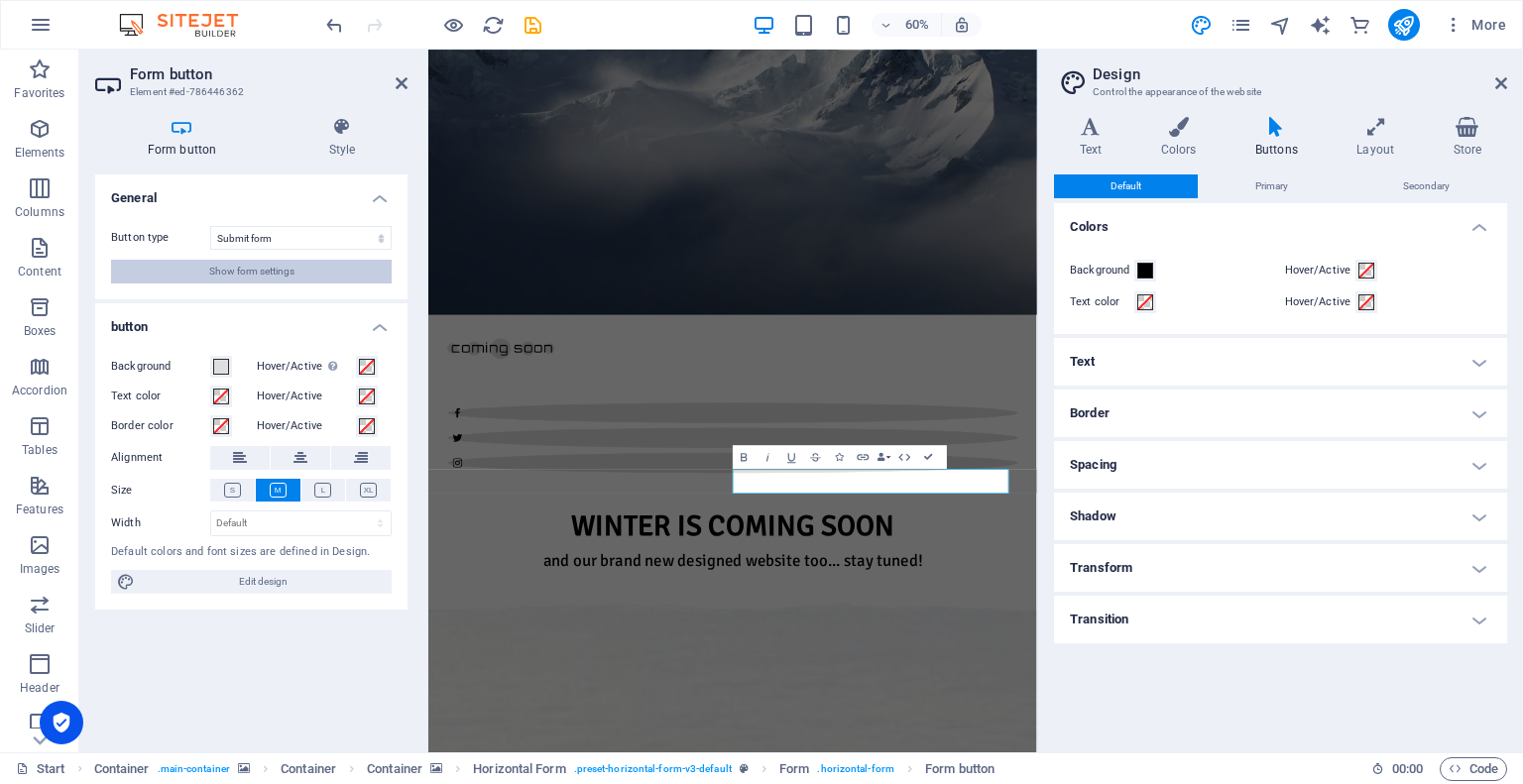 click on "Show form settings" at bounding box center (252, 272) 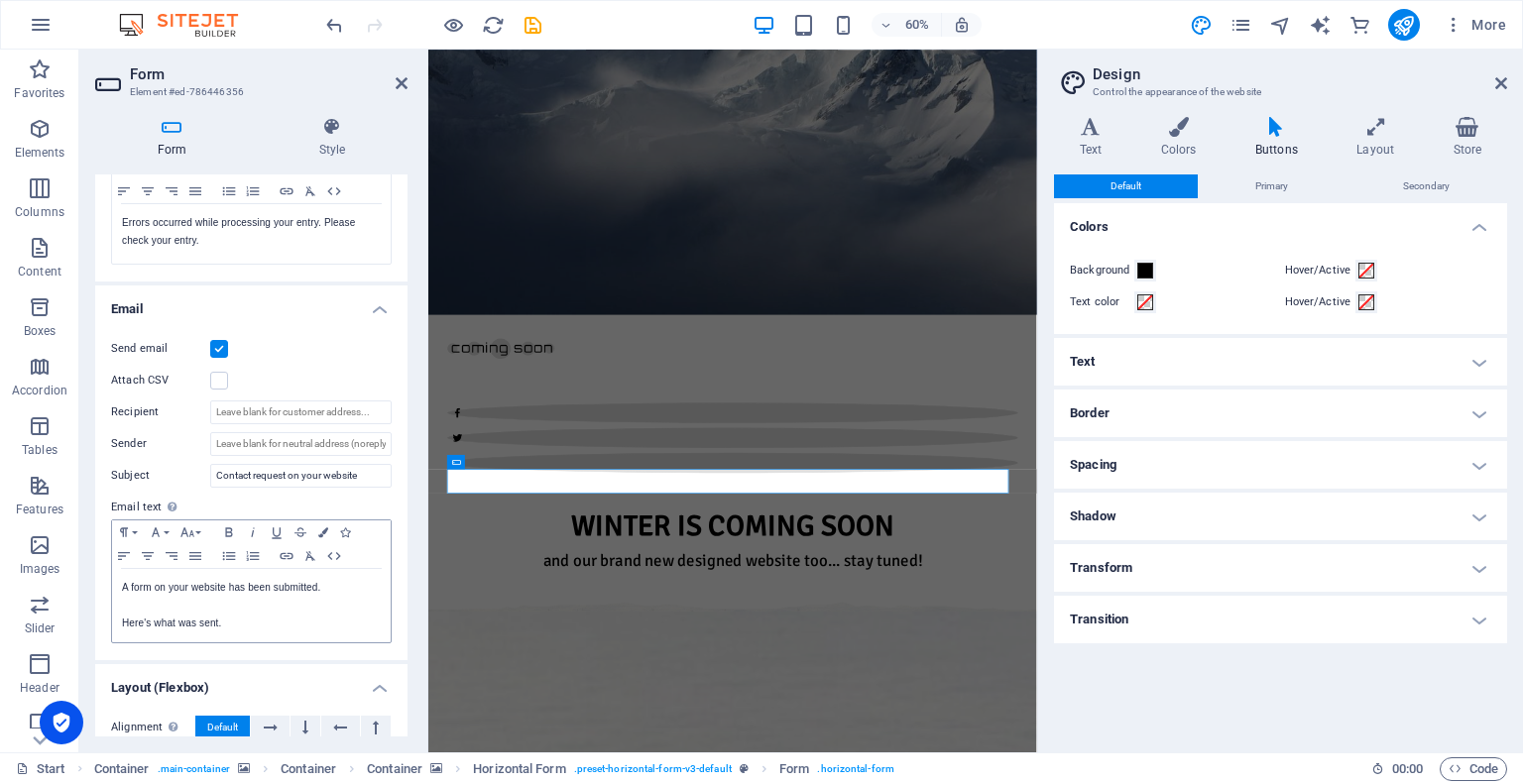 scroll, scrollTop: 544, scrollLeft: 0, axis: vertical 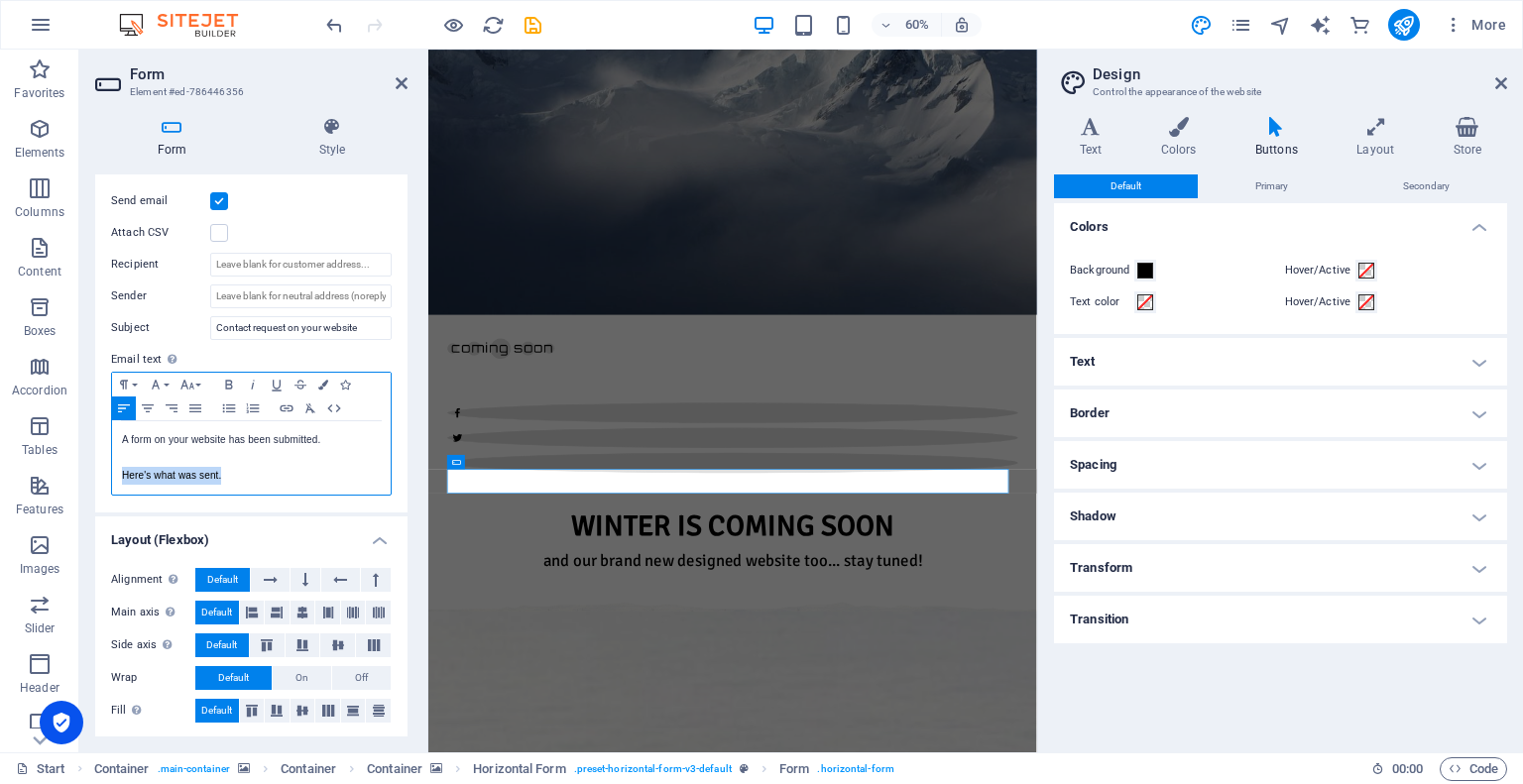 drag, startPoint x: 266, startPoint y: 478, endPoint x: 83, endPoint y: 480, distance: 183.01093 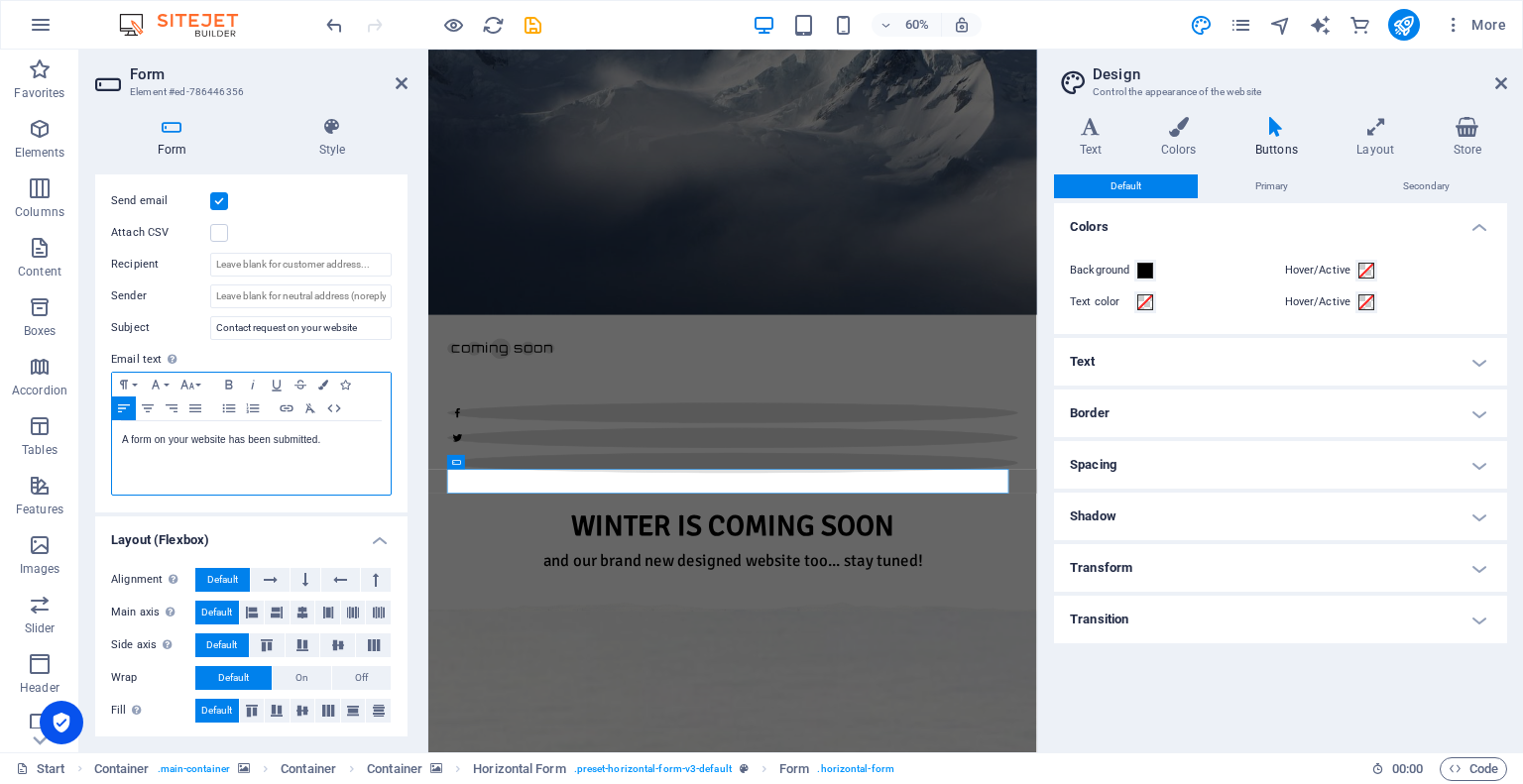 scroll, scrollTop: 531, scrollLeft: 0, axis: vertical 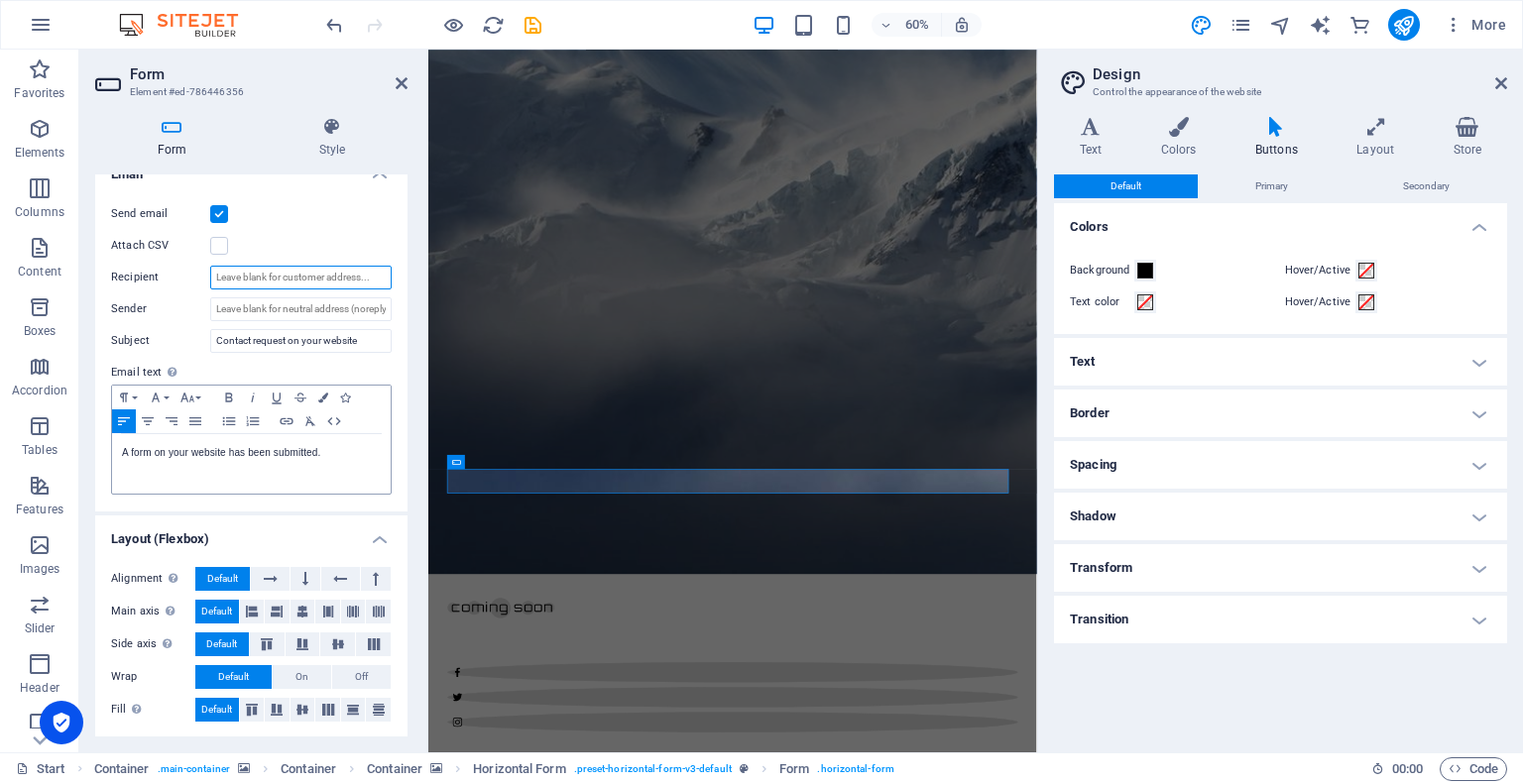 click on "Recipient" at bounding box center [300, 278] 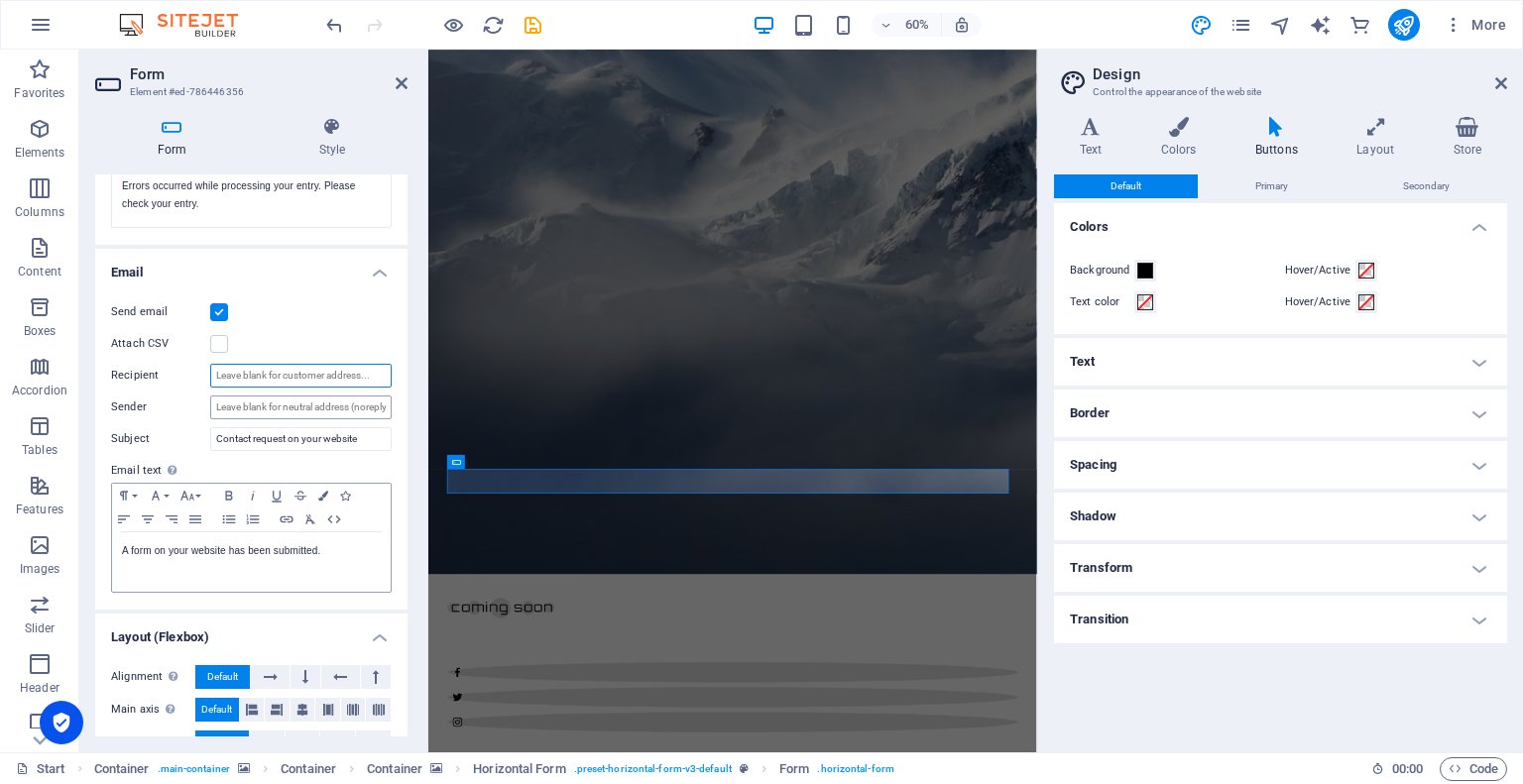 scroll, scrollTop: 333, scrollLeft: 0, axis: vertical 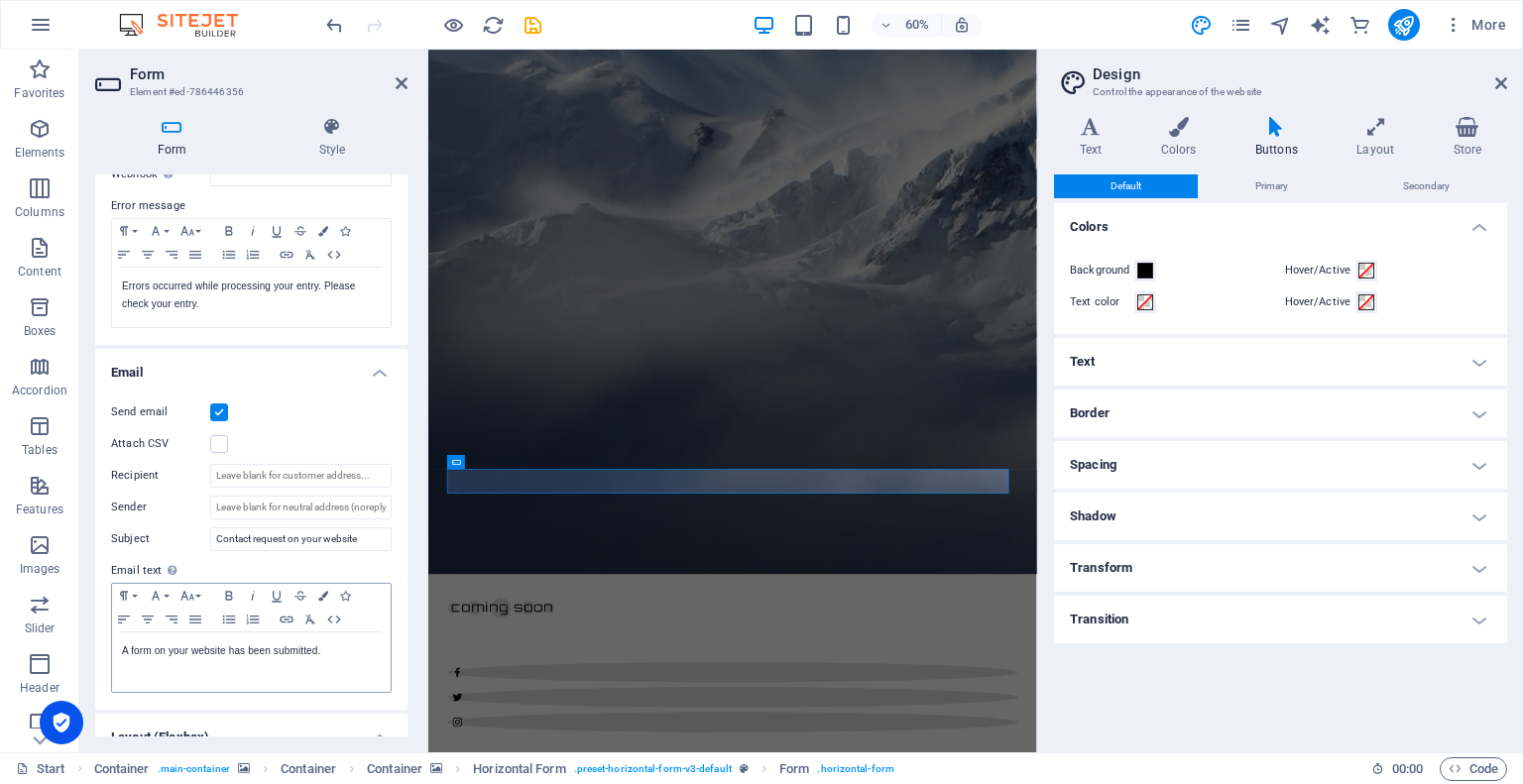 click on "Attach CSV" at bounding box center [251, 444] 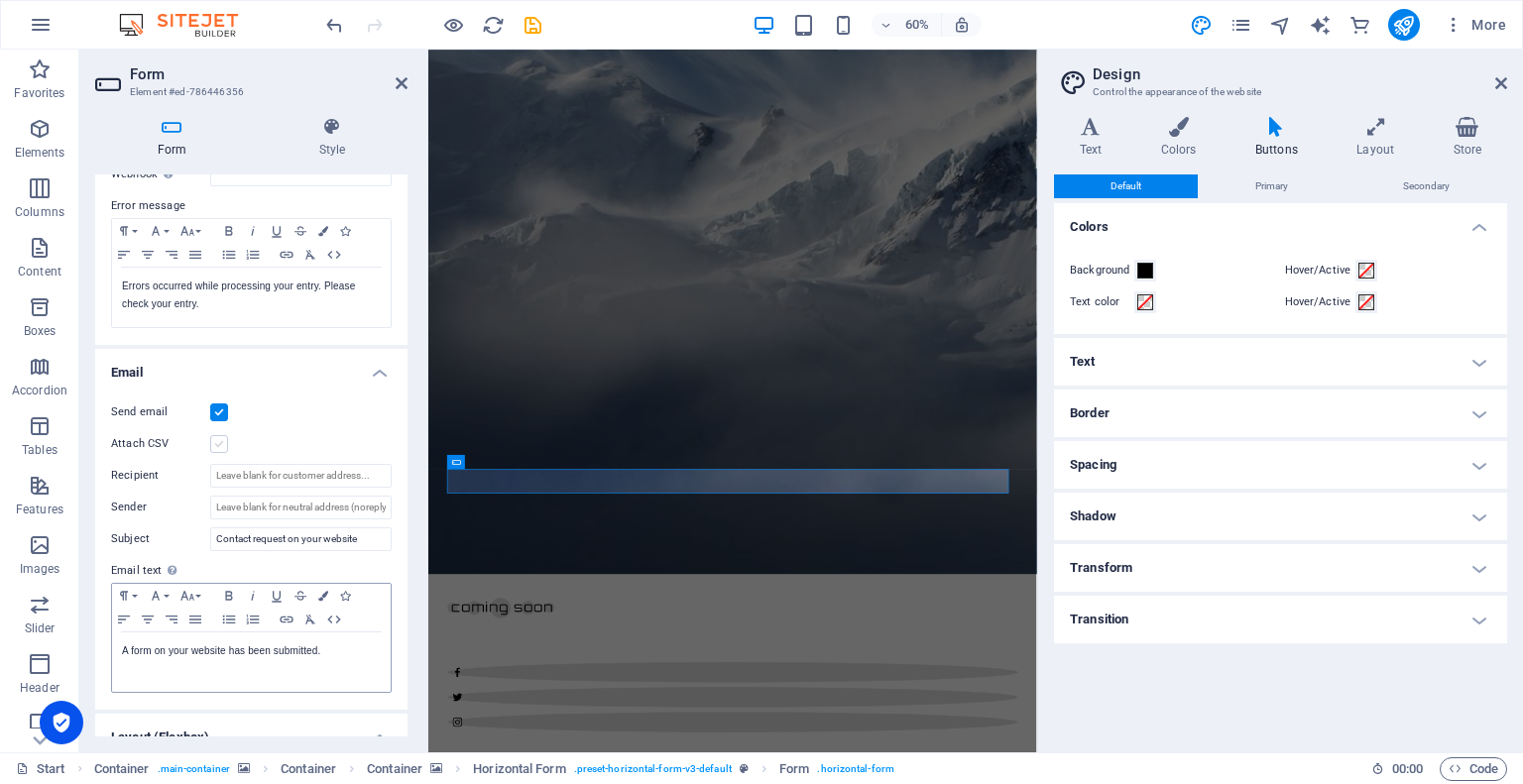 click at bounding box center [219, 444] 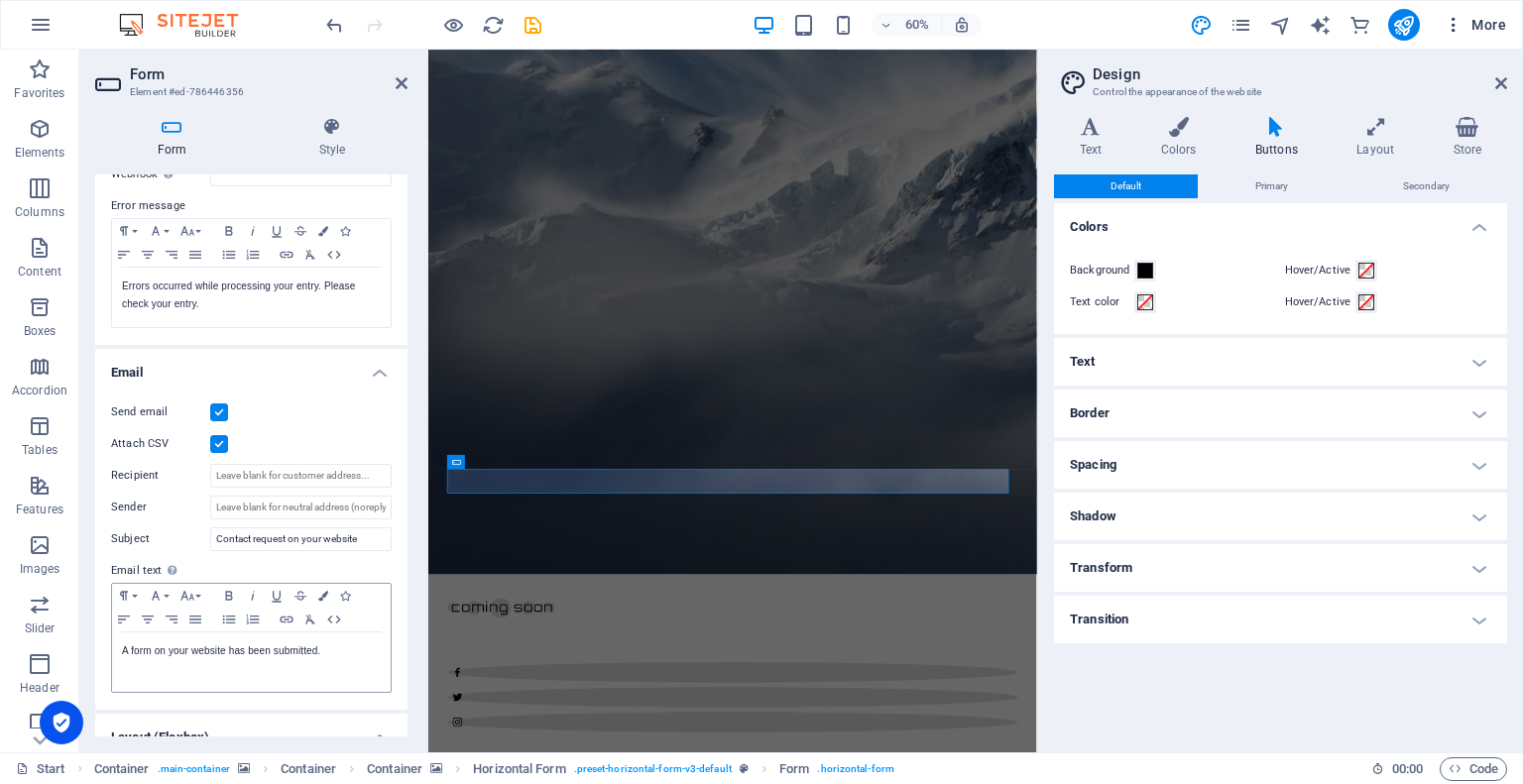 click at bounding box center (1454, 25) 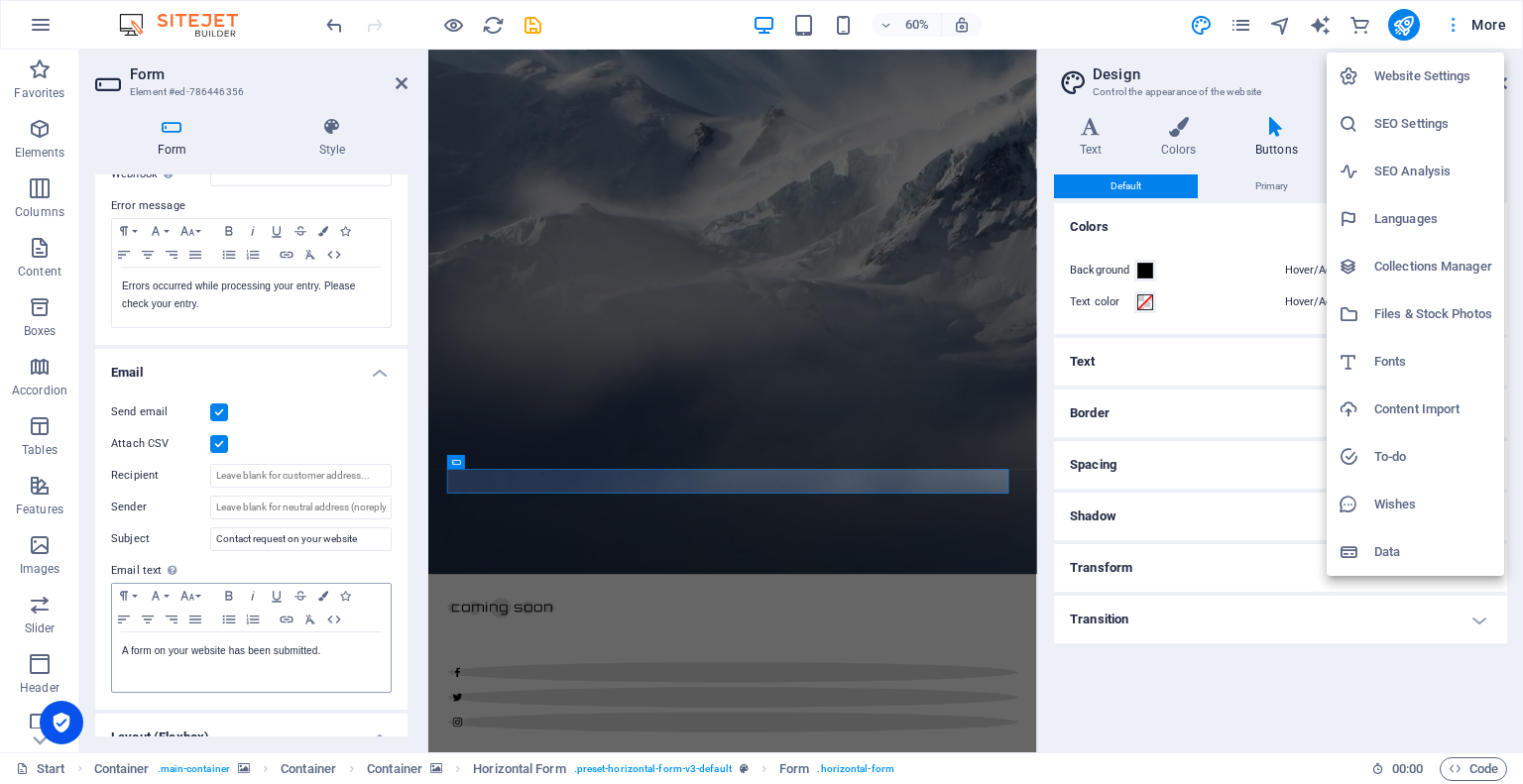 click at bounding box center (762, 392) 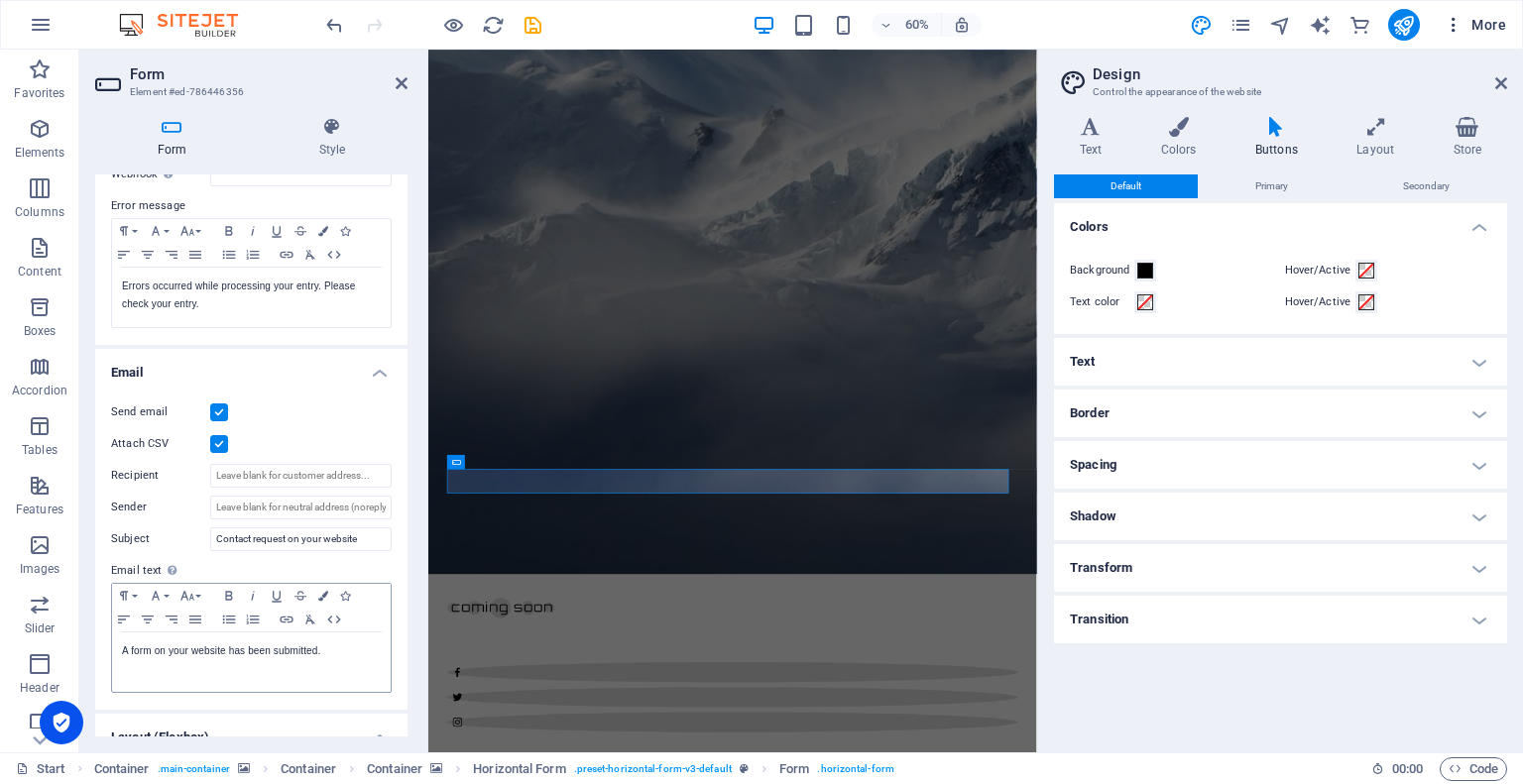 click on "More" at bounding box center (1474, 25) 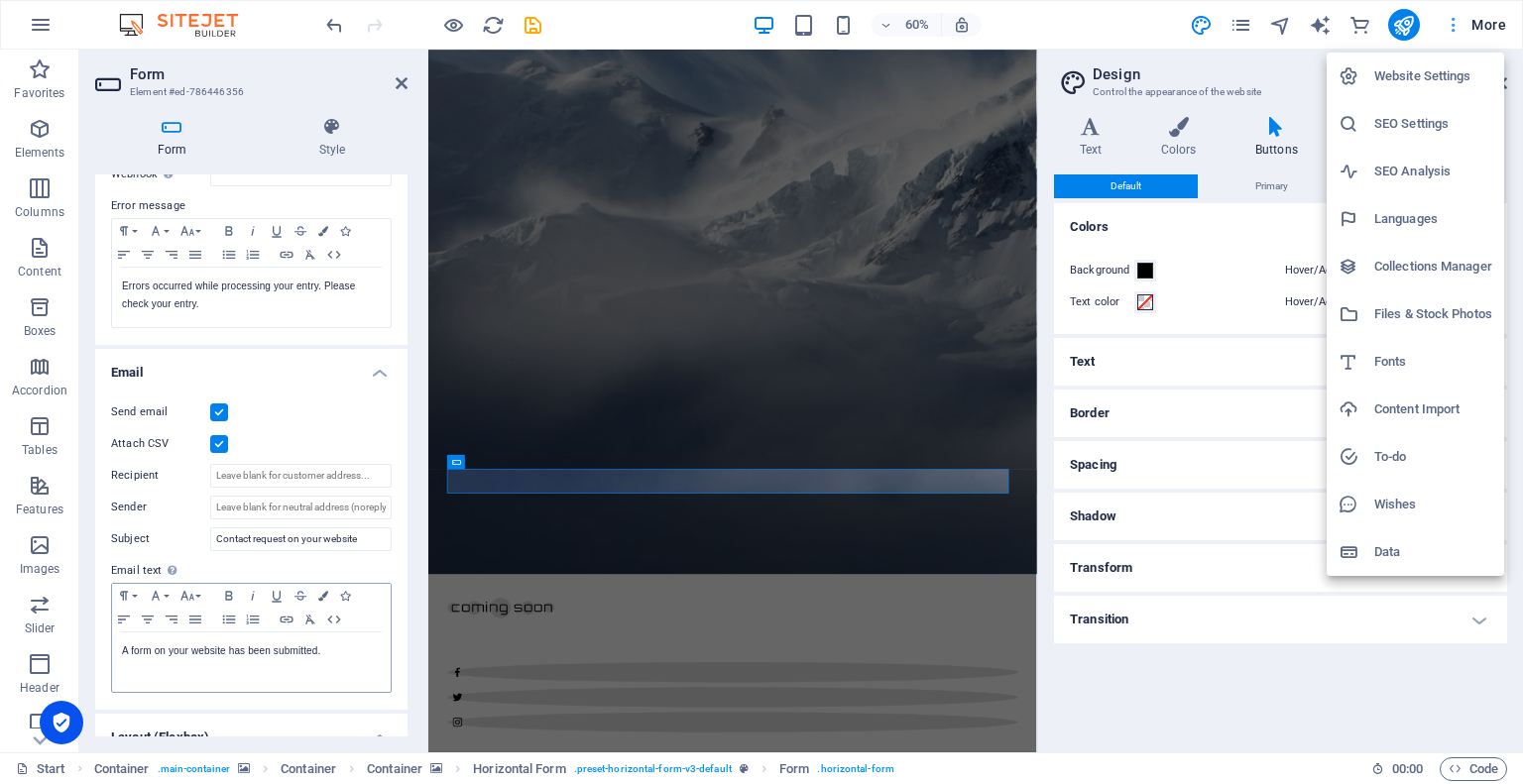 click at bounding box center (762, 392) 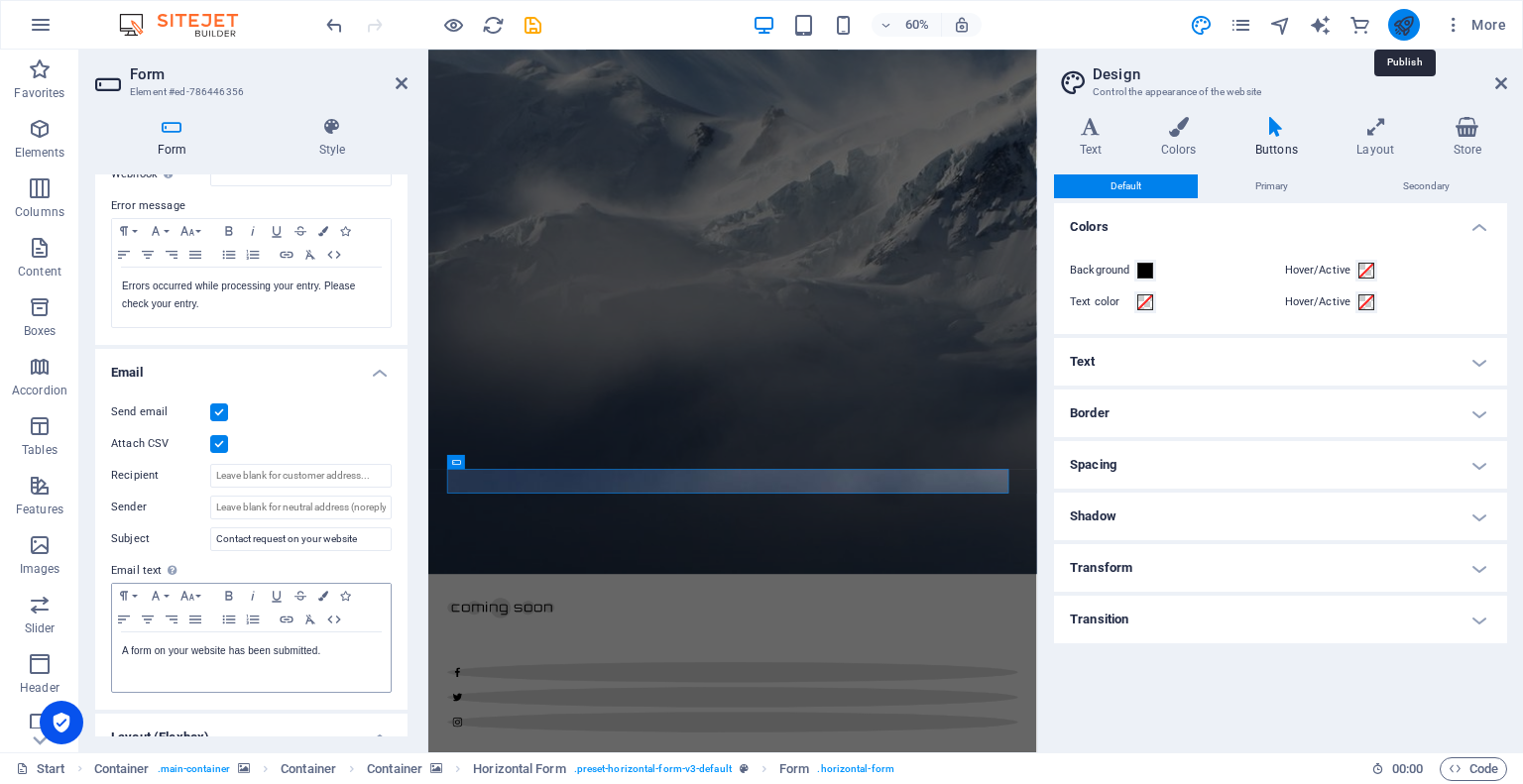 click at bounding box center (1403, 25) 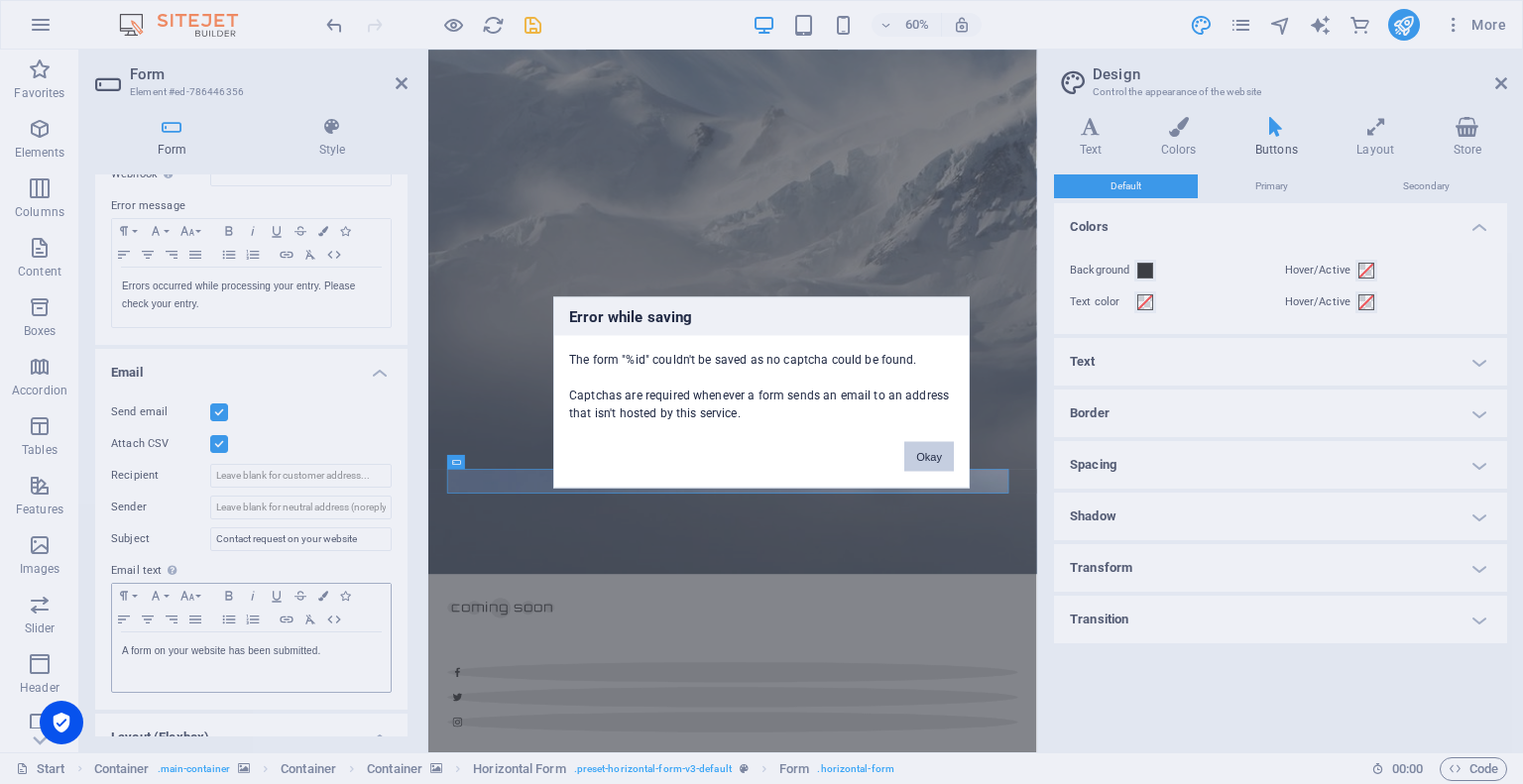 click on "Okay" at bounding box center [929, 456] 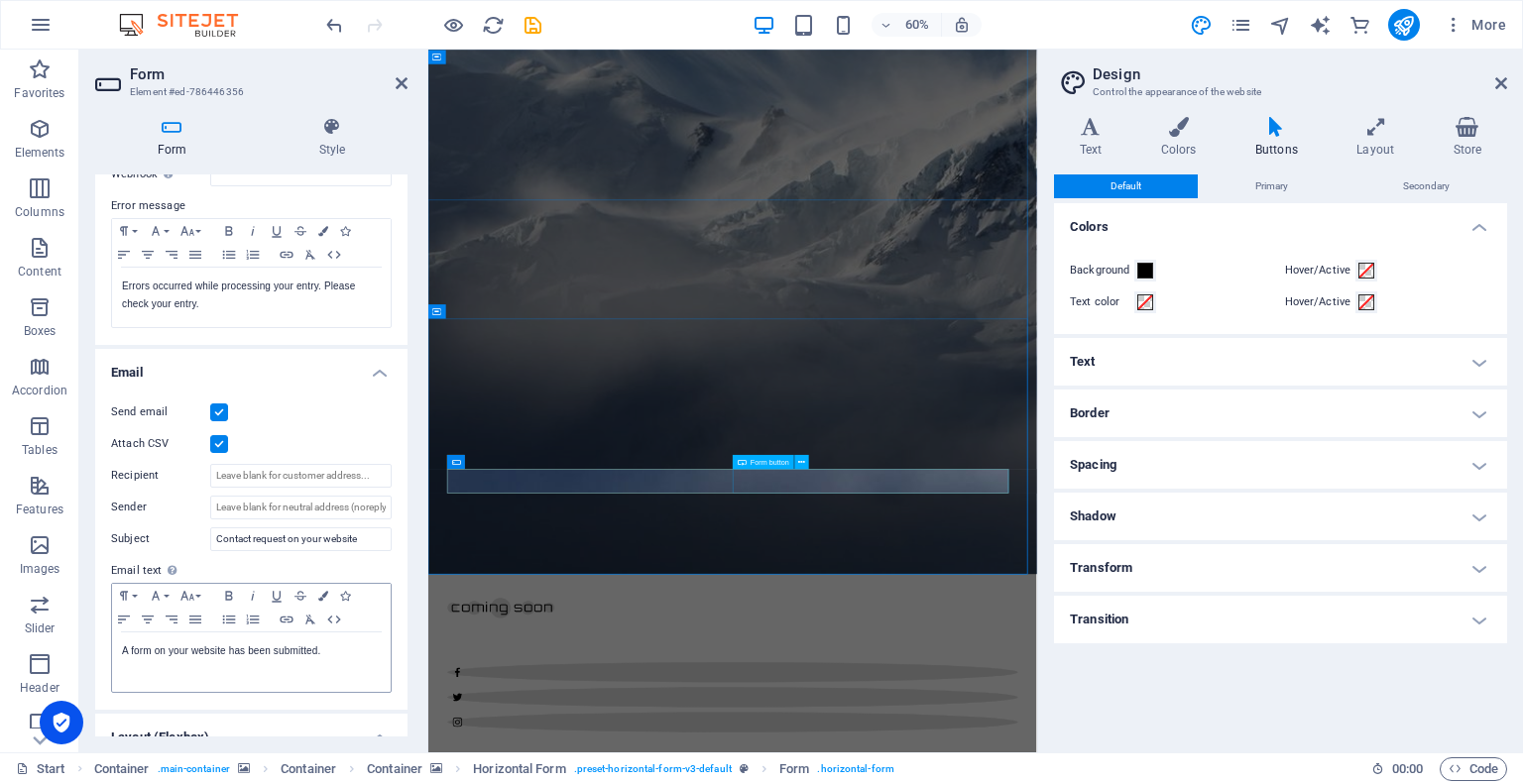 click on "Form button" at bounding box center [774, 461] 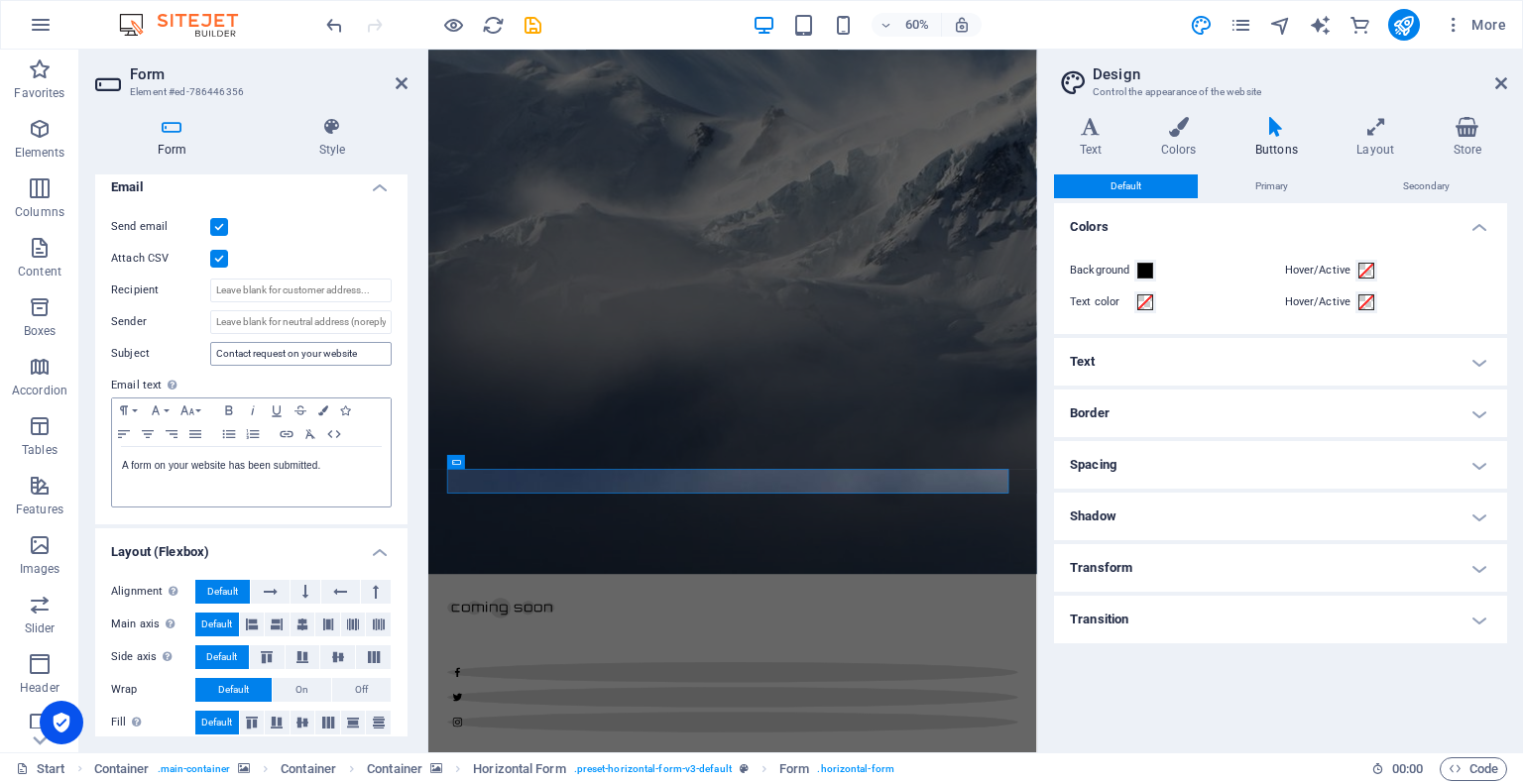 scroll, scrollTop: 531, scrollLeft: 0, axis: vertical 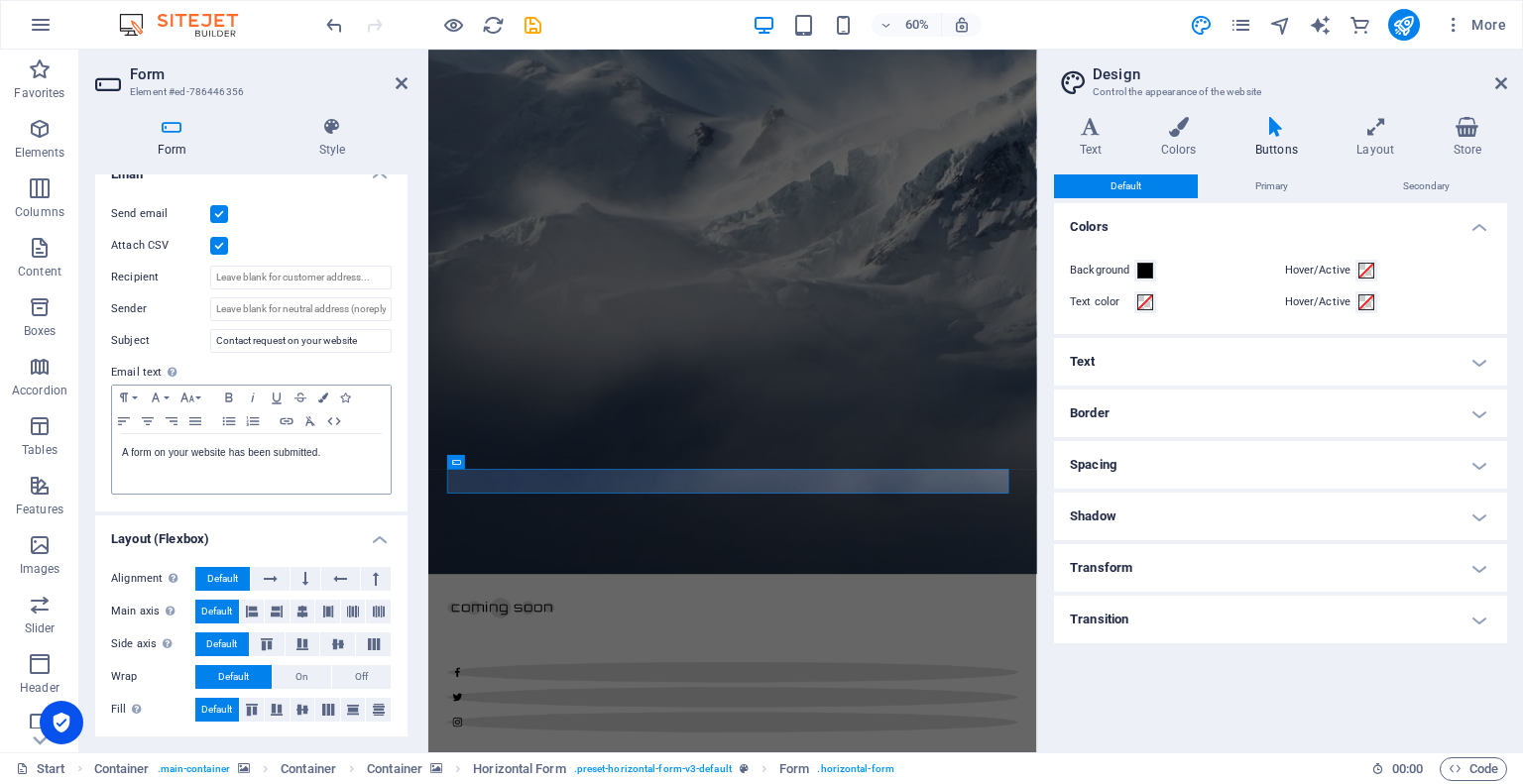 click on "Form Element #ed-786446356 Form Style General Title Define a name for the form. General form Messages Success message Paragraph Format Normal Heading 1 Heading 2 Heading 3 Heading 4 Heading 5 Heading 6 Code Font Family Arial Georgia Impact Tahoma Times New Roman Verdana Font Size 8 9 10 11 12 14 18 24 30 36 48 60 72 96 Bold Italic Underline Strikethrough Colors Icons Align Left Align Center Align Right Align Justify Unordered List Ordered List Insert Link Clear Formatting HTML Thank you for your message. We will get in touch with you soon! Shown after form was submitted successfully... Redirect Define a redirect target upon successful form submission; for example, a success page. Webhook A webhook is a push notification from this form to another server. Every time someone submits this form, the data will be pushed to your server.  Error message Paragraph Format Normal Heading 1 Heading 2 Heading 3 Heading 4 Heading 5 Heading 6 Code Font Family Arial Georgia Impact Tahoma Times New Roman Verdana Font Size 8 9" at bounding box center (254, 400) 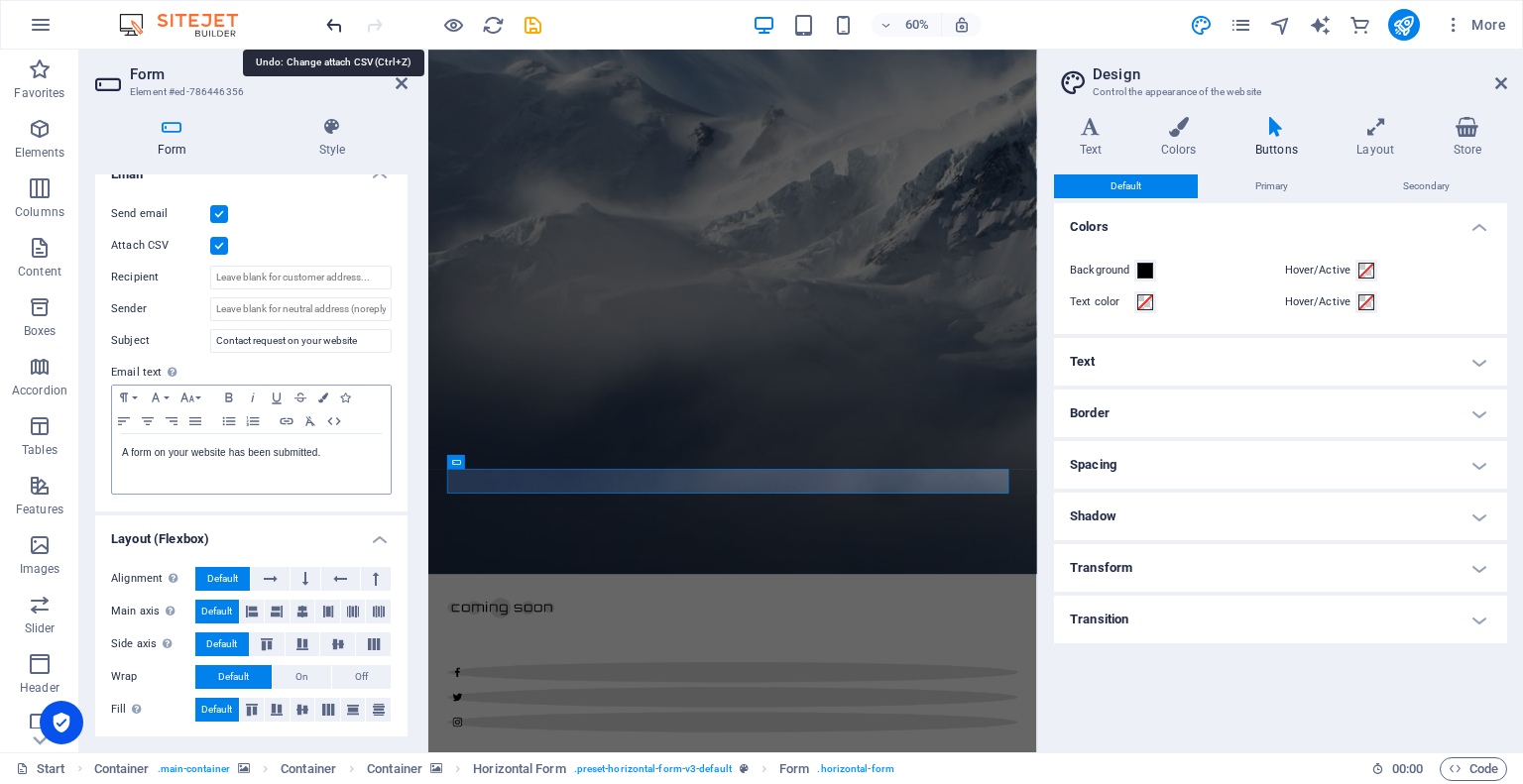 click at bounding box center (334, 25) 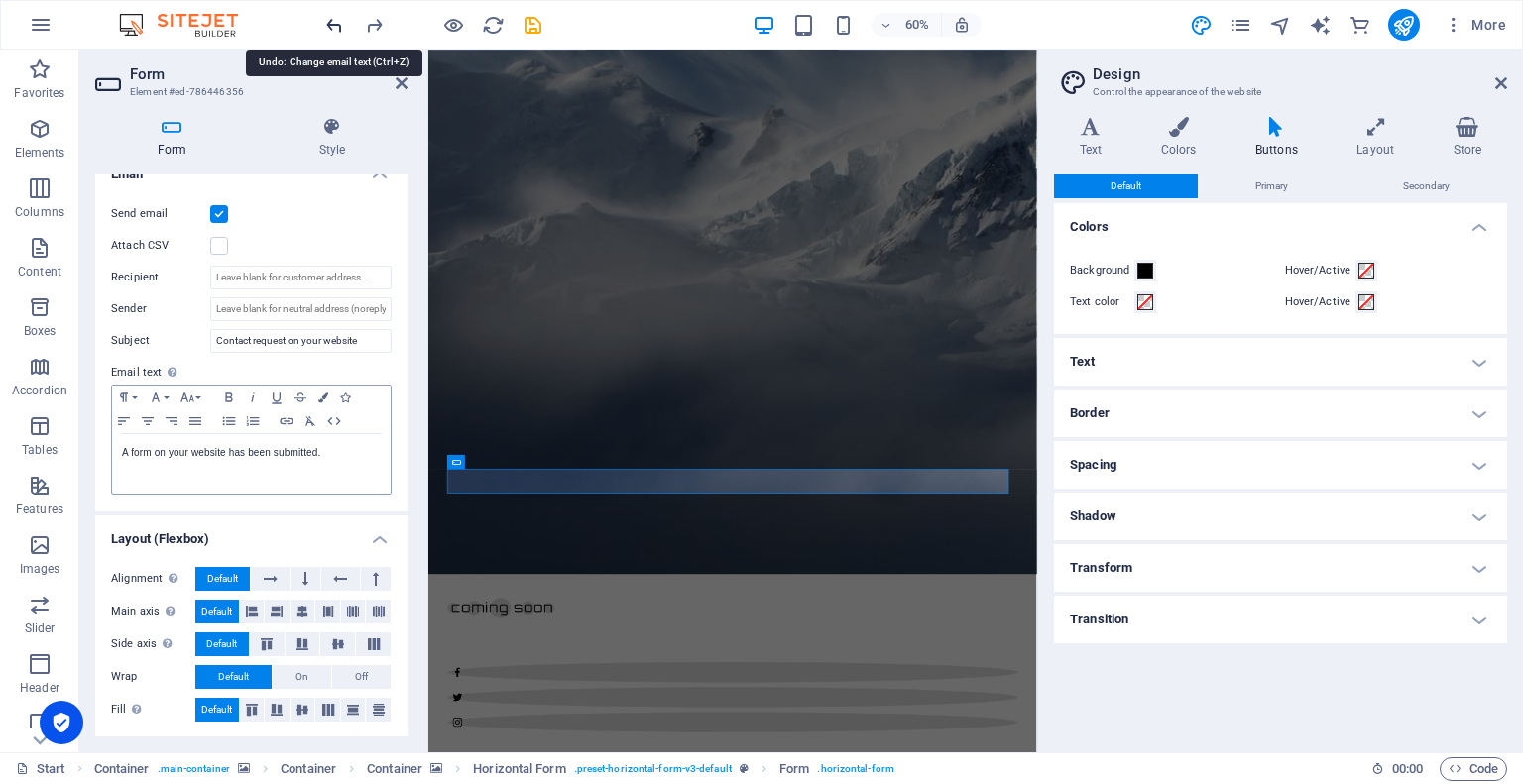 click at bounding box center [334, 25] 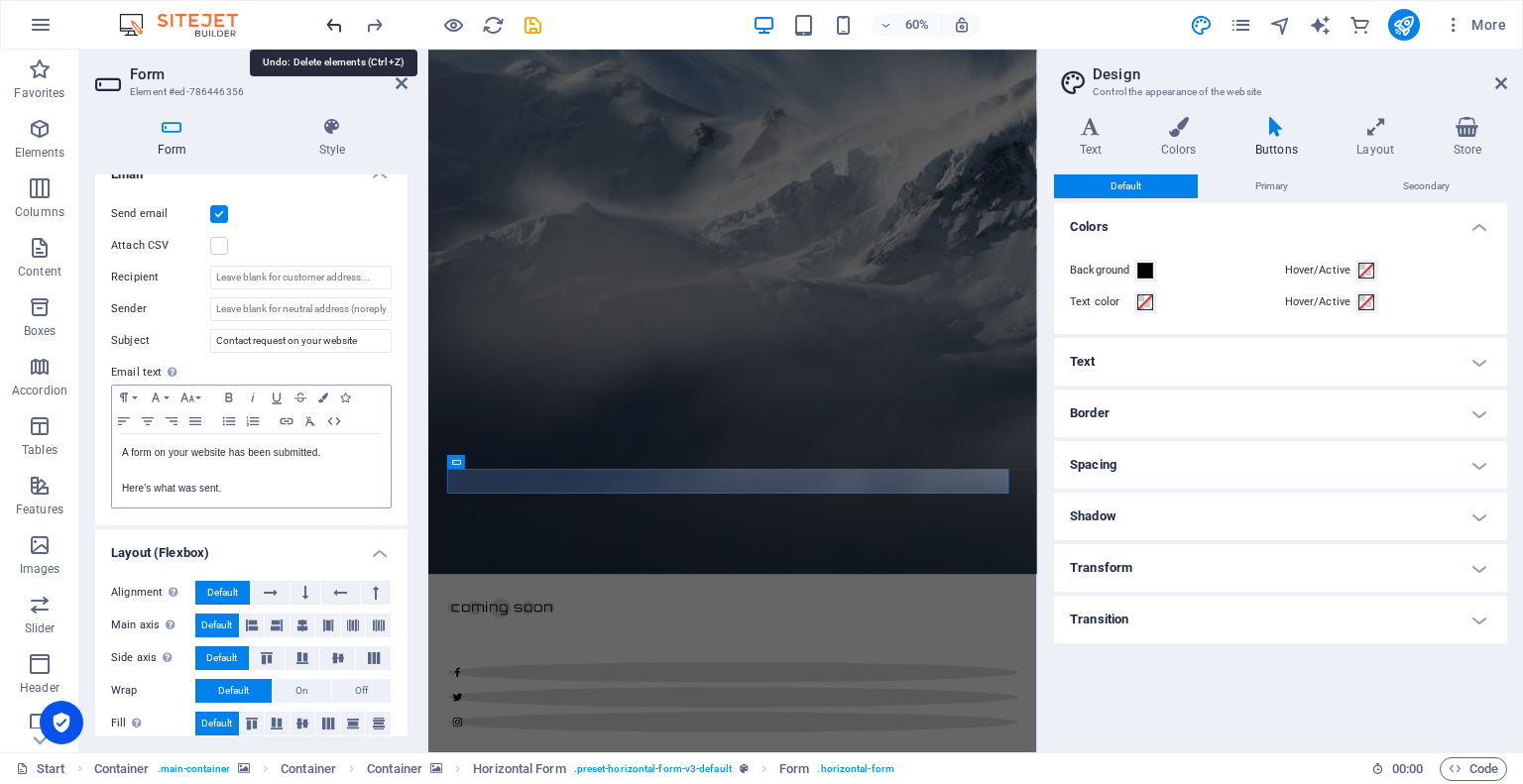 click at bounding box center (334, 25) 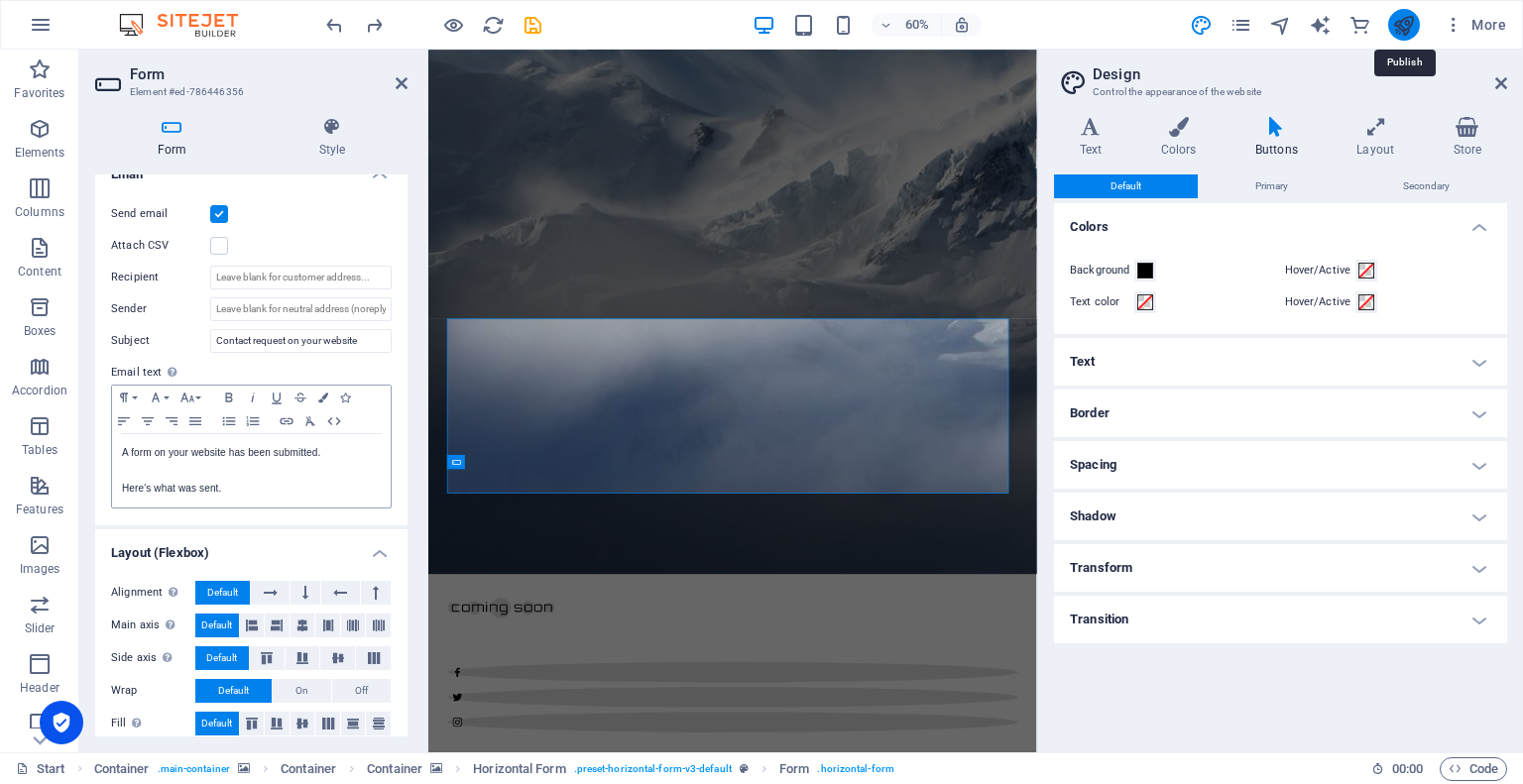 click at bounding box center (1403, 25) 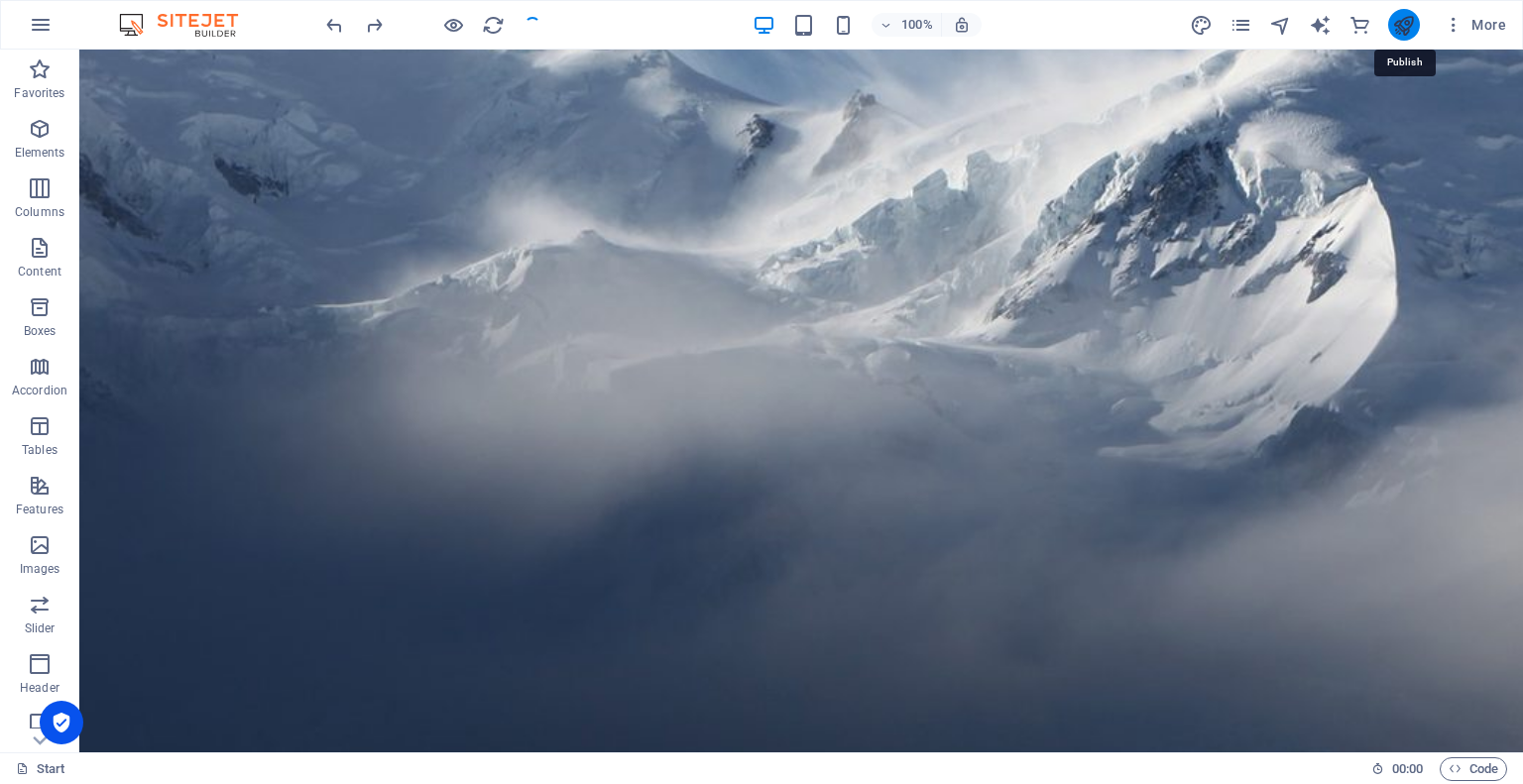 click at bounding box center [1403, 25] 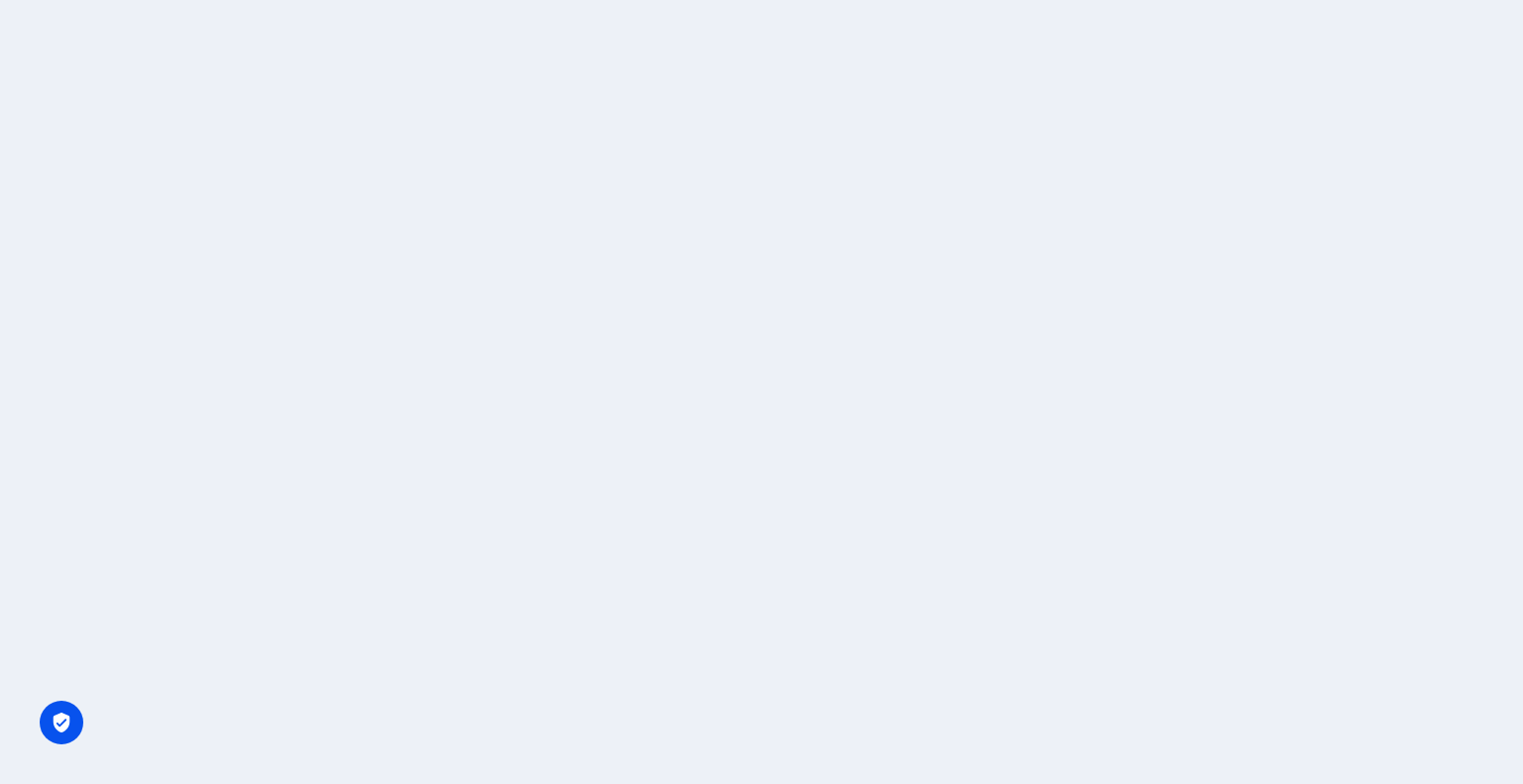 scroll, scrollTop: 0, scrollLeft: 0, axis: both 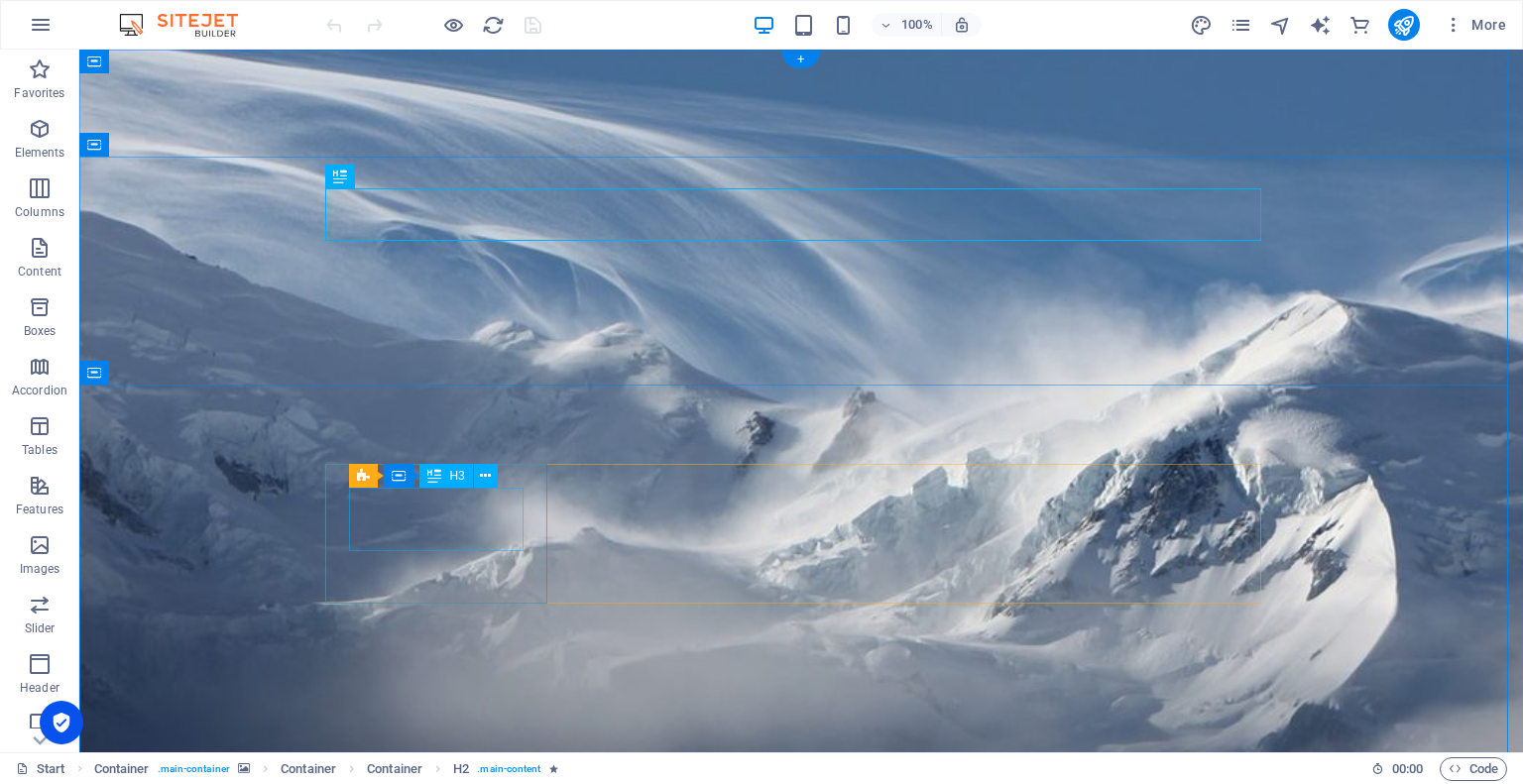 click on "160" at bounding box center [444, 2390] 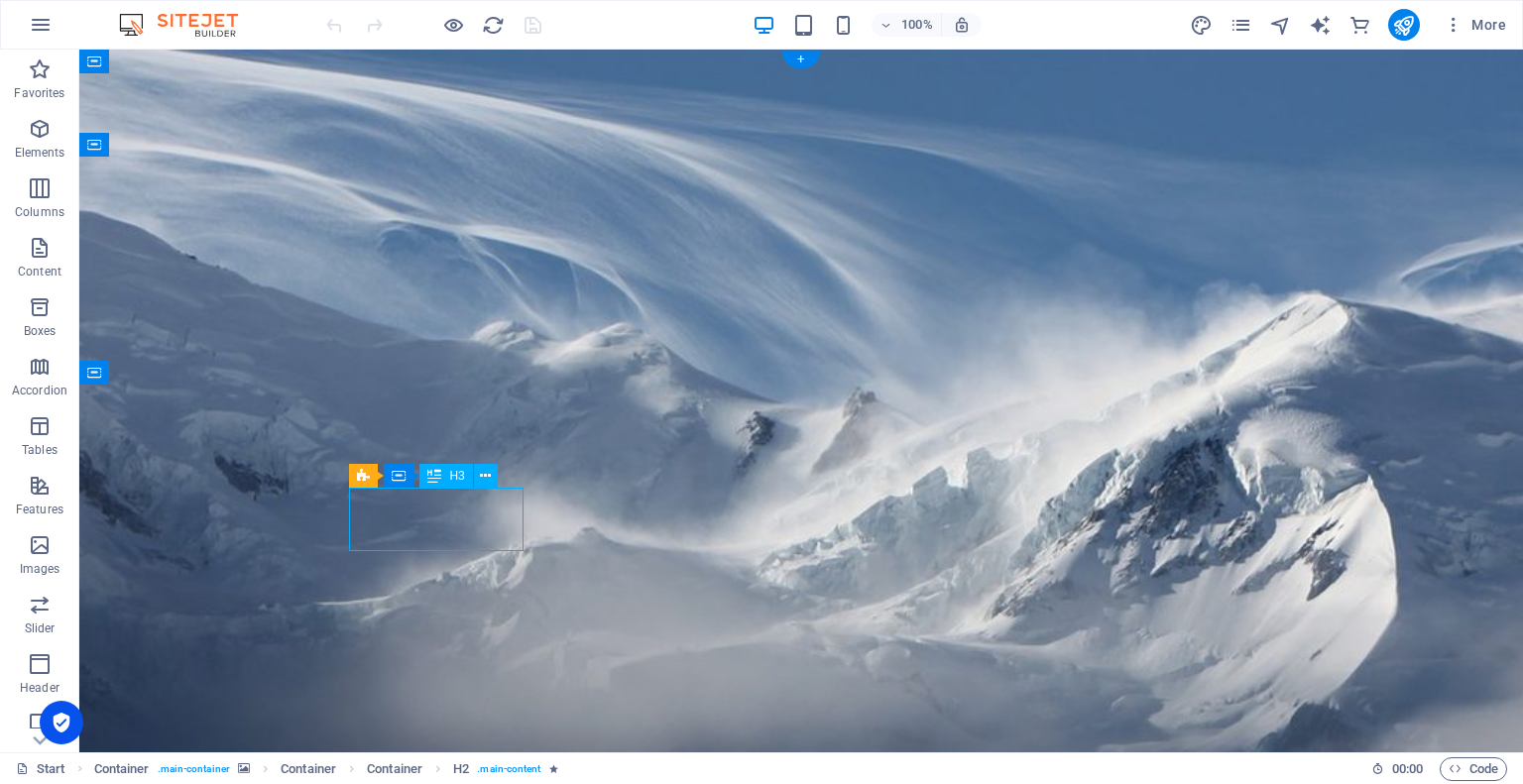 click on "160" at bounding box center (444, 2390) 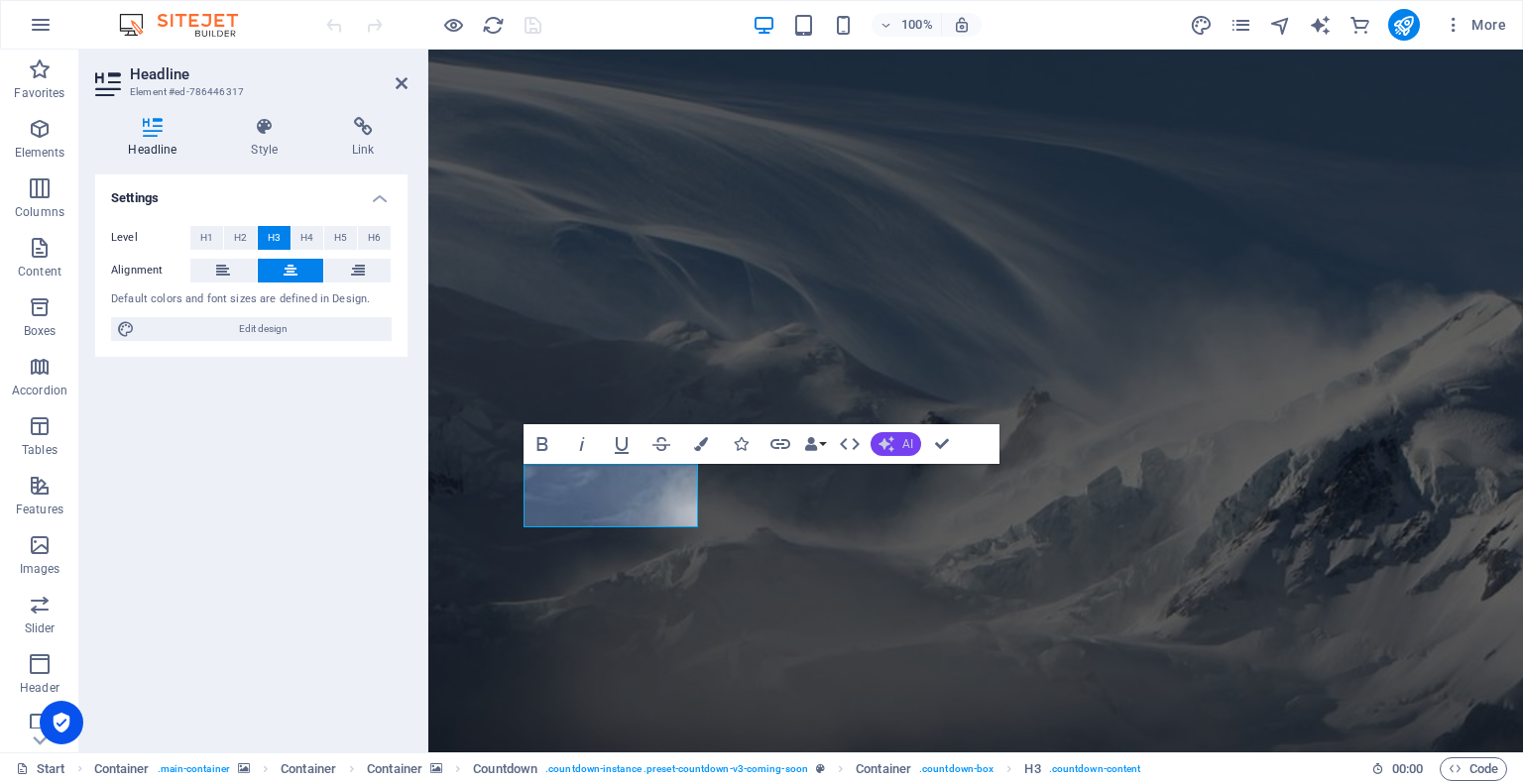 click 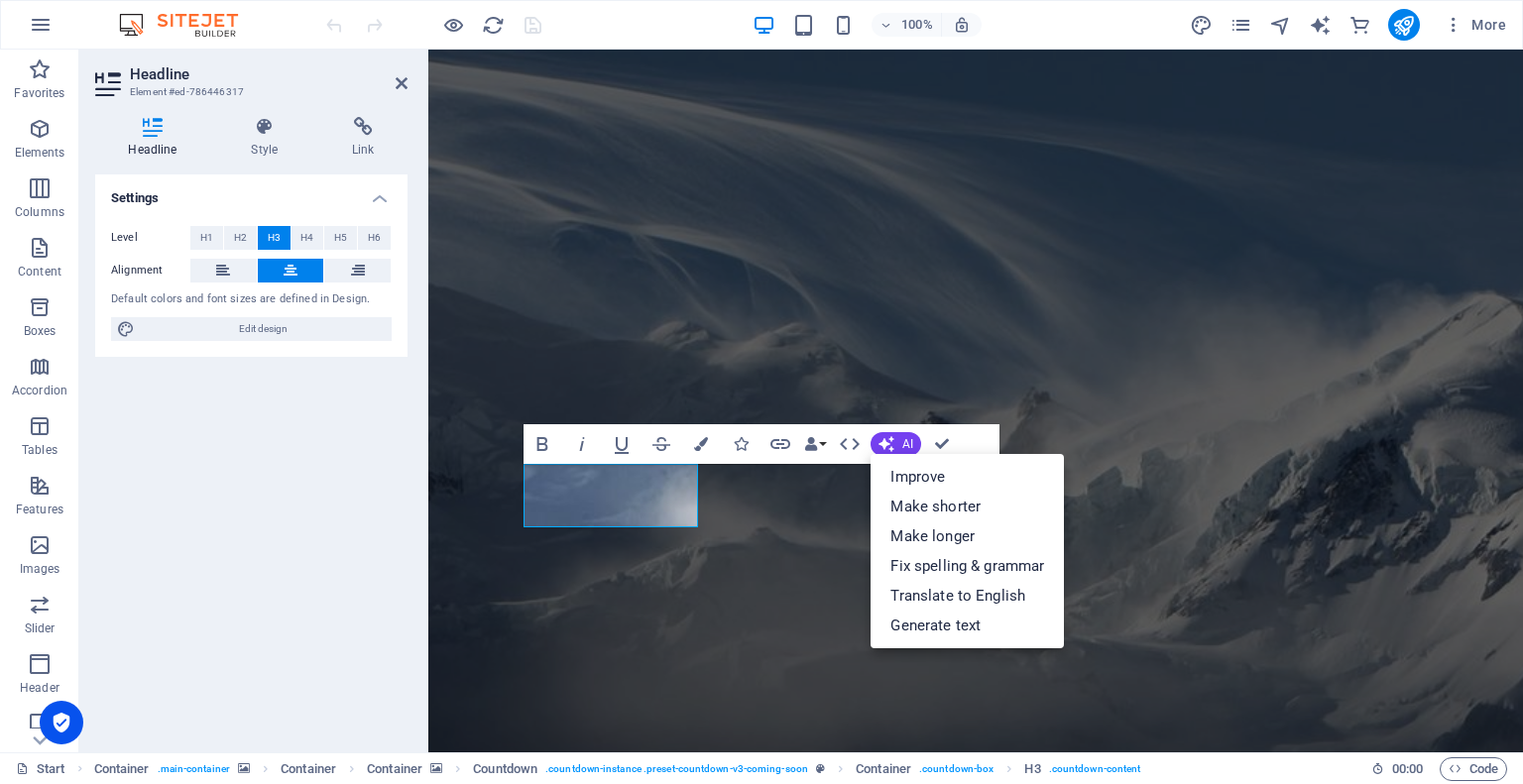 click on "Settings Level H1 H2 H3 H4 H5 H6 Alignment Default colors and font sizes are defined in Design. Edit design" at bounding box center [251, 455] 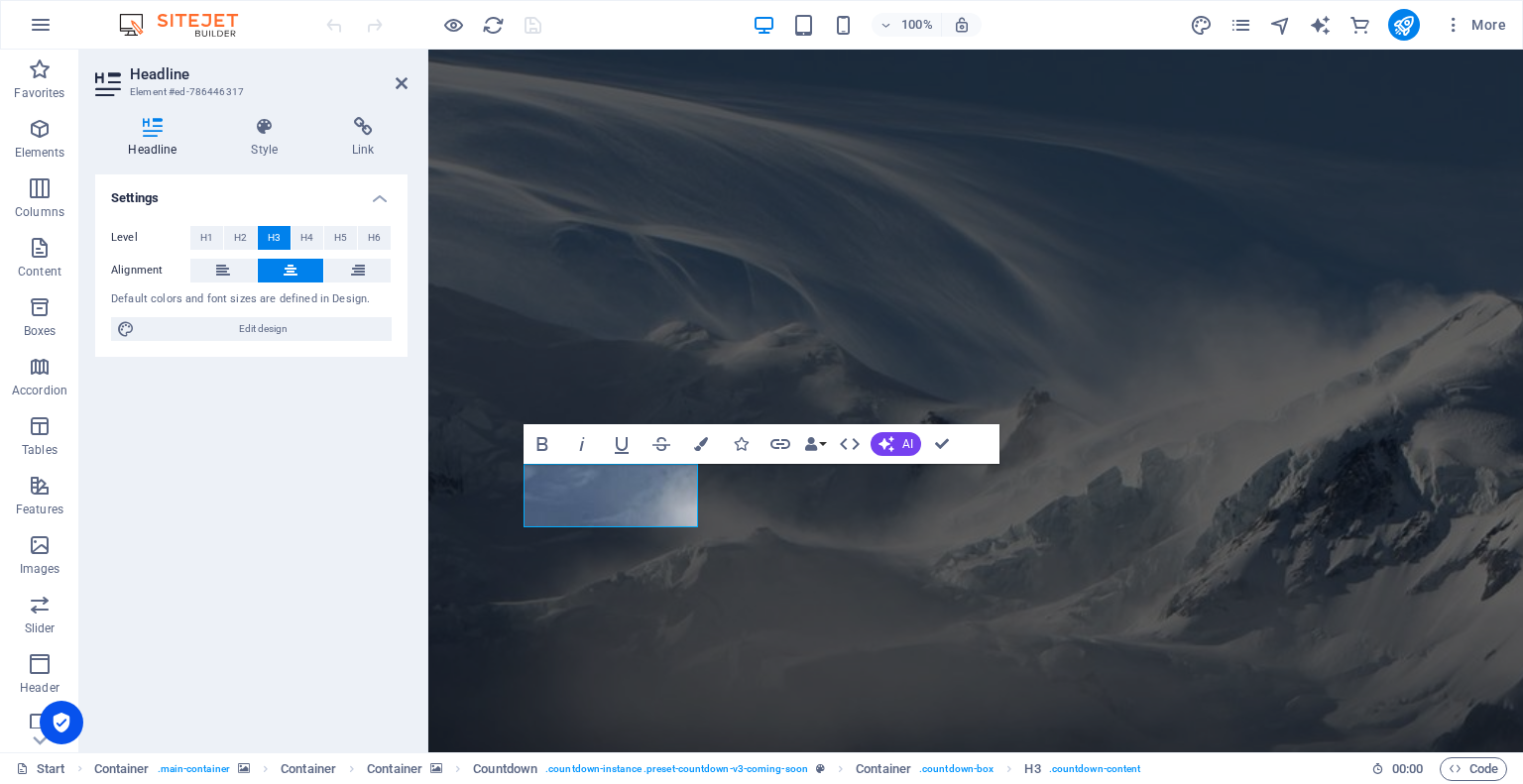 click on "Settings Level H1 H2 H3 H4 H5 H6 Alignment Default colors and font sizes are defined in Design. Edit design" at bounding box center [251, 455] 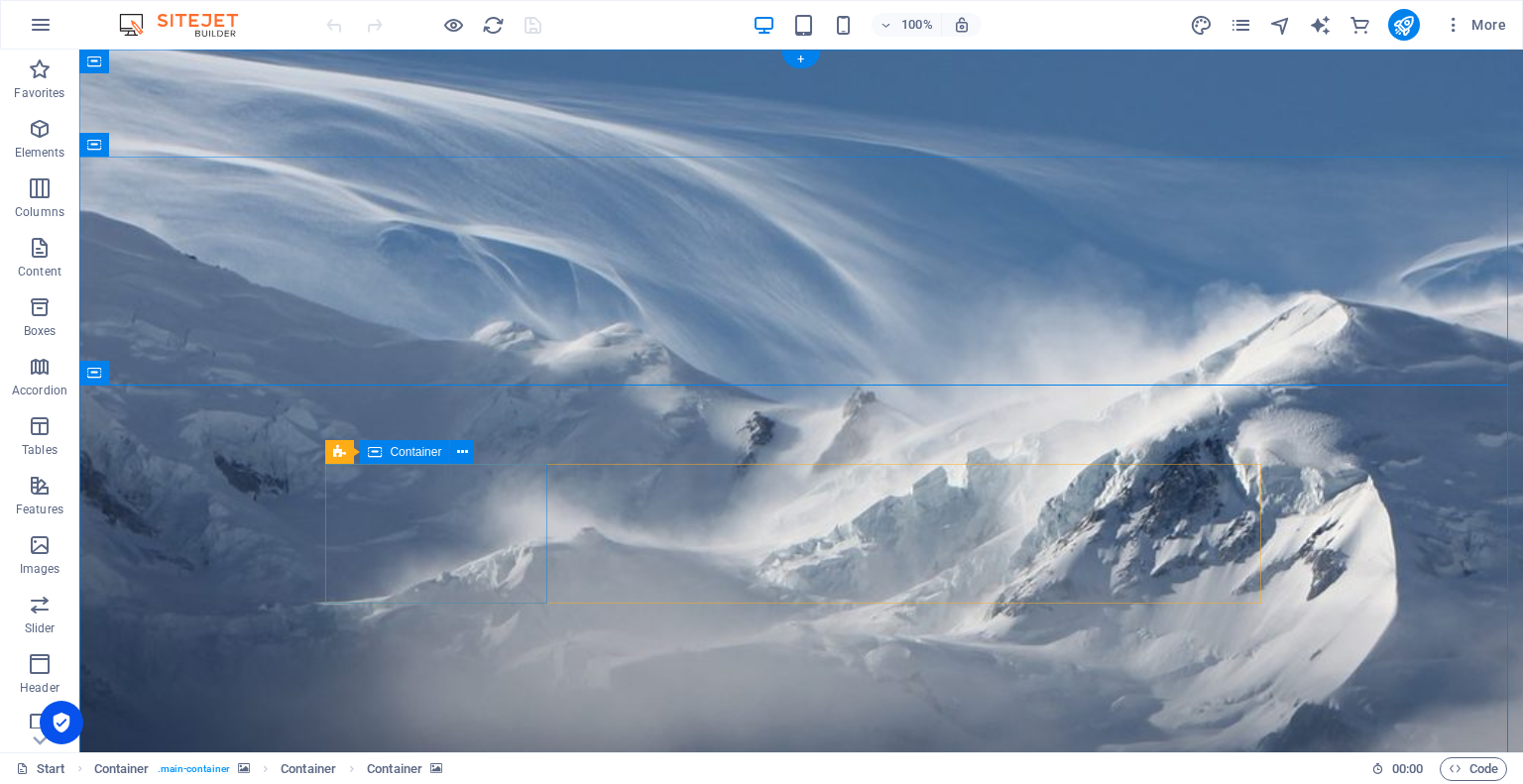 click on "160 Days" at bounding box center [444, 2411] 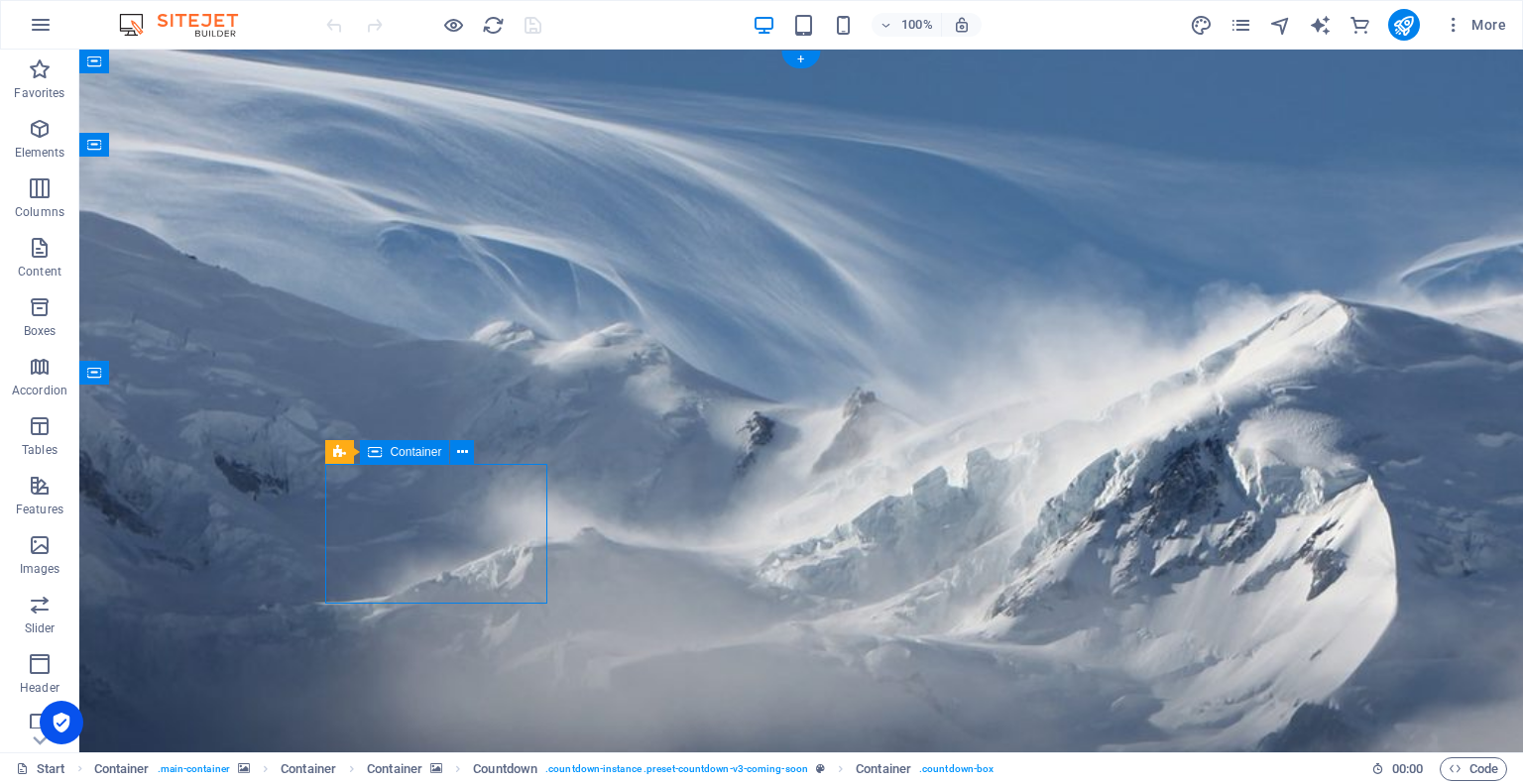 click on "Days" at bounding box center [444, 2443] 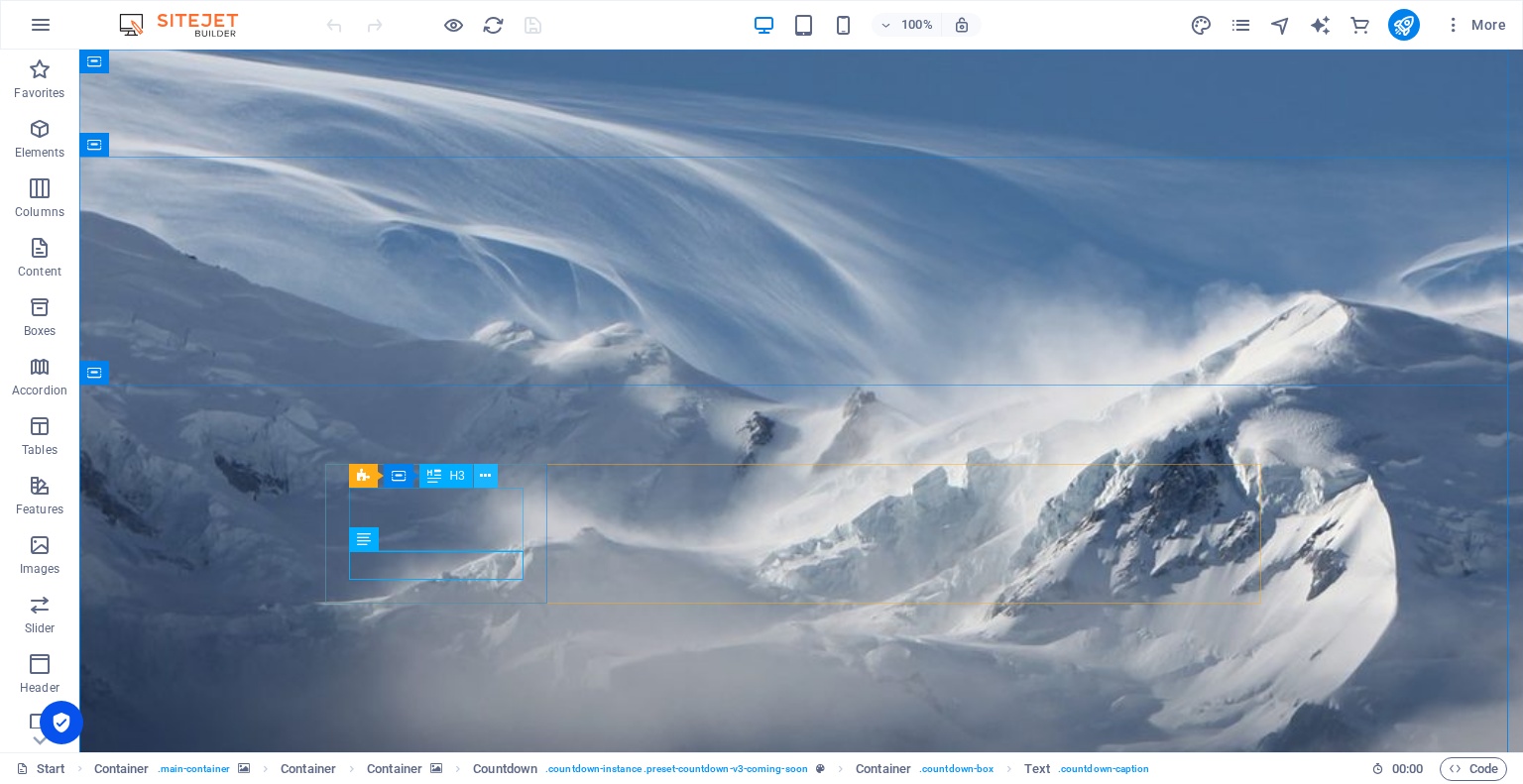 click at bounding box center [486, 476] 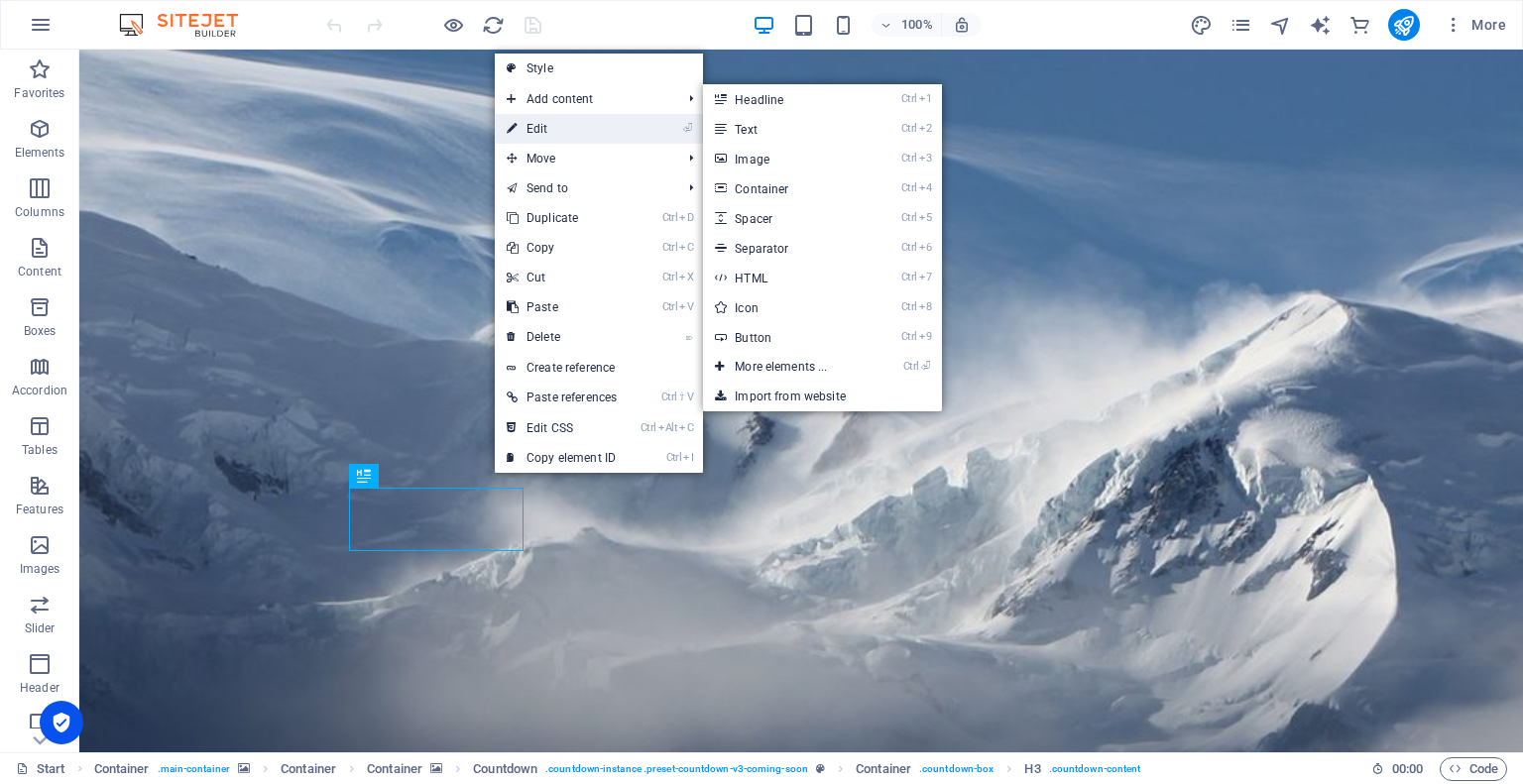 click on "⏎  Edit" at bounding box center (561, 129) 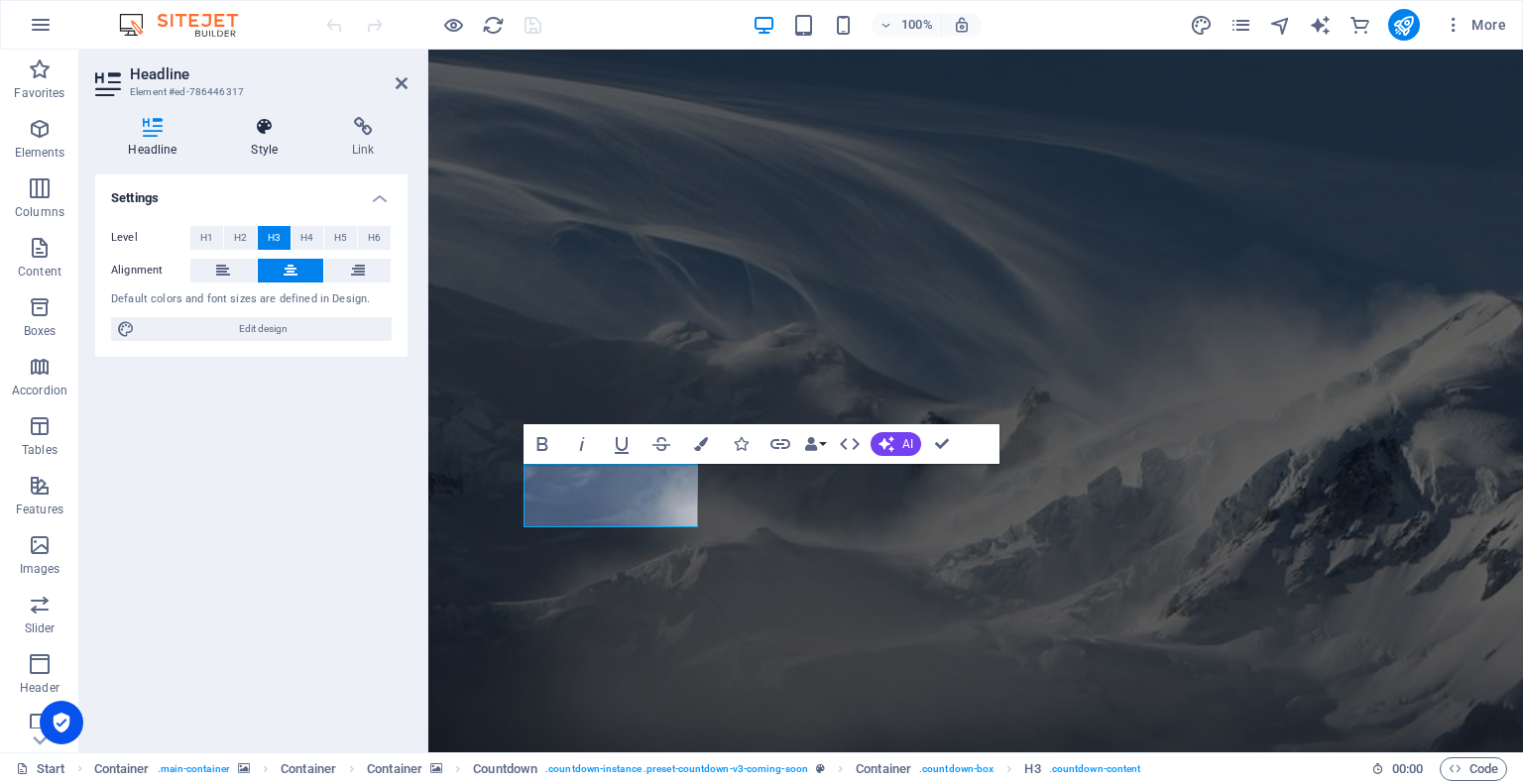 click at bounding box center (265, 127) 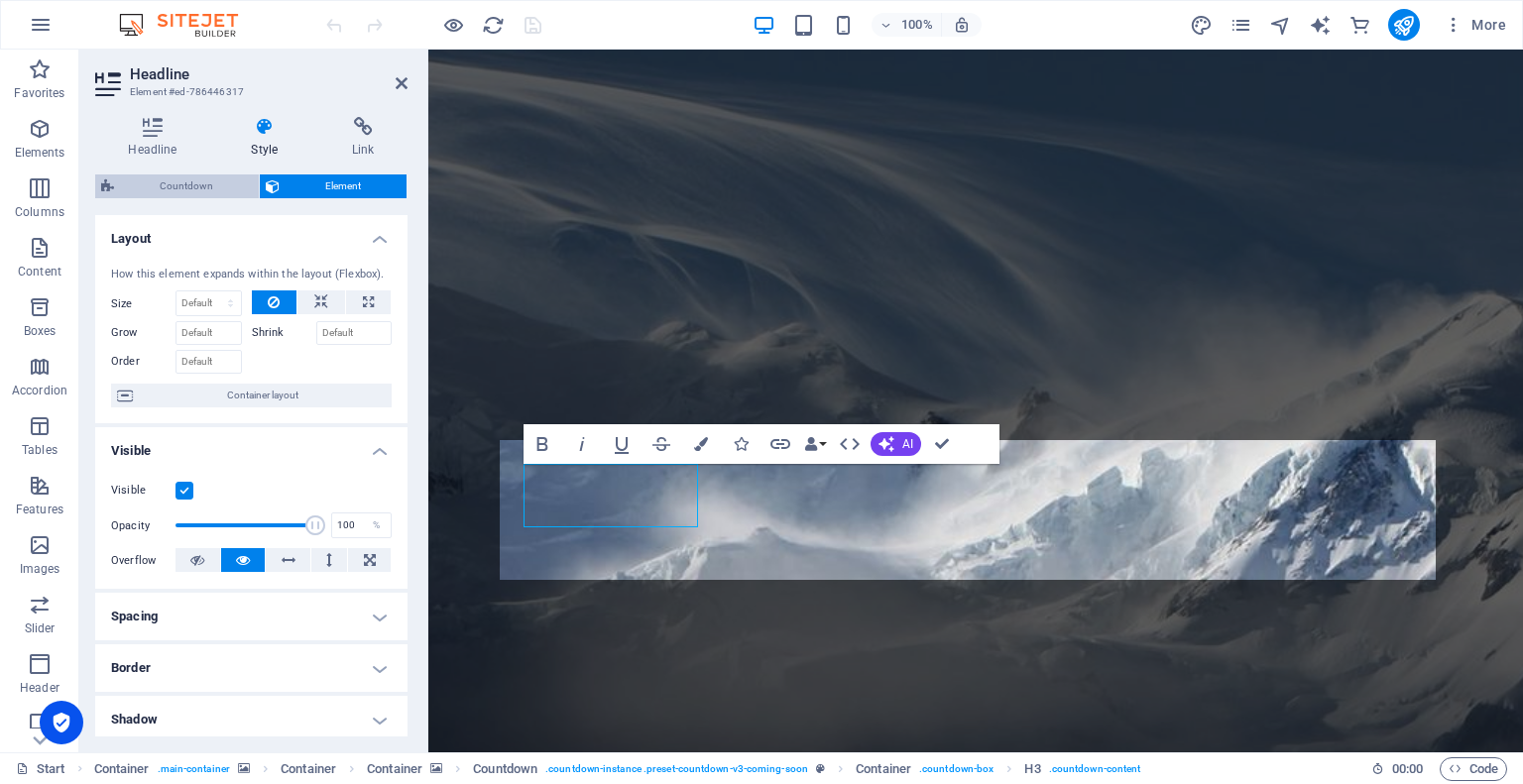 click on "Countdown" at bounding box center (186, 186) 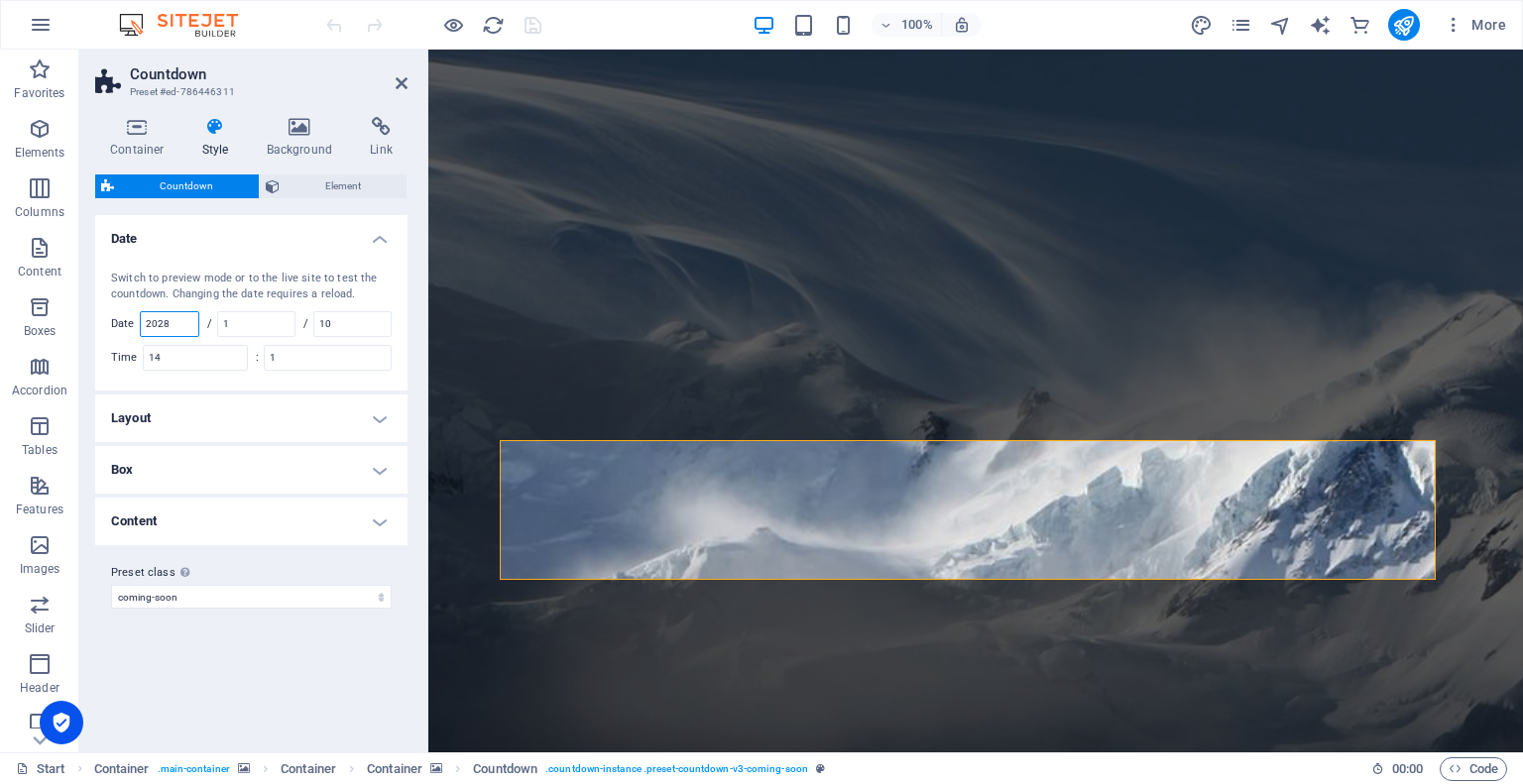 drag, startPoint x: 181, startPoint y: 324, endPoint x: 168, endPoint y: 319, distance: 13.928388 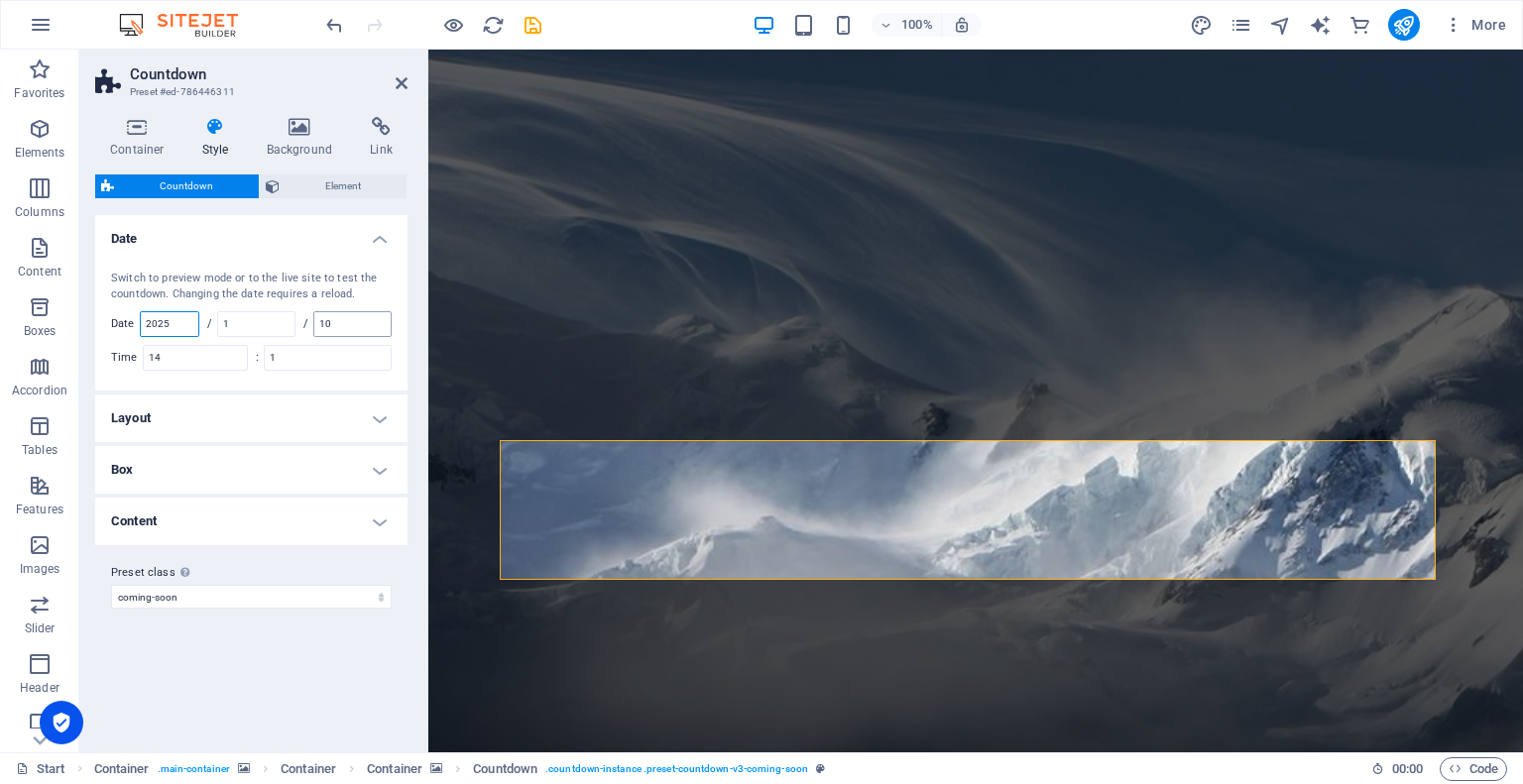type on "2025" 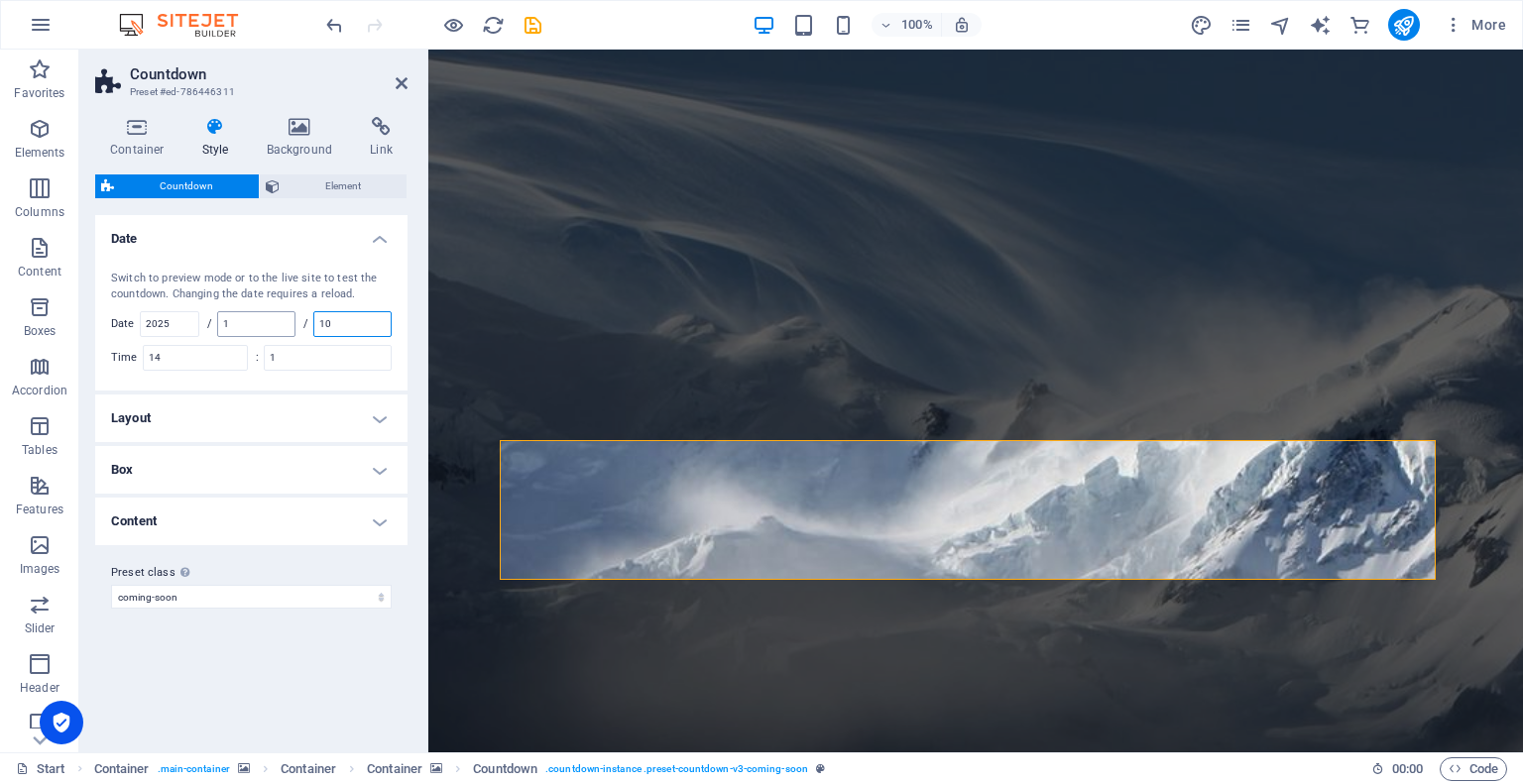drag, startPoint x: 368, startPoint y: 331, endPoint x: 267, endPoint y: 317, distance: 101.9657 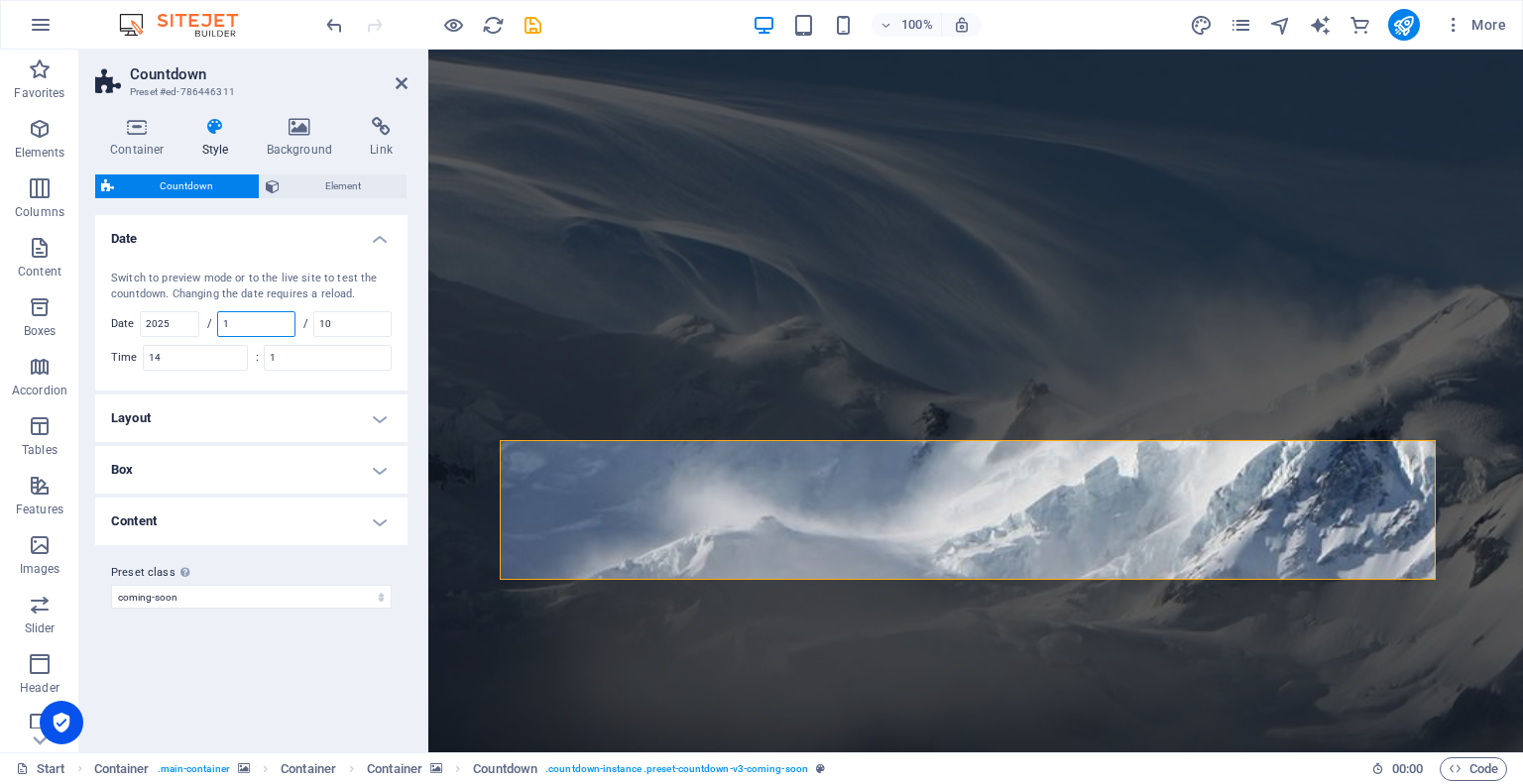 click on "1" at bounding box center [256, 324] 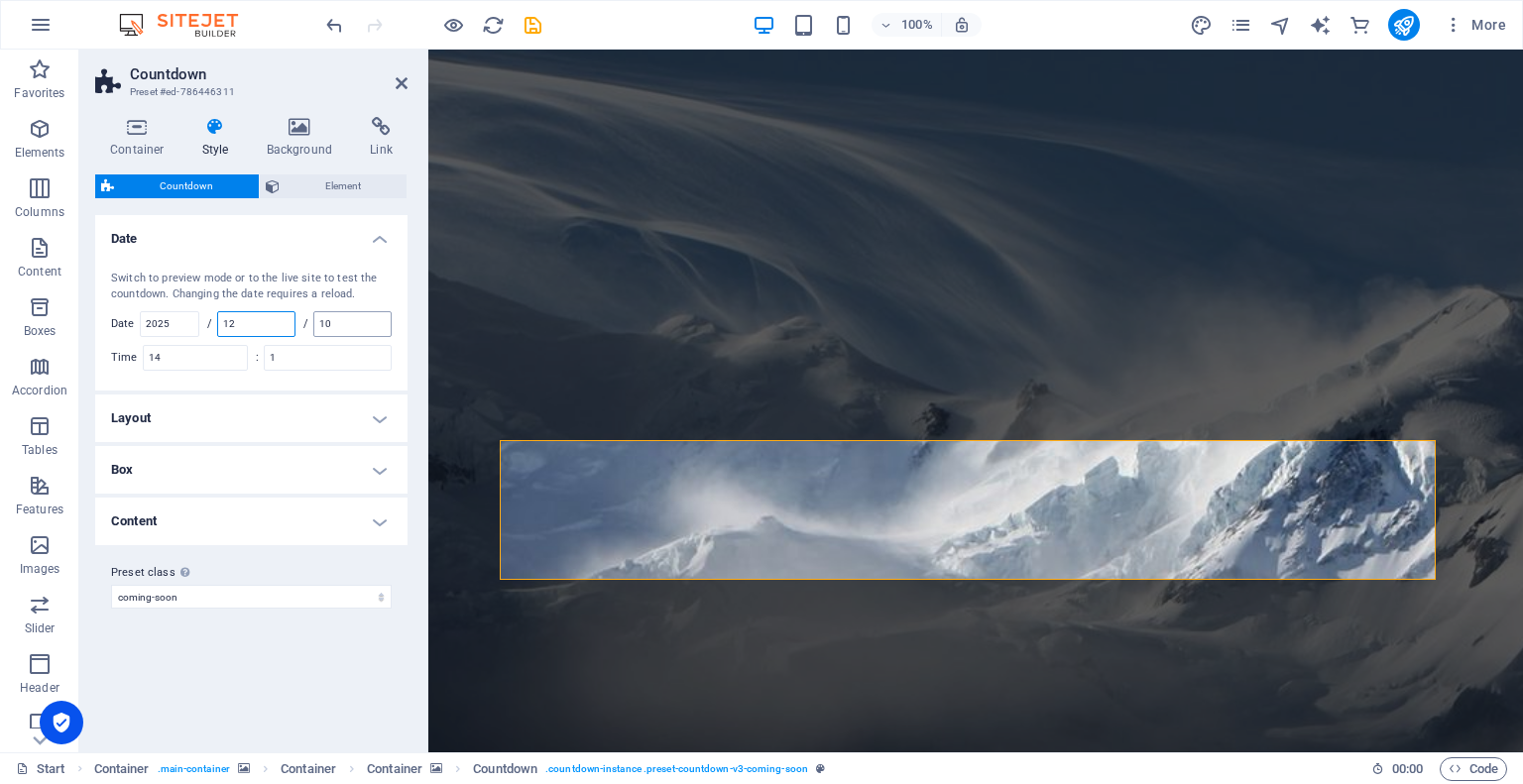 type on "12" 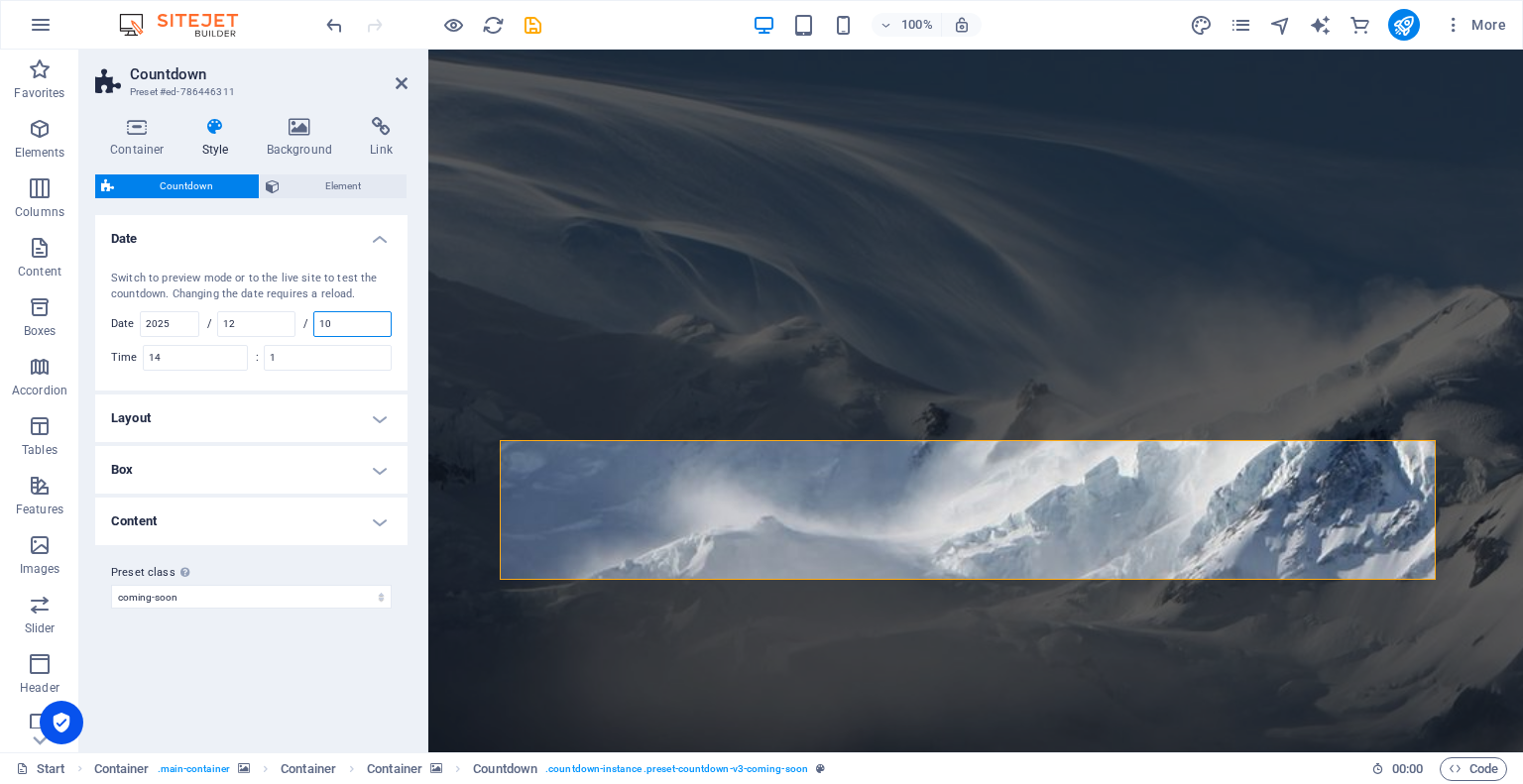 click on "10" at bounding box center [352, 324] 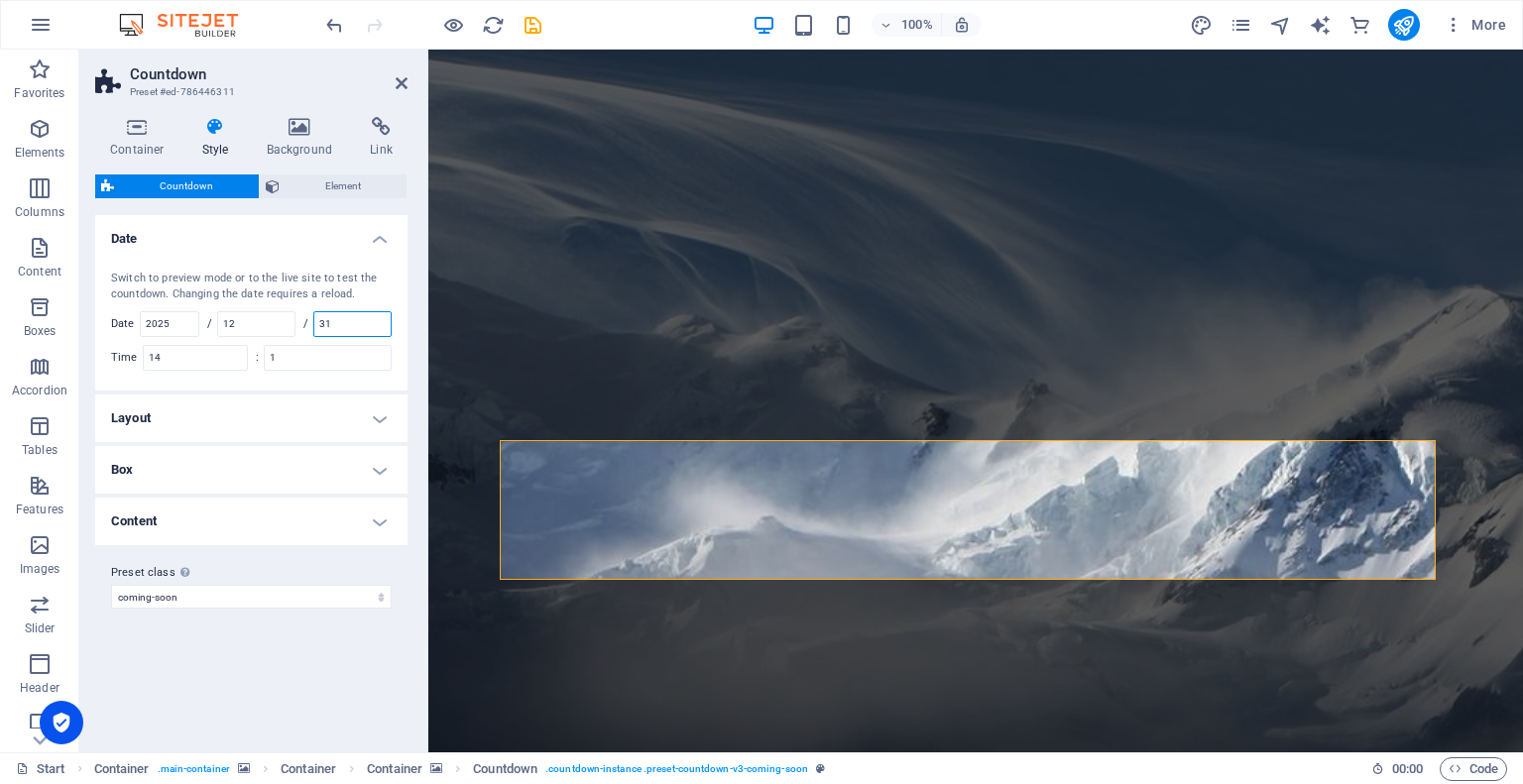type on "3" 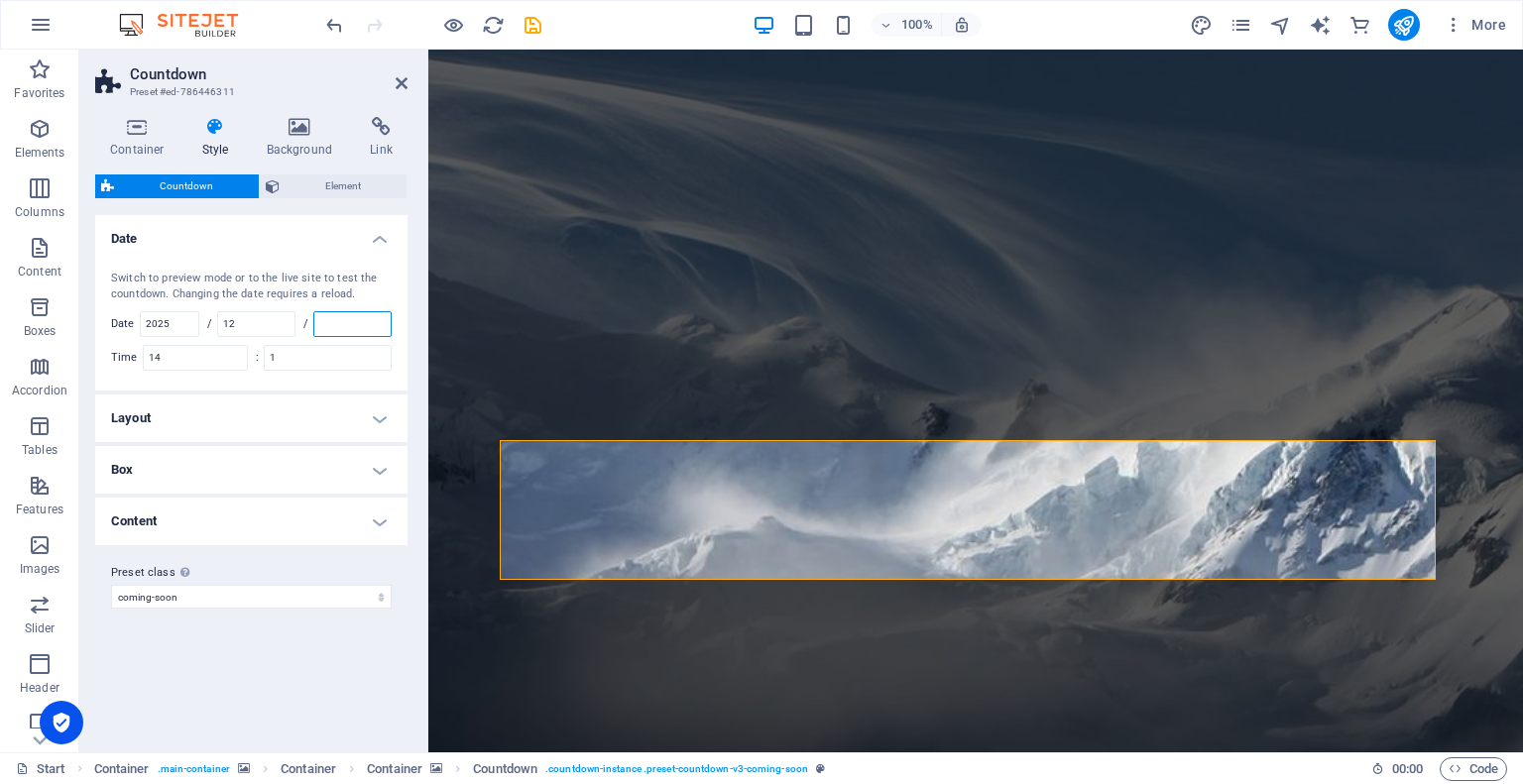 type on "5" 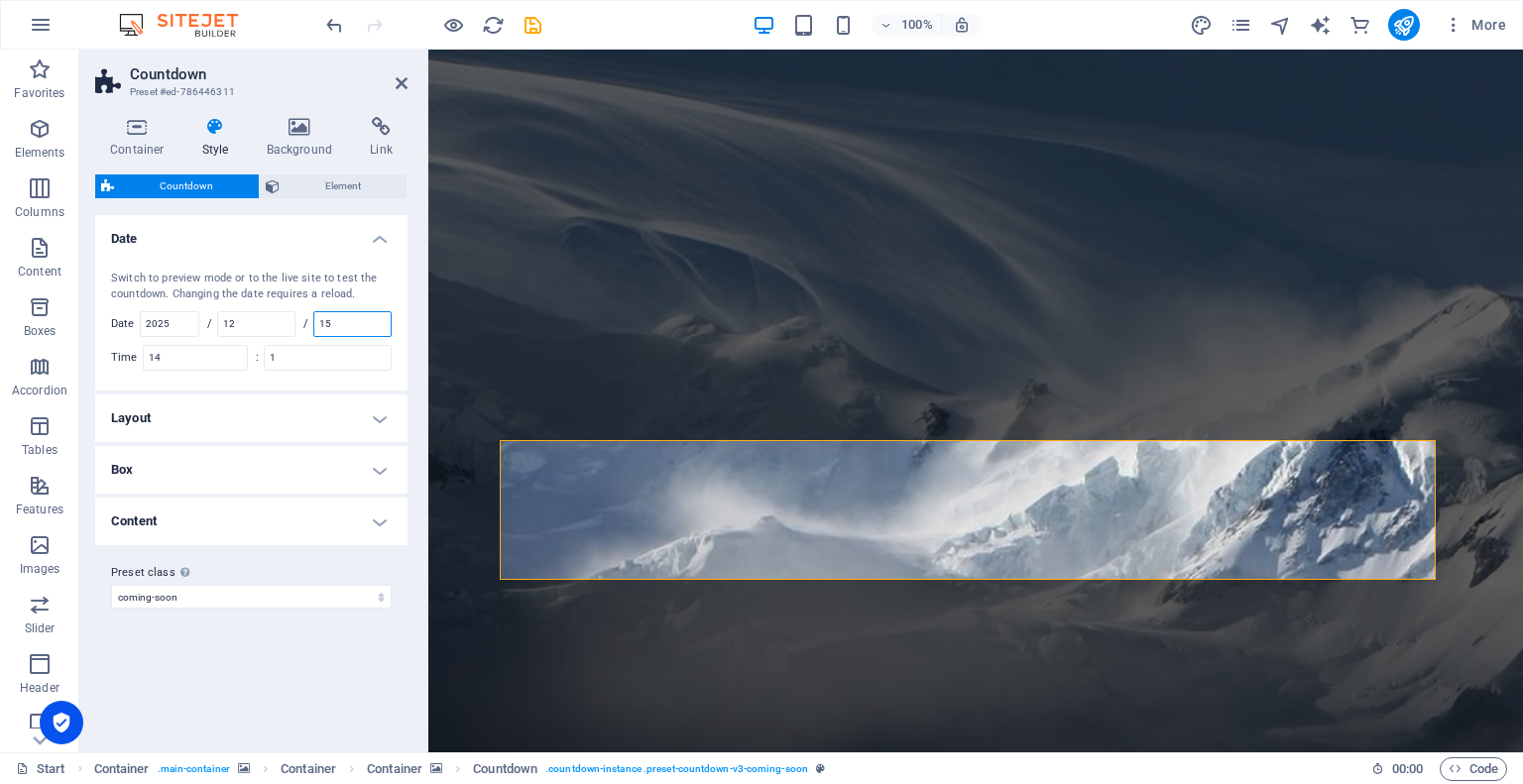 type on "15" 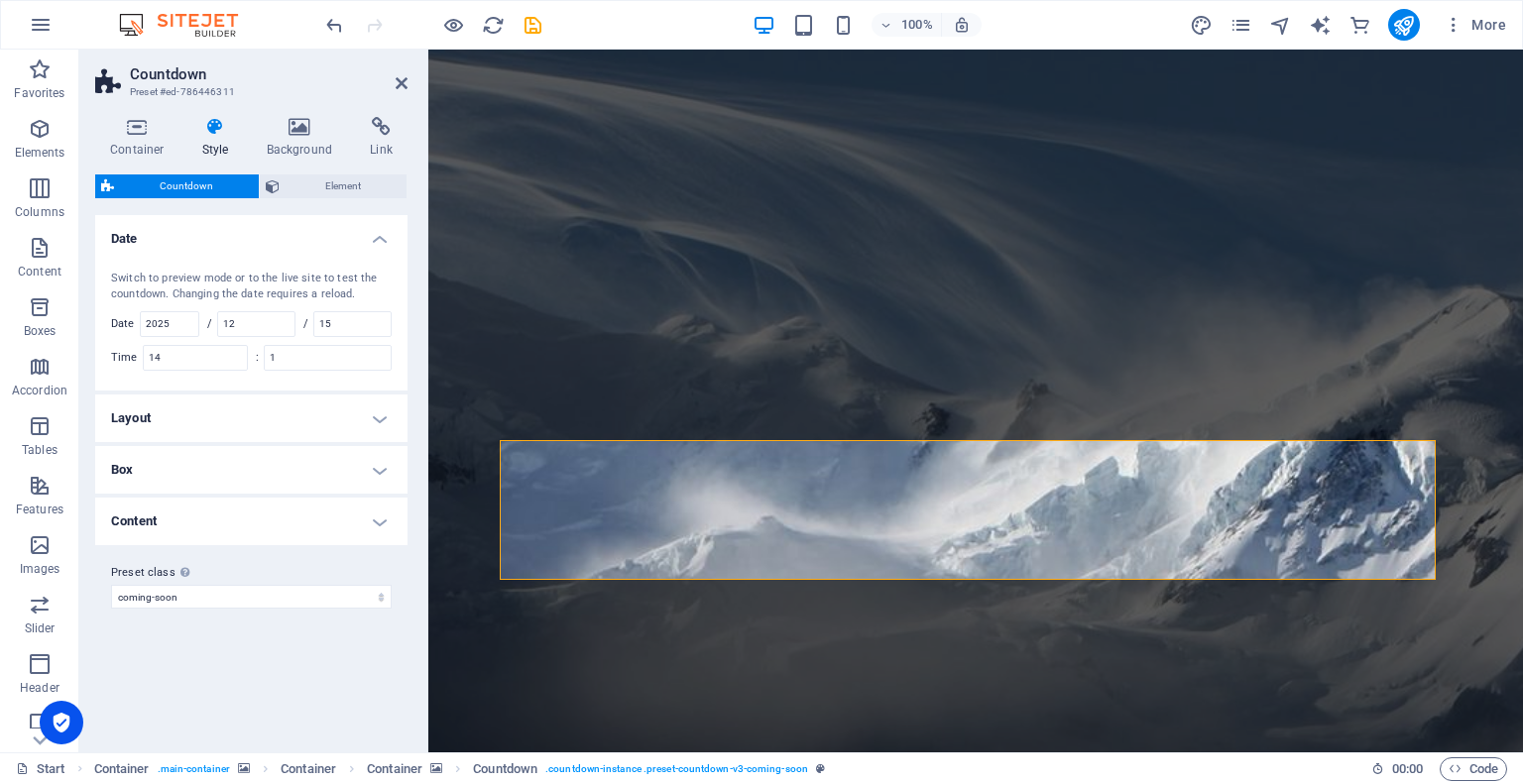 click on "Variants Default Date Switch to preview mode or to the live site to test the countdown. Changing the date requires a reload. Date   2025 /   12 /   15 Time   14 :   1 Layout Columns 1 2 3 4 5 6 Fill space Gap 1 px rem % vh vw Horizontal margin Only if the containers "Content width" is not set to "Default" Box Background Padding 1.5 px rem % vh vw Custom Custom 1.5 px rem % vh vw 1.5 px rem % vh vw 1.5 px rem % vh vw 1.5 px rem % vh vw Border style              - Width 1 px rem vh vw Custom Custom 1 px rem vh vw 1 px rem vh vw 1 px rem vh vw 1 px rem vh vw  - Color Round corners 0 px rem % vh vw Custom Custom 0 px rem % vh vw 0 px rem % vh vw 0 px rem % vh vw 0 px rem % vh vw Shadows None Outside Inside Color X offset 0 px rem vh vw Y offset 0 px rem vh vw Blur 0 px rem % vh vw Spread 0 px rem vh vw Content Counter Color Counter font Counter font size 3 px rem % vh vw Counter margin px rem % vh vw Custom Custom 0 px rem % vh vw 0 px rem % vh vw 1 px rem % vh vw 0 px rem % vh vw Caption color 1.2" at bounding box center [251, 476] 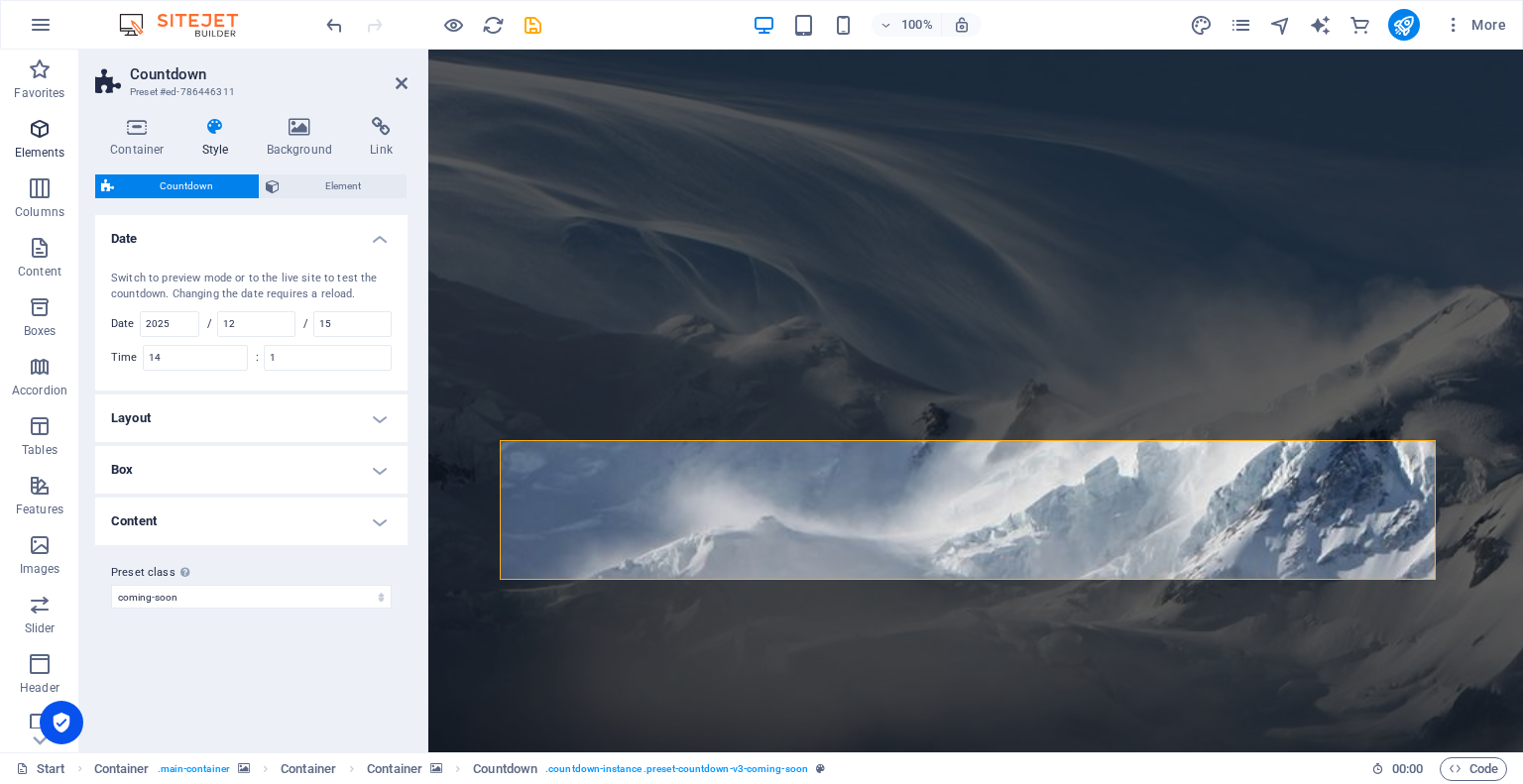 click on "Elements" at bounding box center [40, 153] 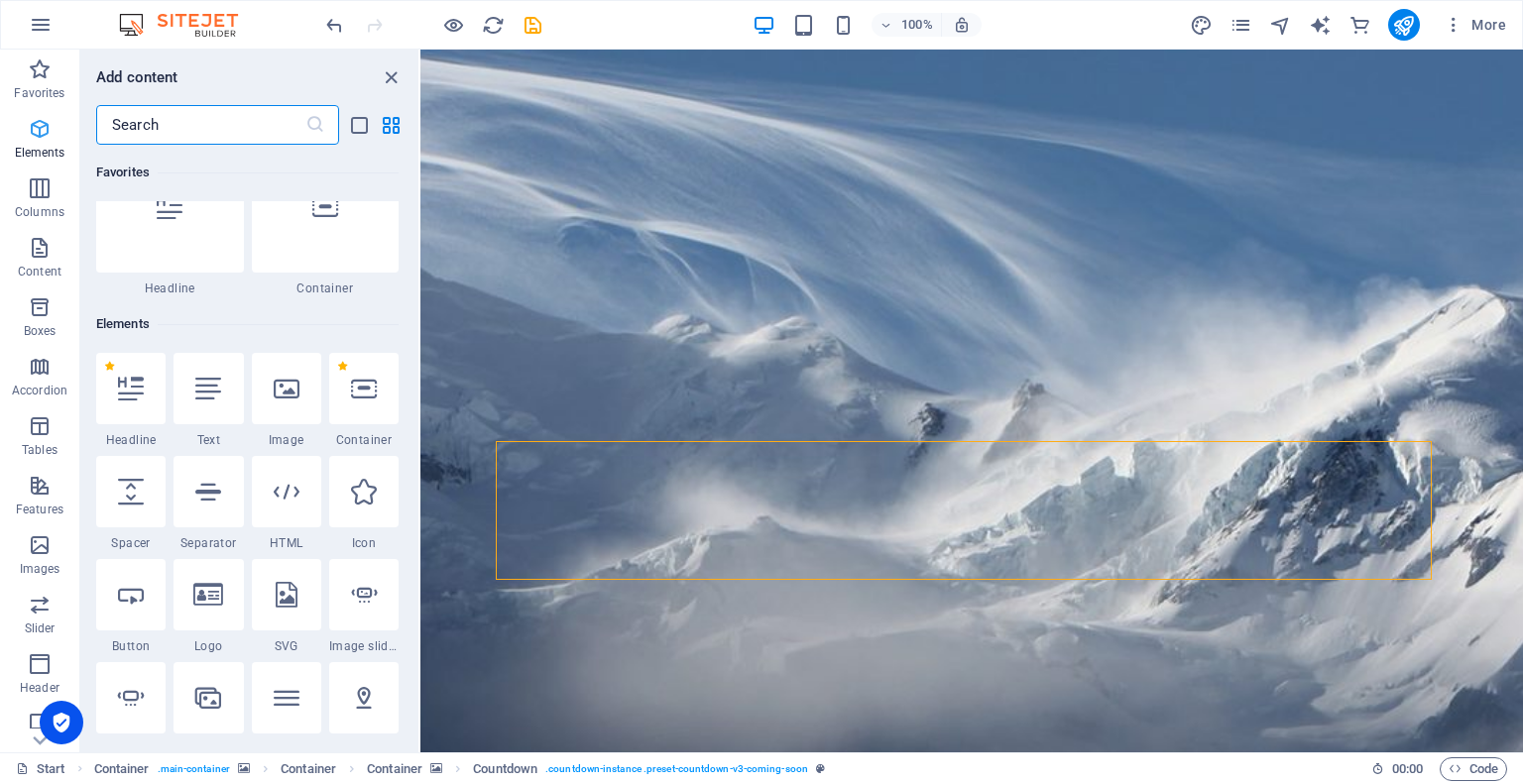 scroll, scrollTop: 210, scrollLeft: 0, axis: vertical 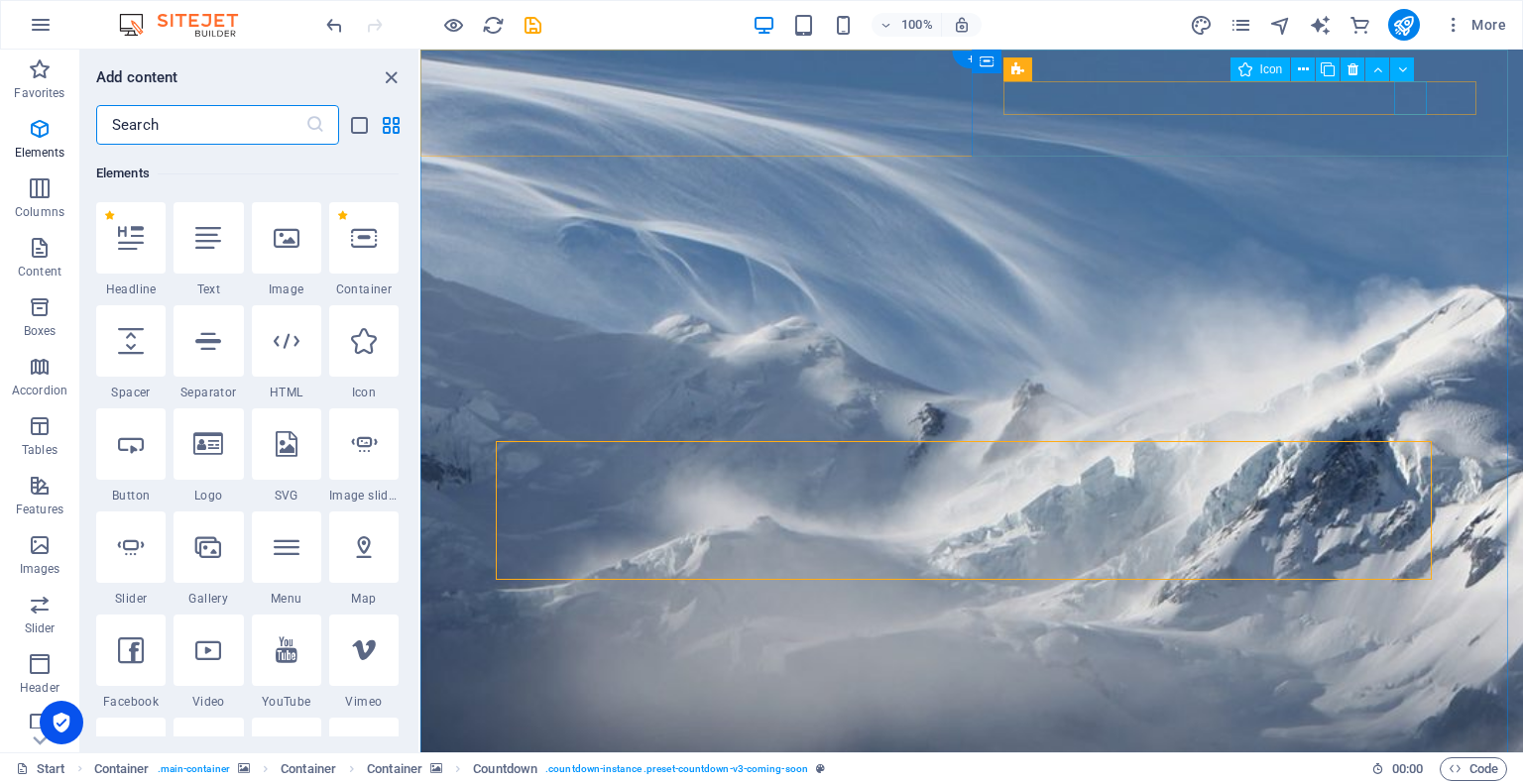 click at bounding box center [928, 1243] 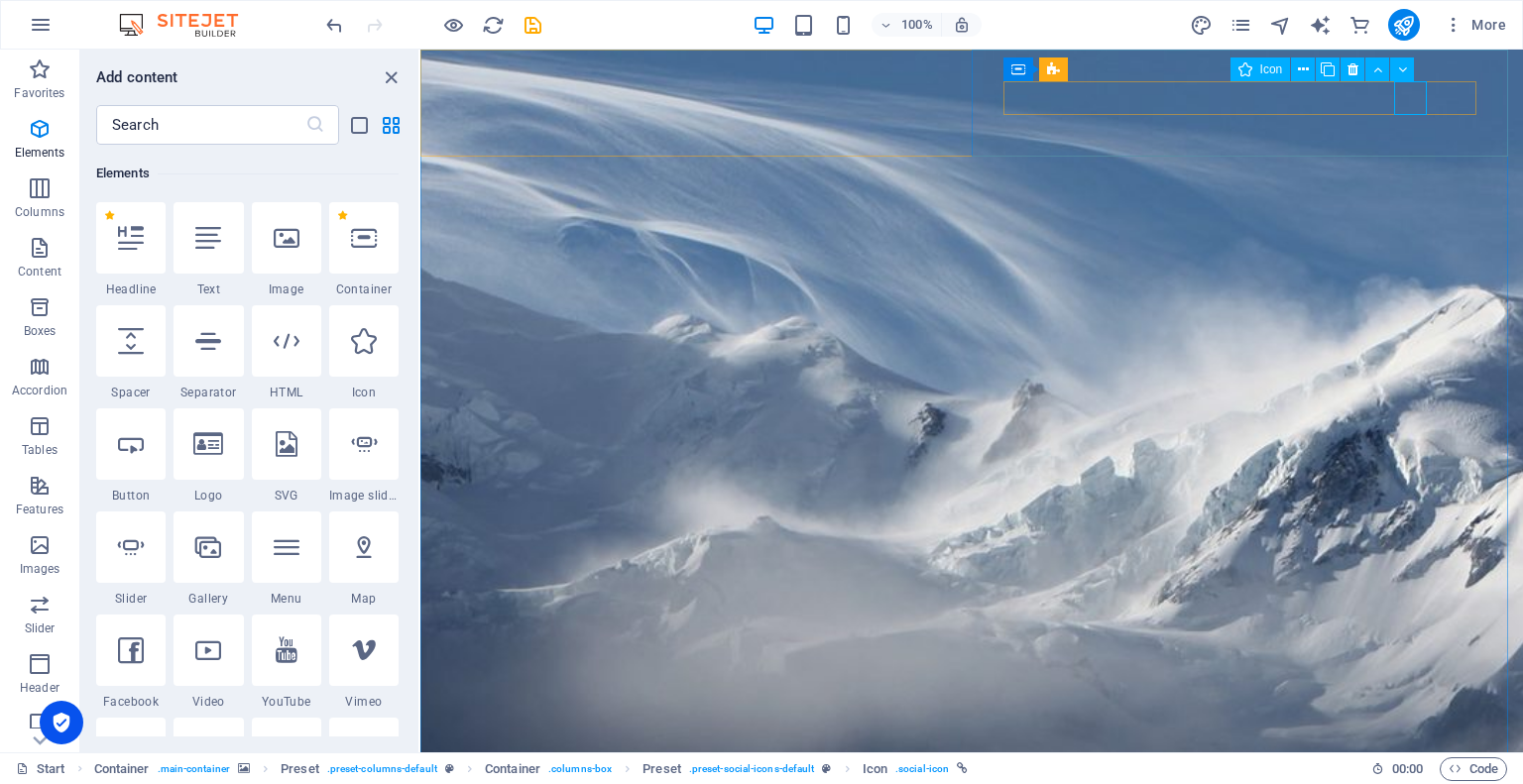 click on "Icon" at bounding box center [1271, 69] 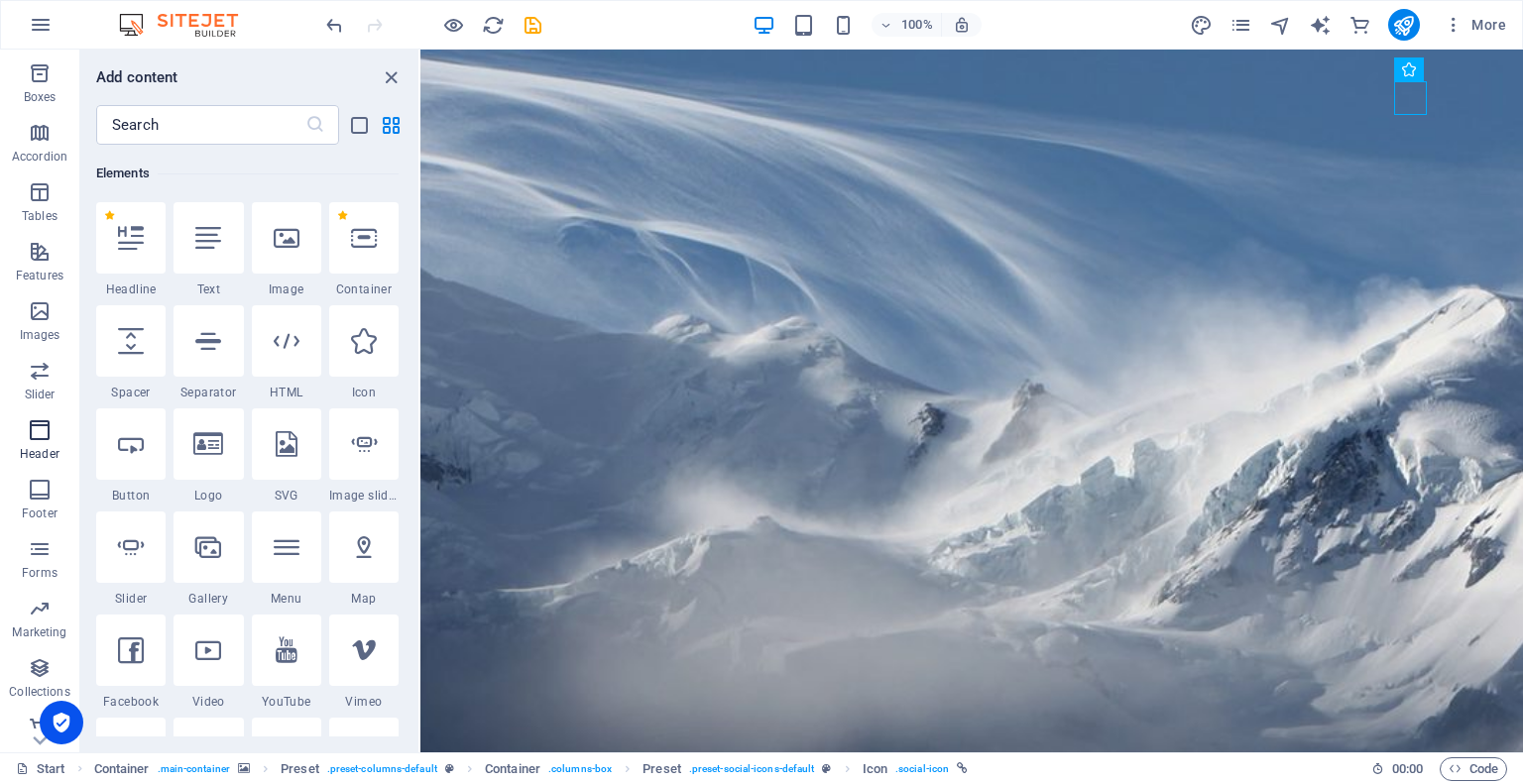 scroll, scrollTop: 248, scrollLeft: 0, axis: vertical 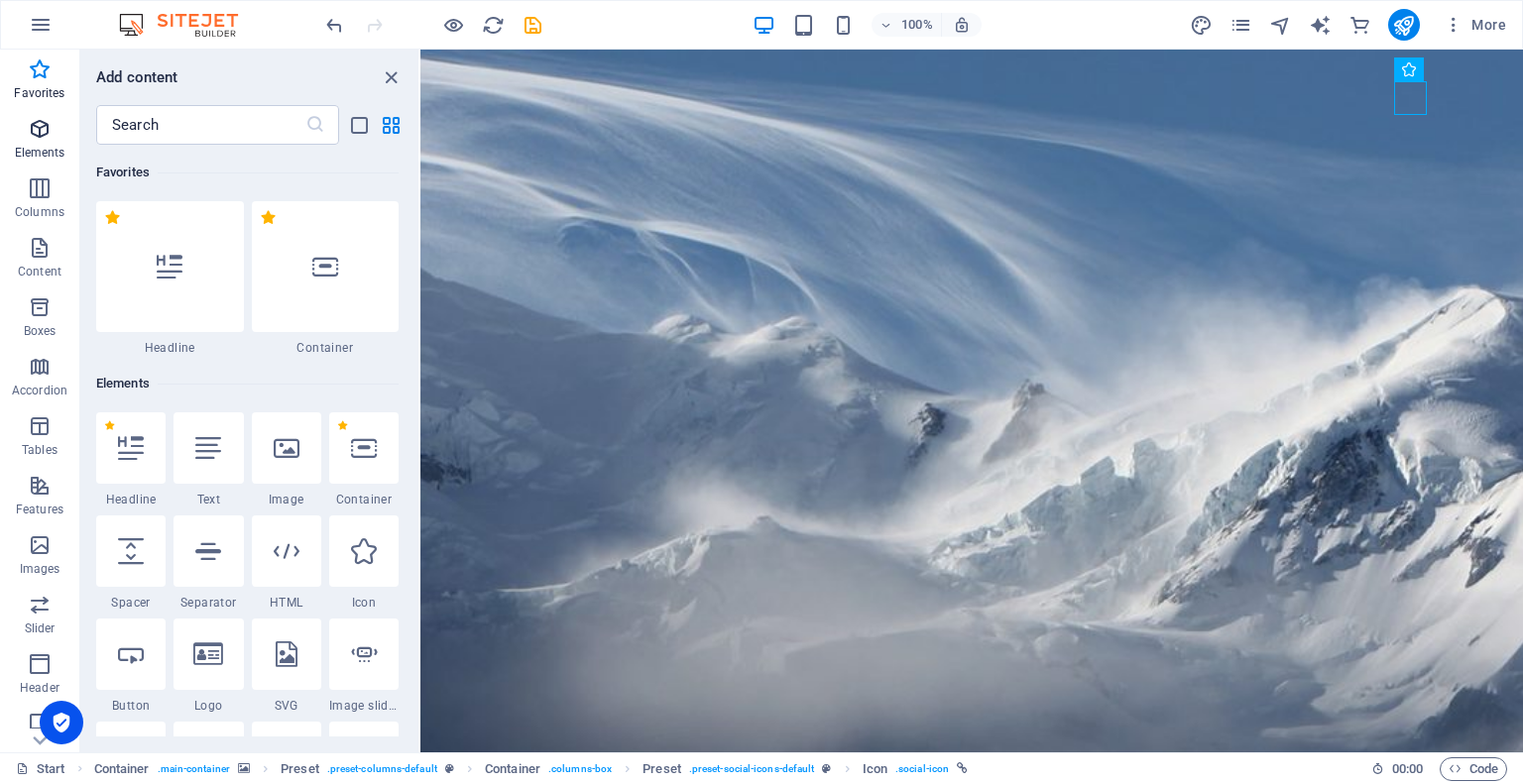 click on "Elements" at bounding box center [40, 153] 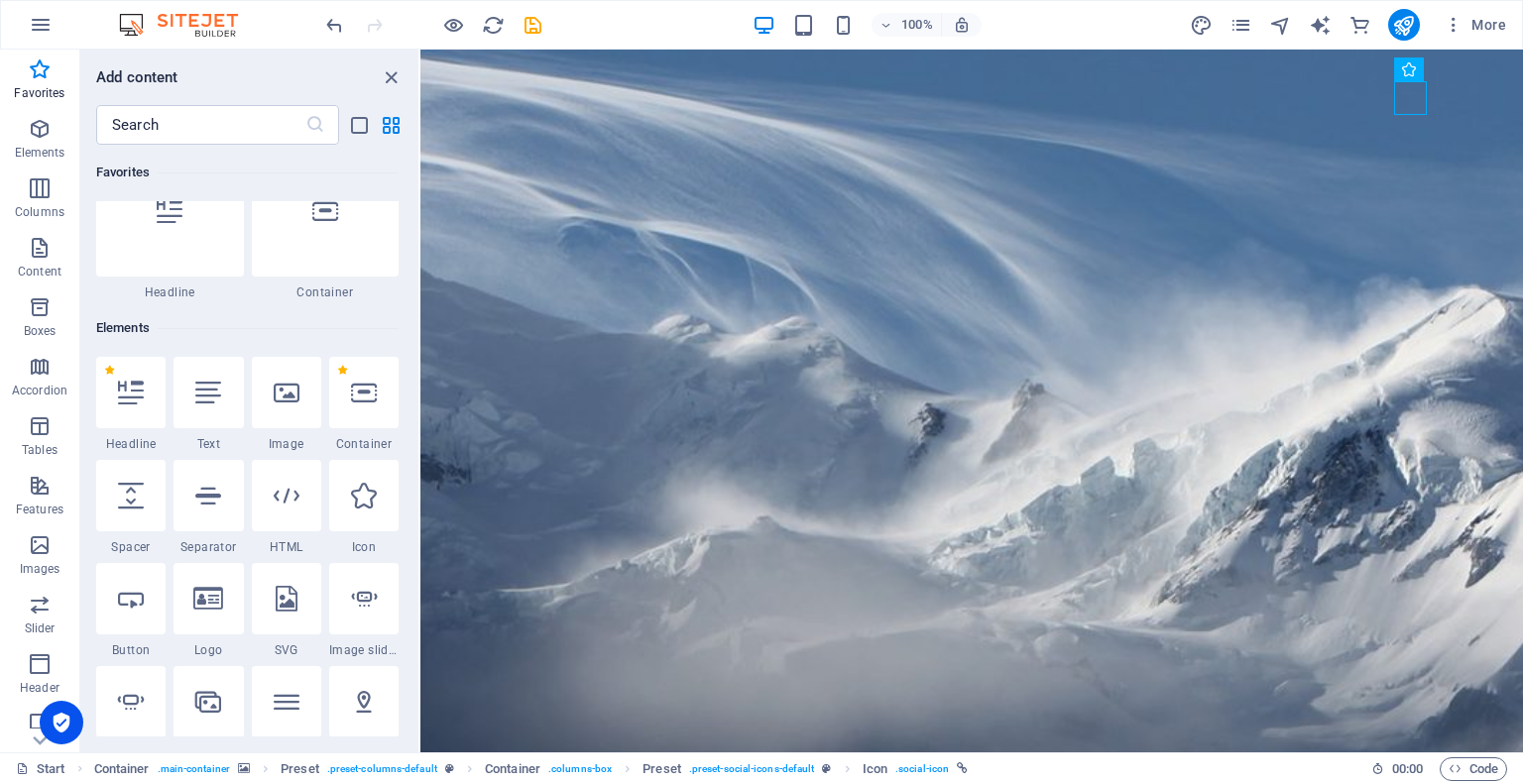 scroll, scrollTop: 0, scrollLeft: 0, axis: both 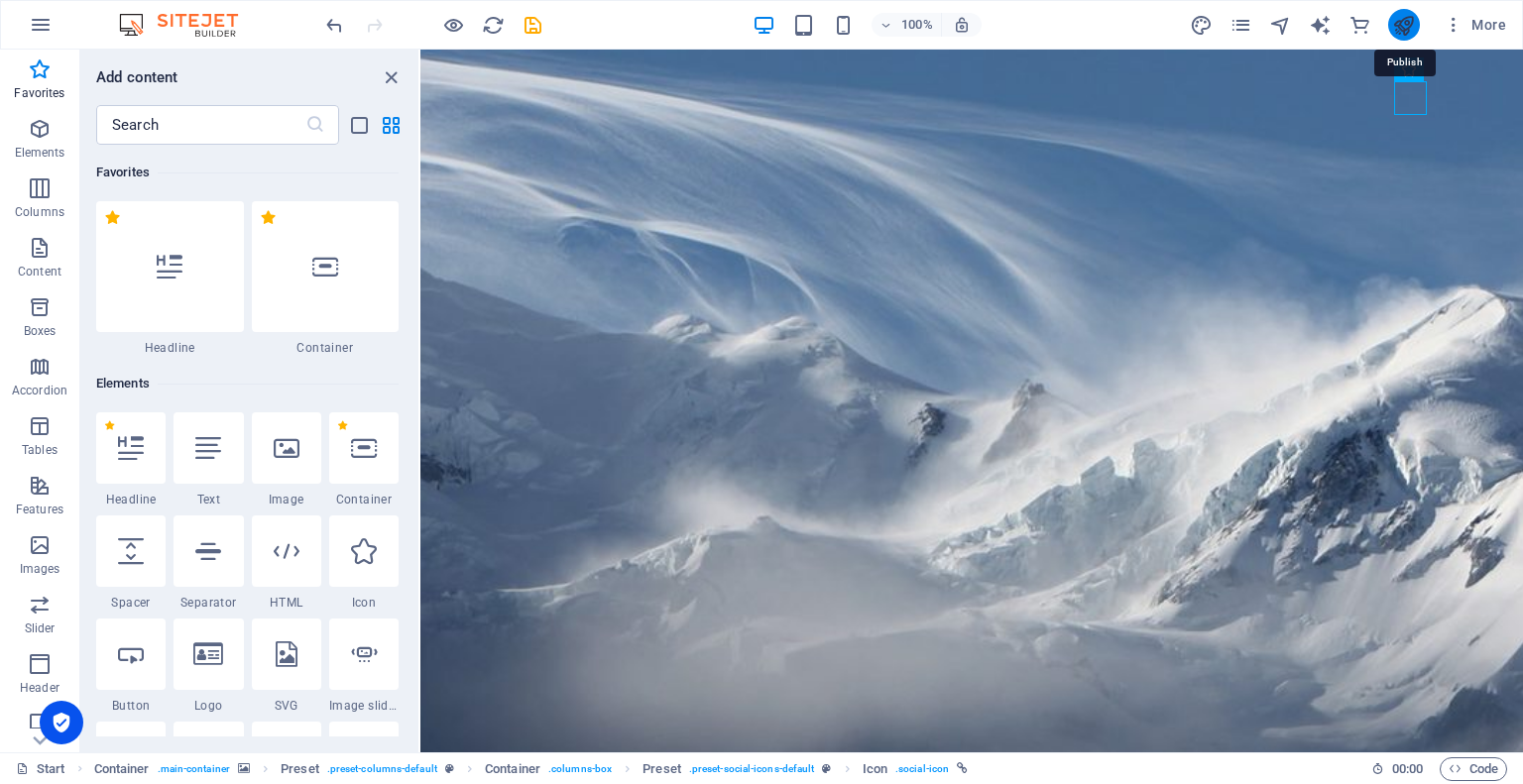 click at bounding box center [1403, 25] 